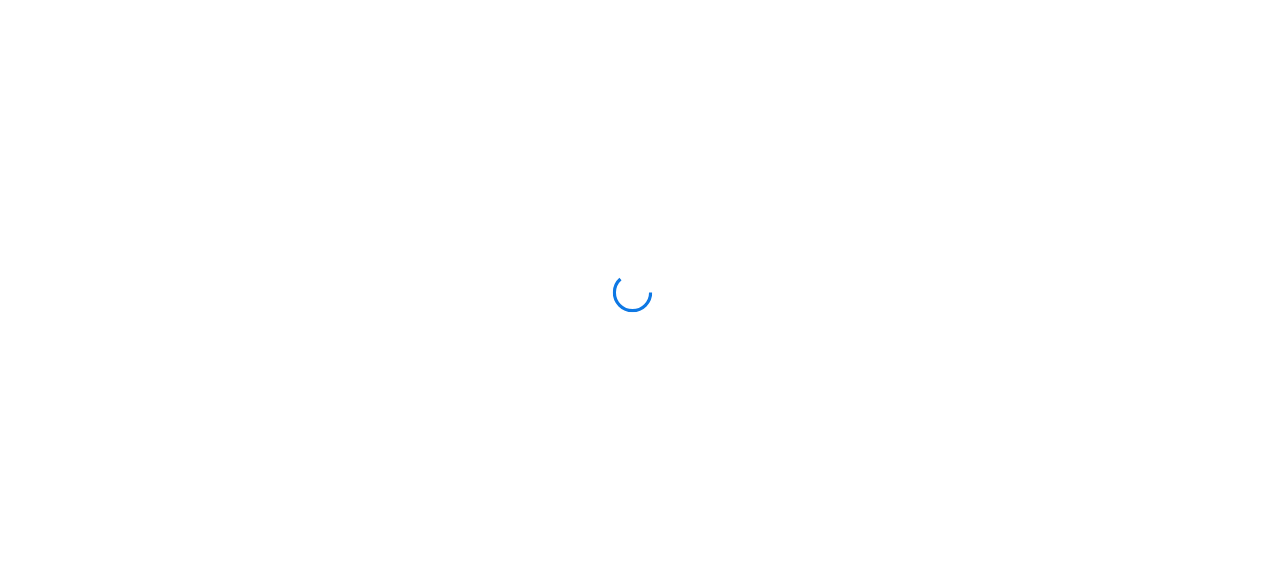 scroll, scrollTop: 0, scrollLeft: 0, axis: both 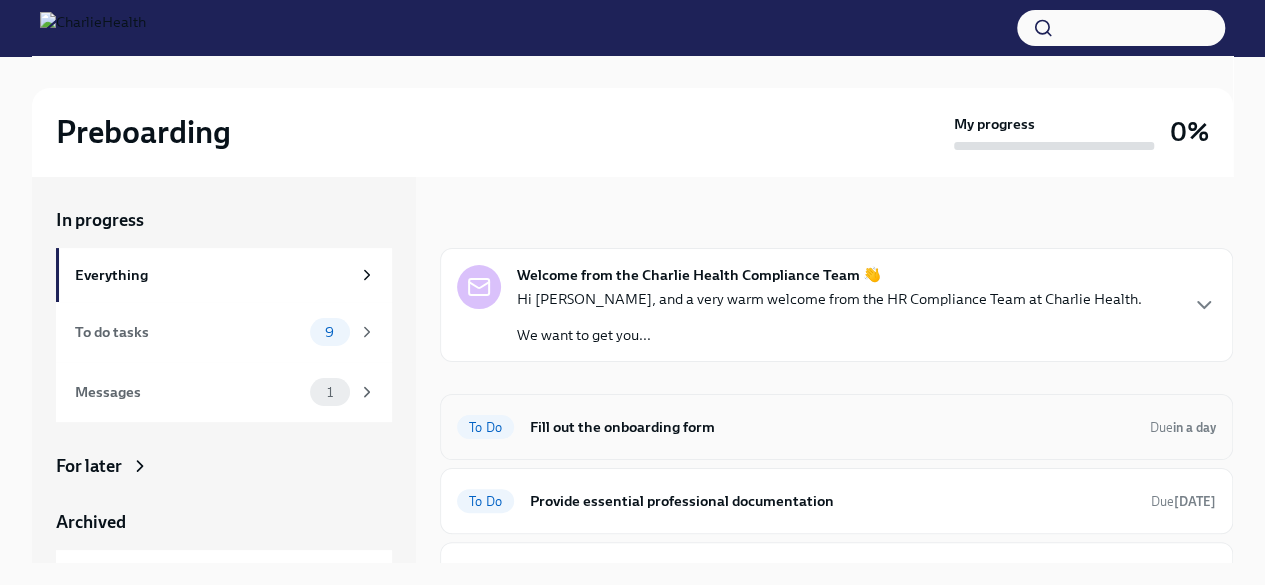 click on "Fill out the onboarding form" at bounding box center (832, 427) 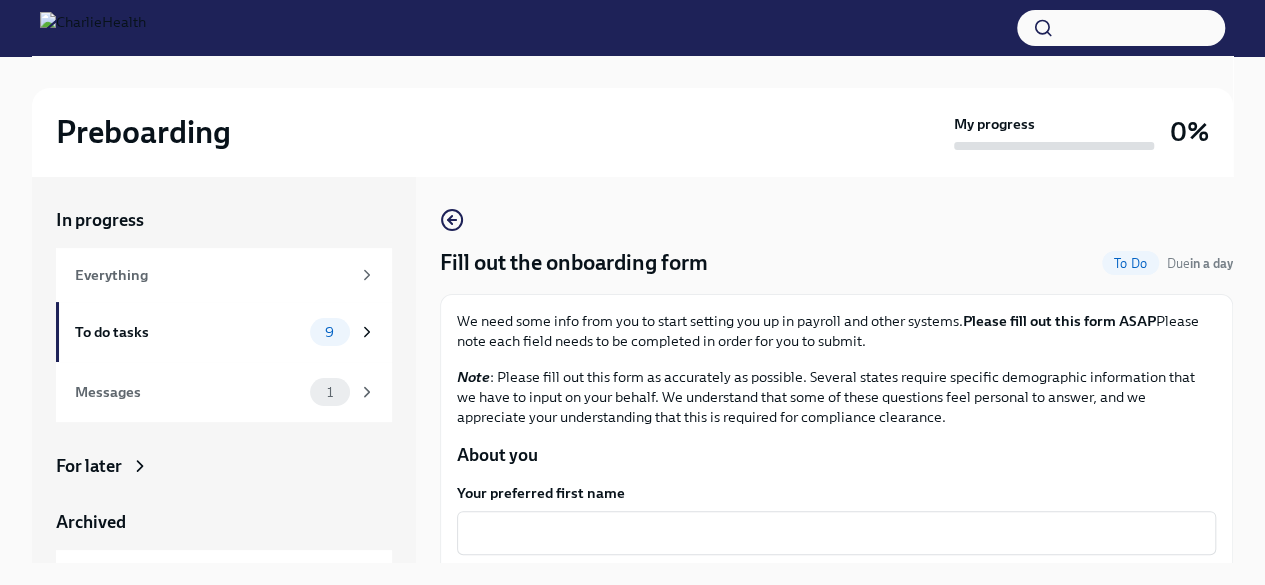 scroll, scrollTop: 200, scrollLeft: 0, axis: vertical 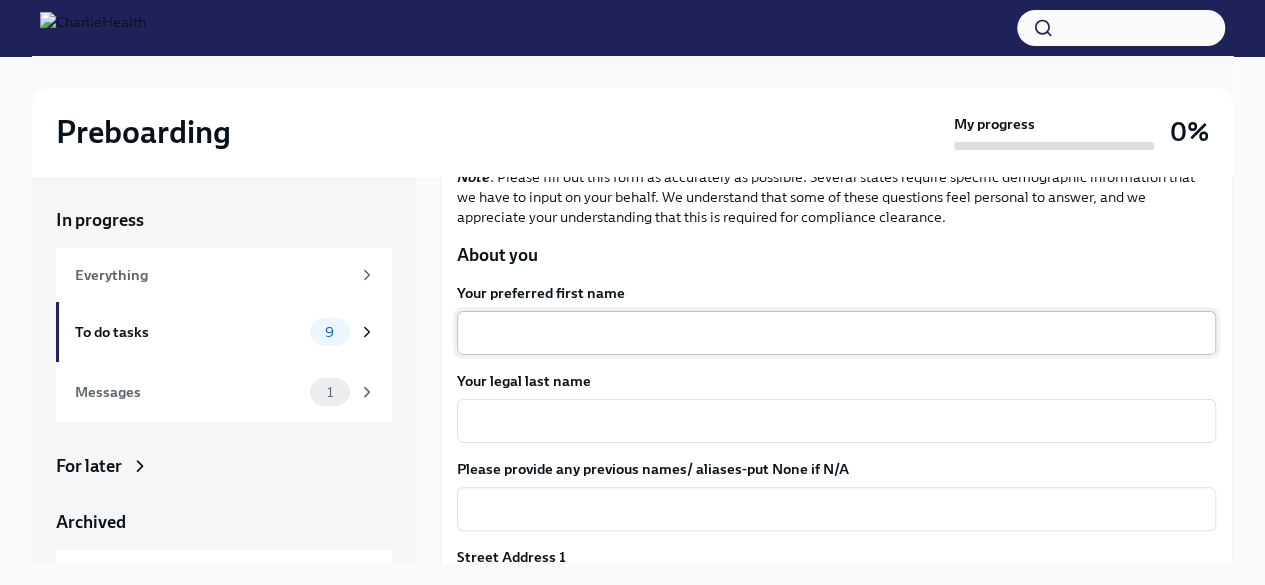 click on "Your preferred first name" at bounding box center [836, 333] 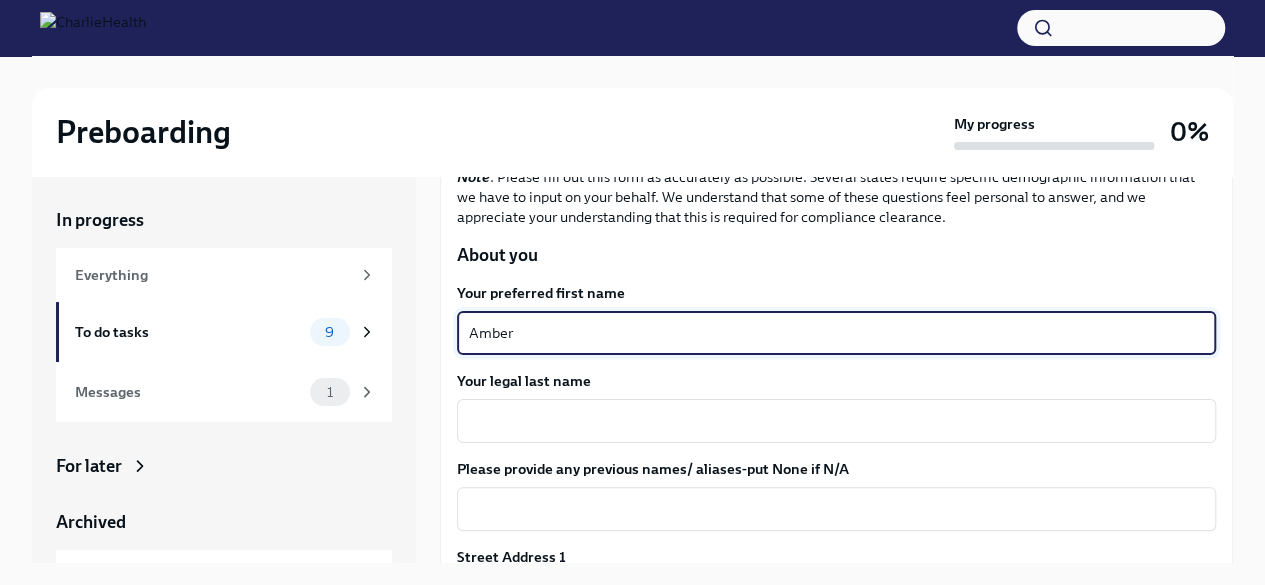 type on "Amber" 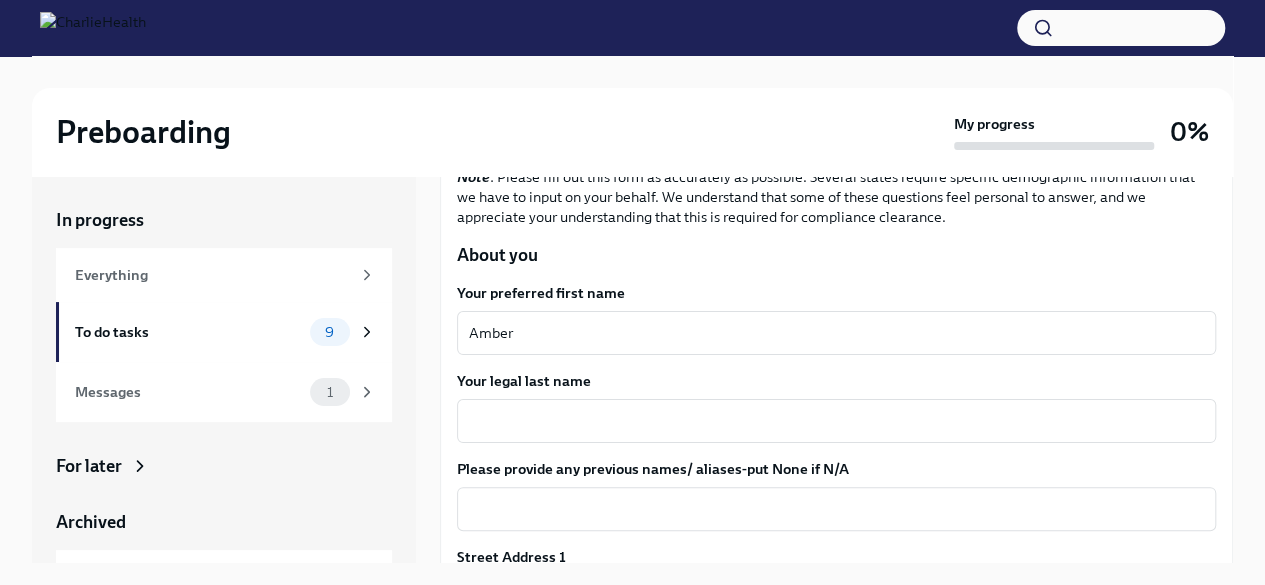 click on "Your legal last name x ​" at bounding box center [836, 407] 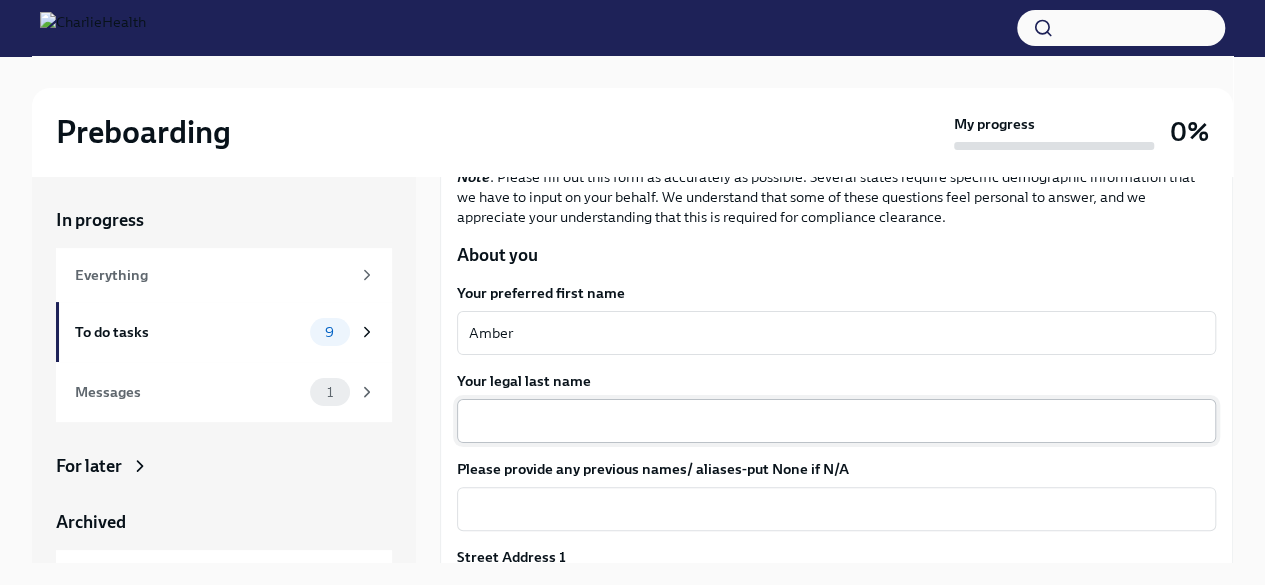 click on "Your legal last name" at bounding box center [836, 421] 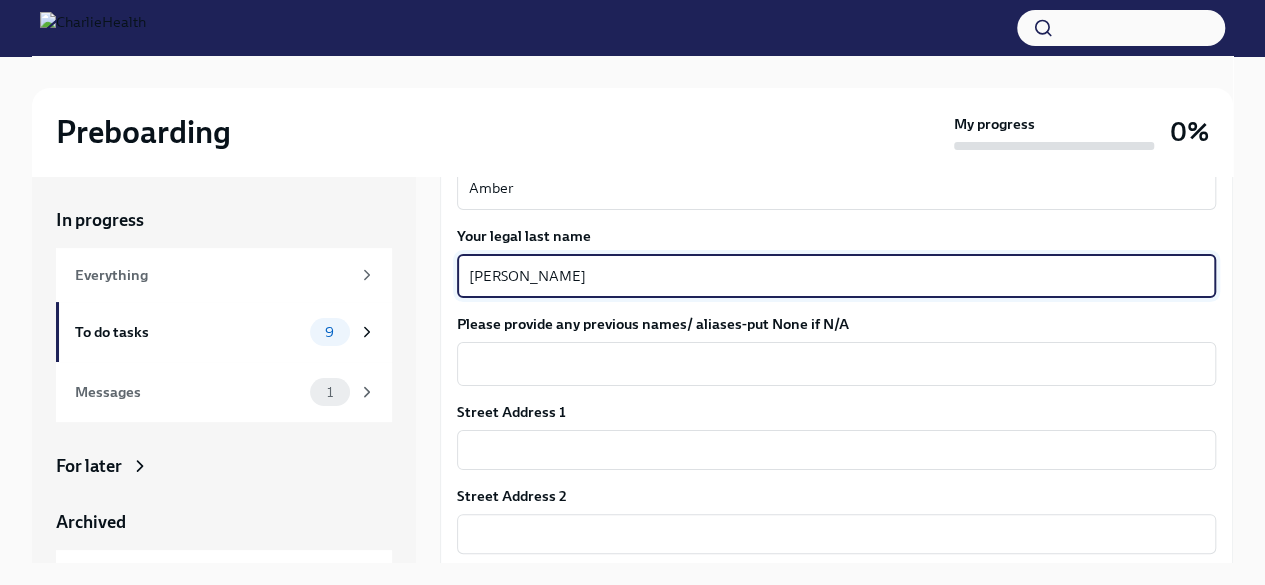 scroll, scrollTop: 346, scrollLeft: 0, axis: vertical 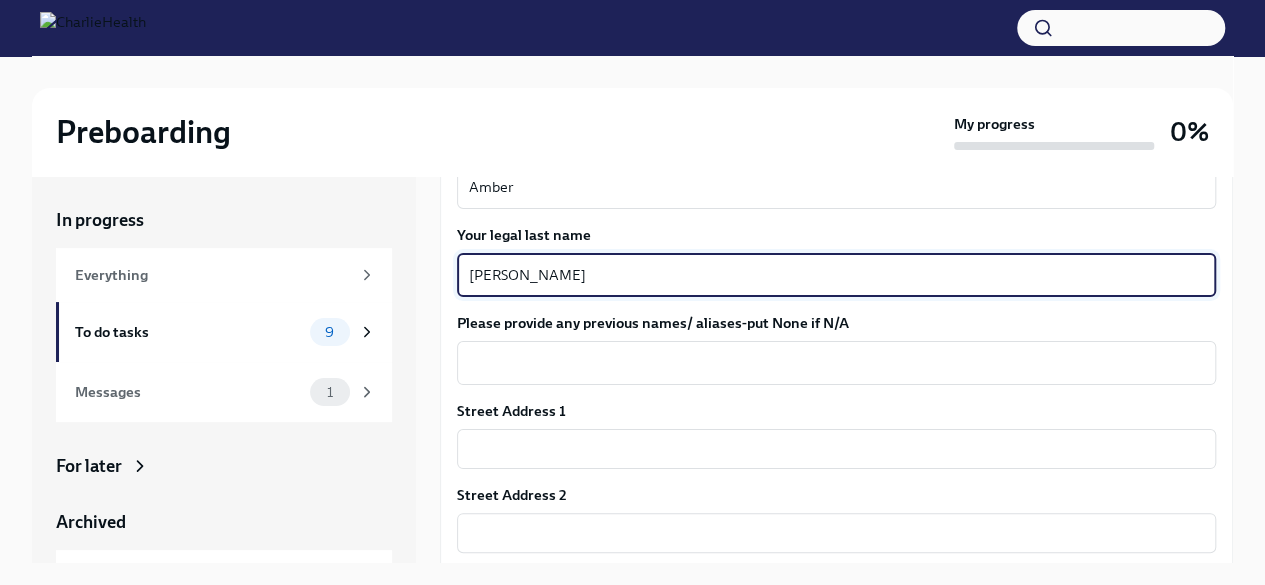 type on "[PERSON_NAME]" 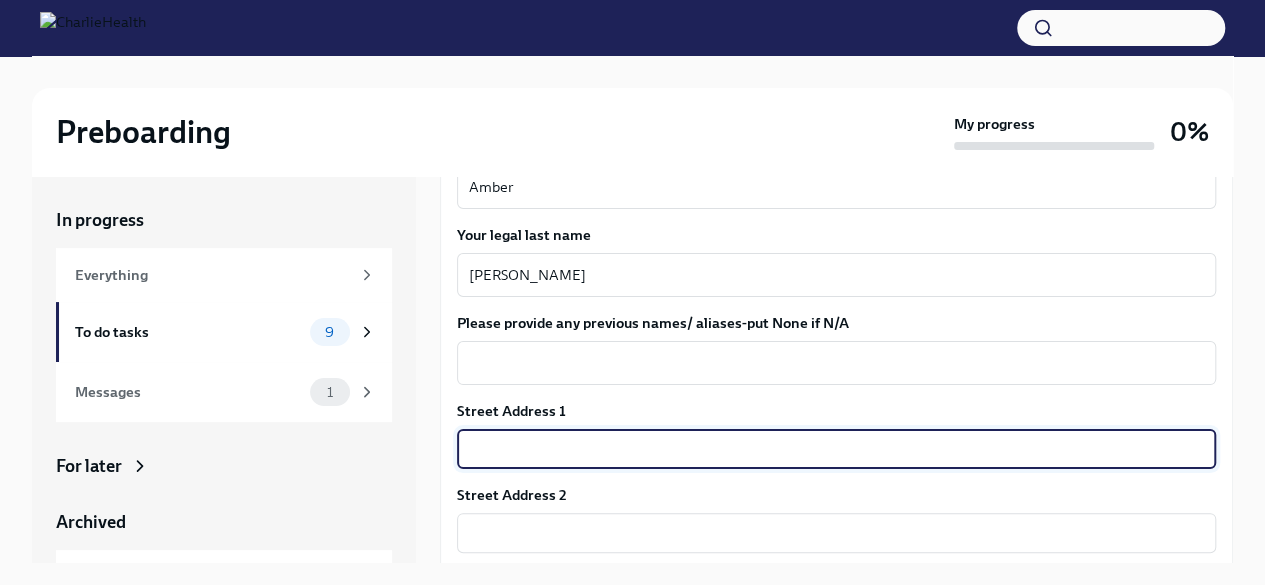 type on "[STREET_ADDRESS][PERSON_NAME]" 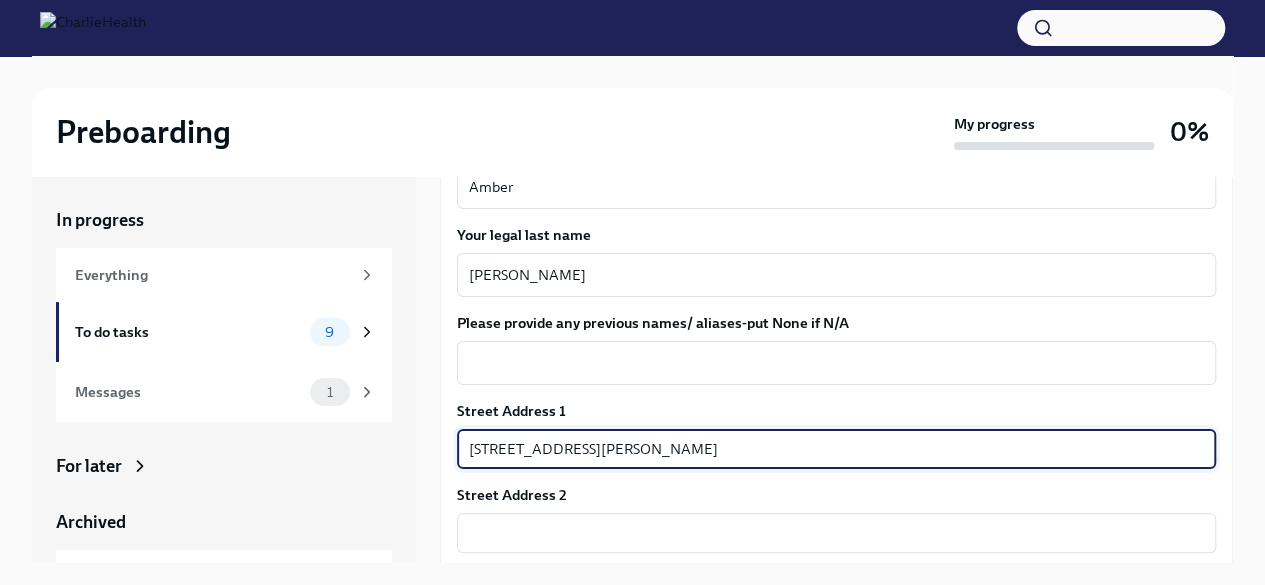 type on "604" 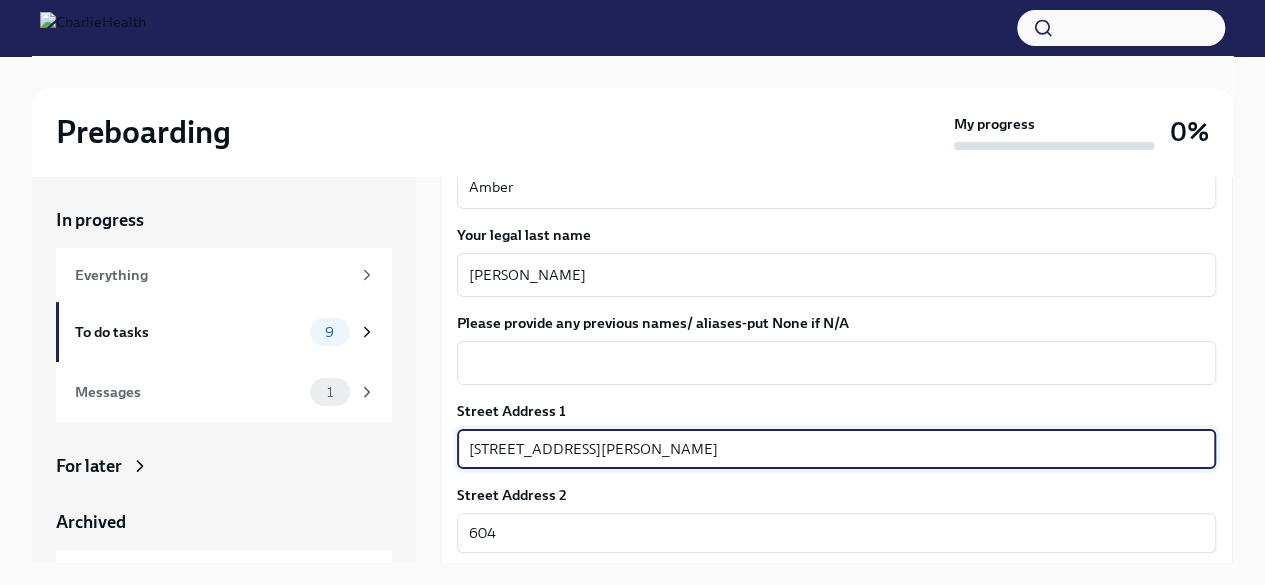 type on "77338" 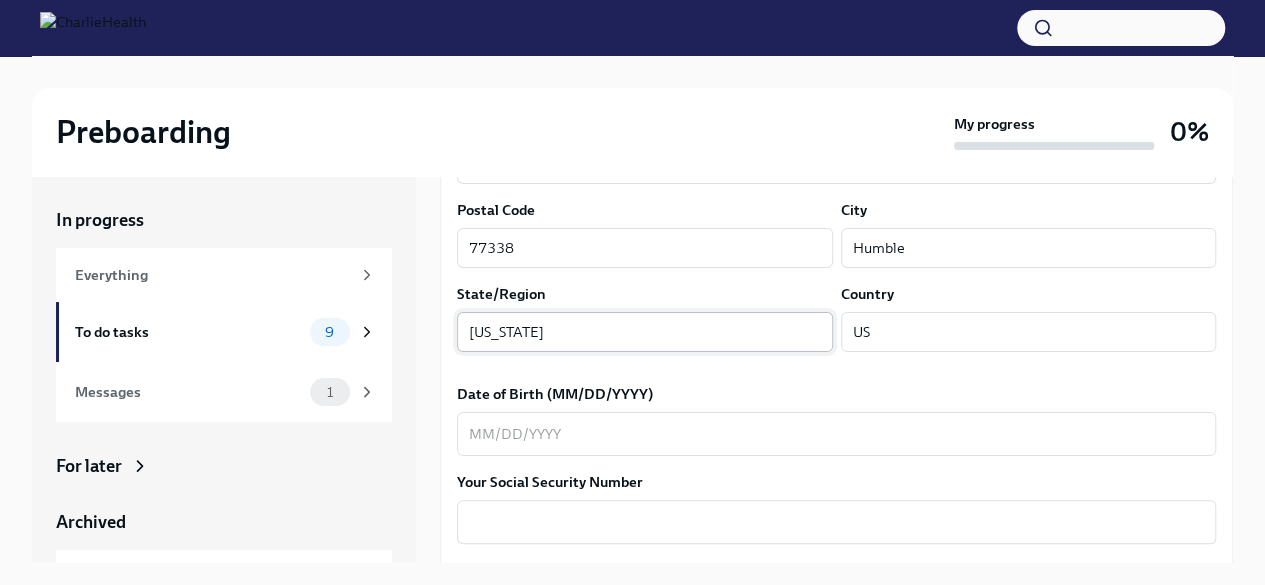 scroll, scrollTop: 746, scrollLeft: 0, axis: vertical 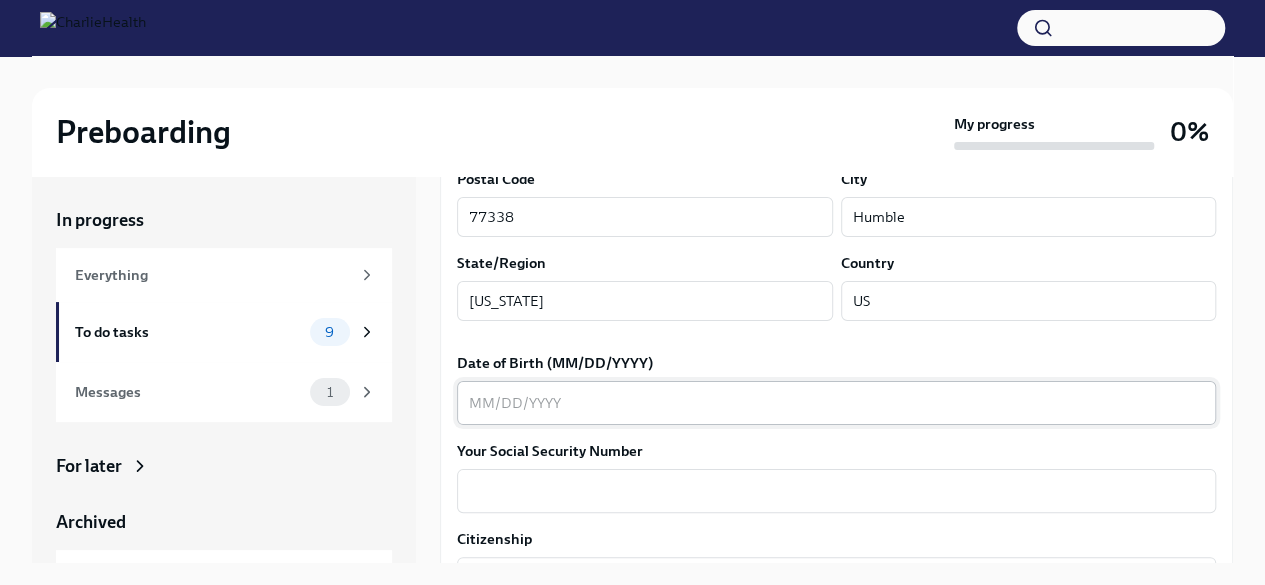 click on "Date of Birth (MM/DD/YYYY)" at bounding box center [836, 403] 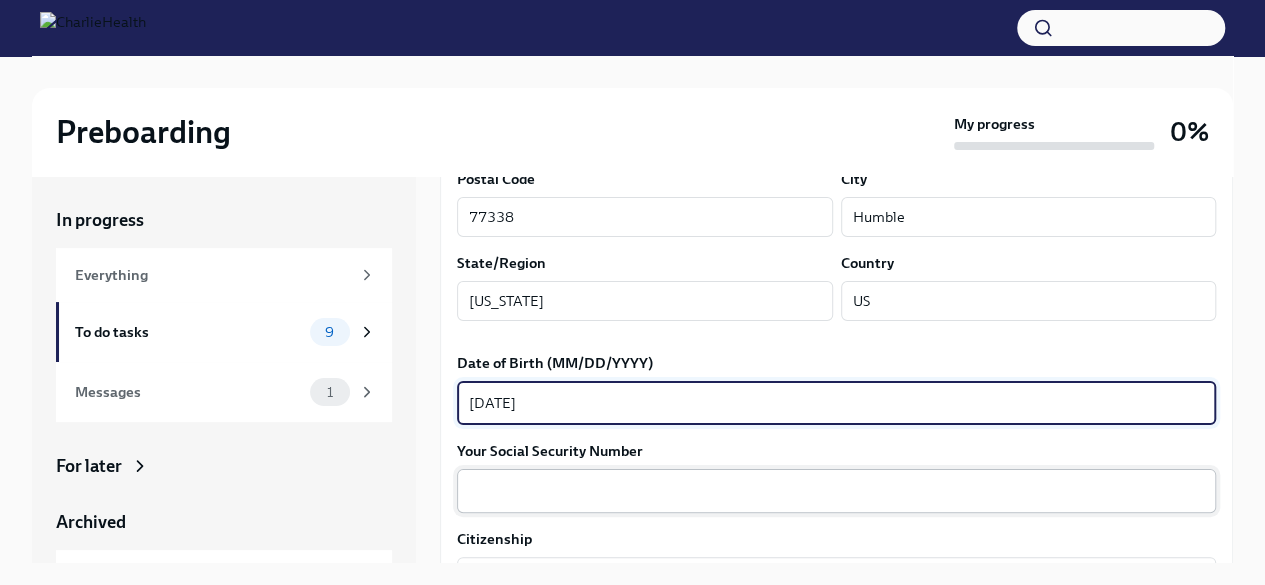 type on "[DATE]" 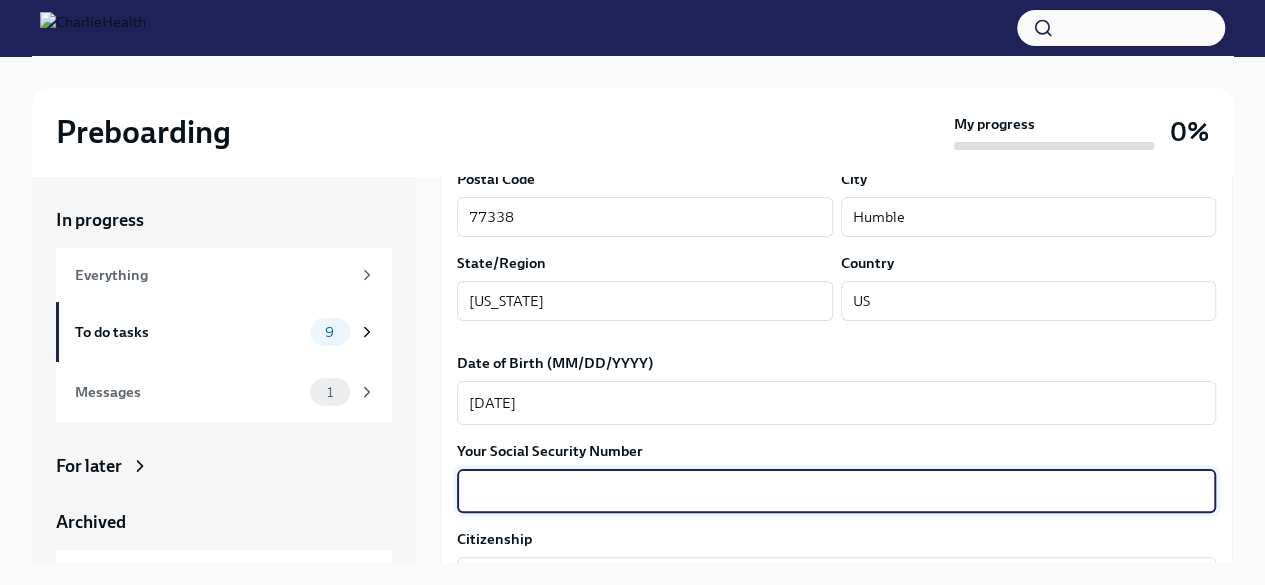 click on "Your Social Security Number" at bounding box center [836, 491] 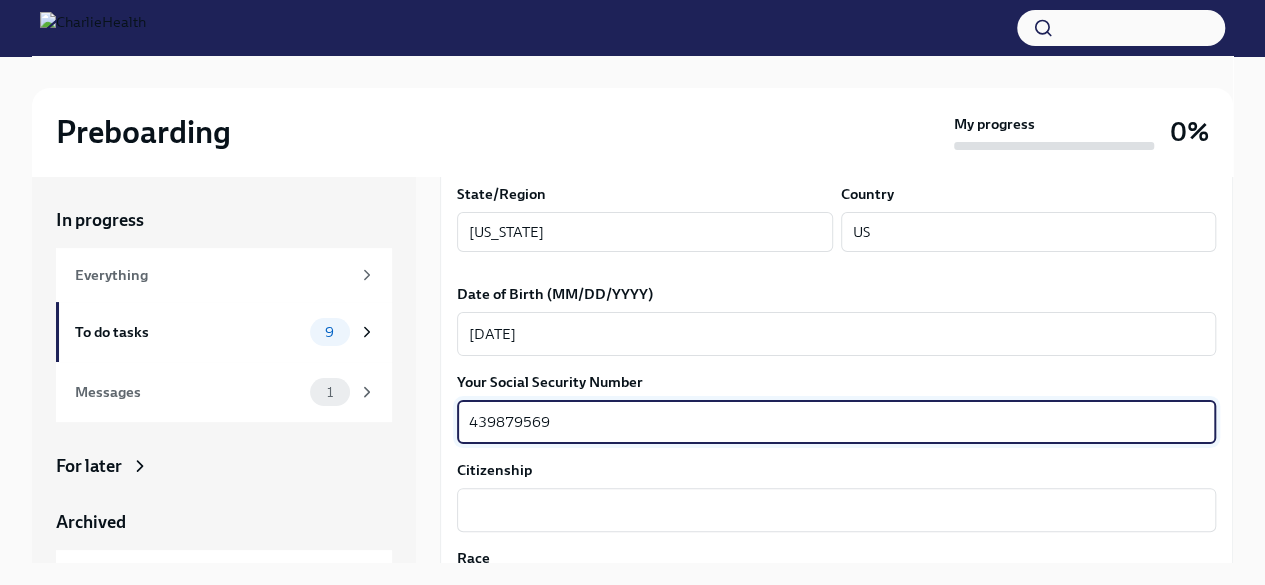scroll, scrollTop: 846, scrollLeft: 0, axis: vertical 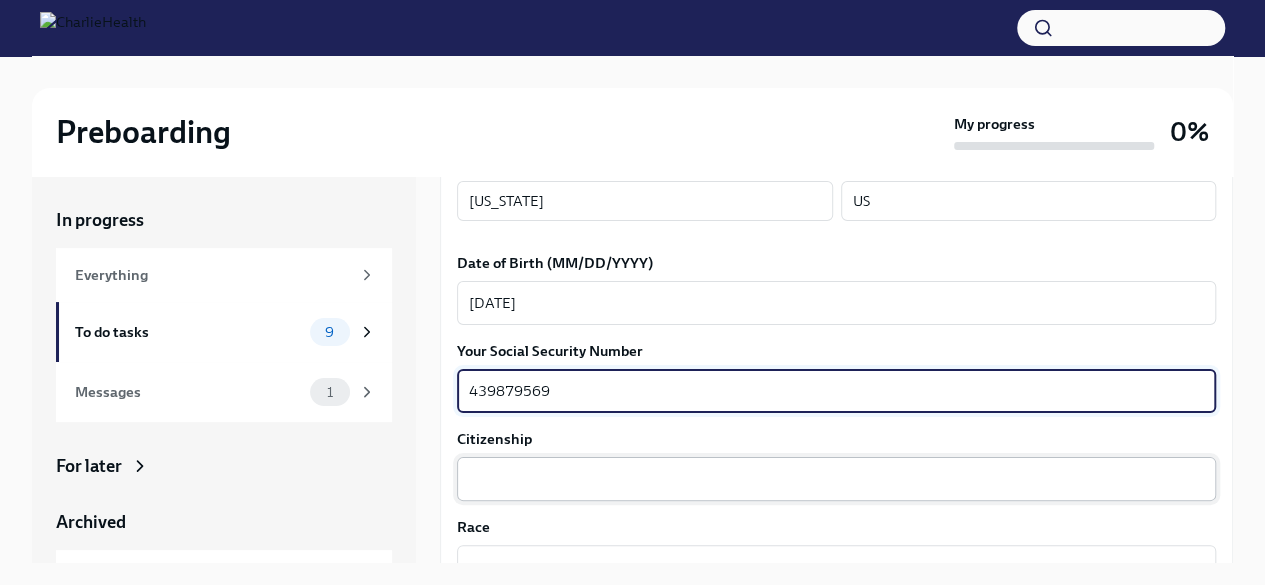 type on "439879569" 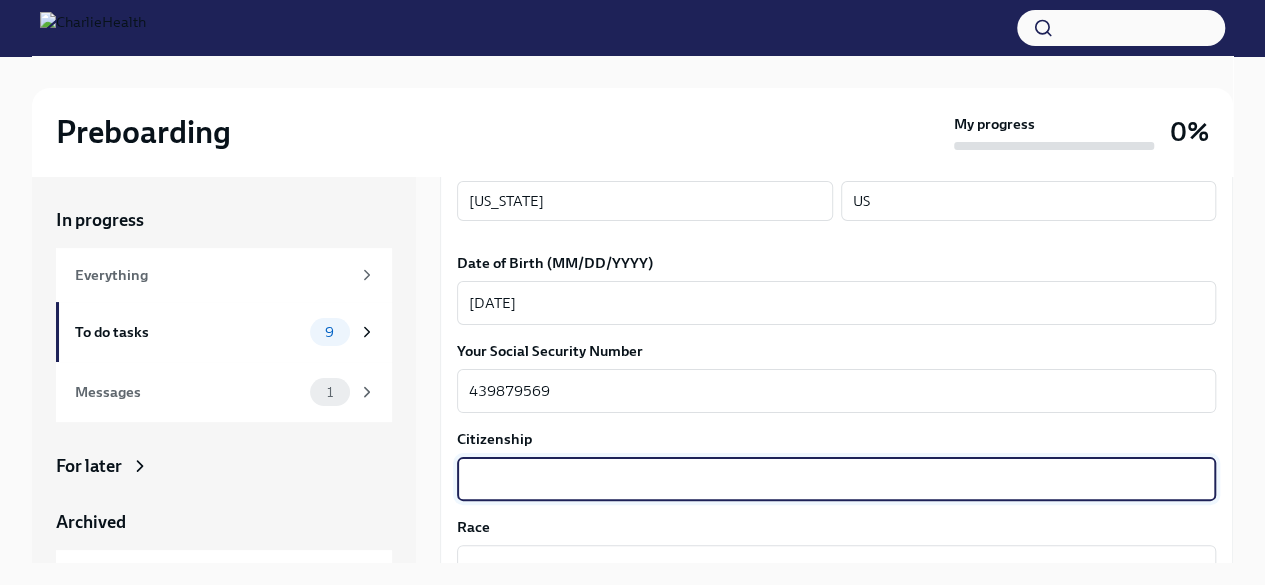 click on "Citizenship" at bounding box center (836, 479) 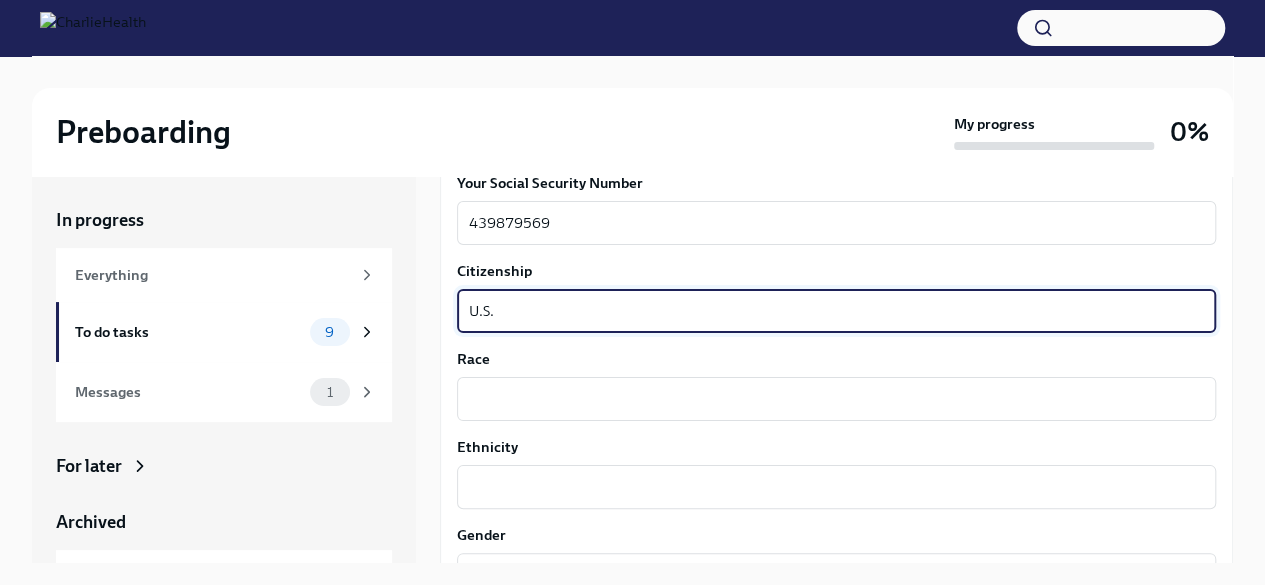 scroll, scrollTop: 1046, scrollLeft: 0, axis: vertical 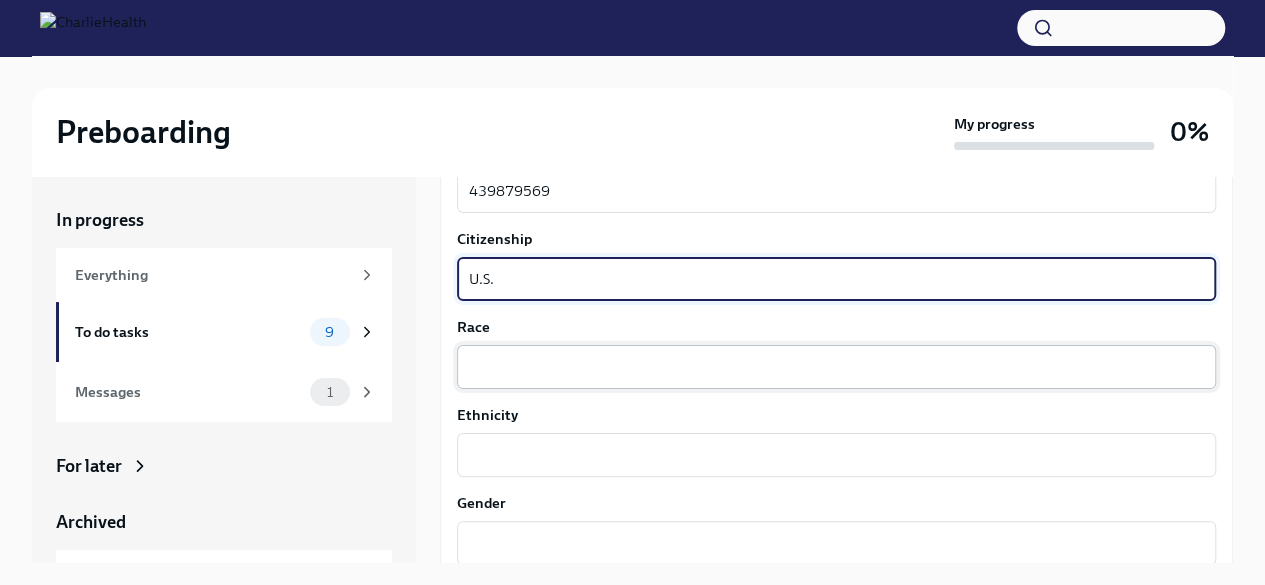 type on "U.S." 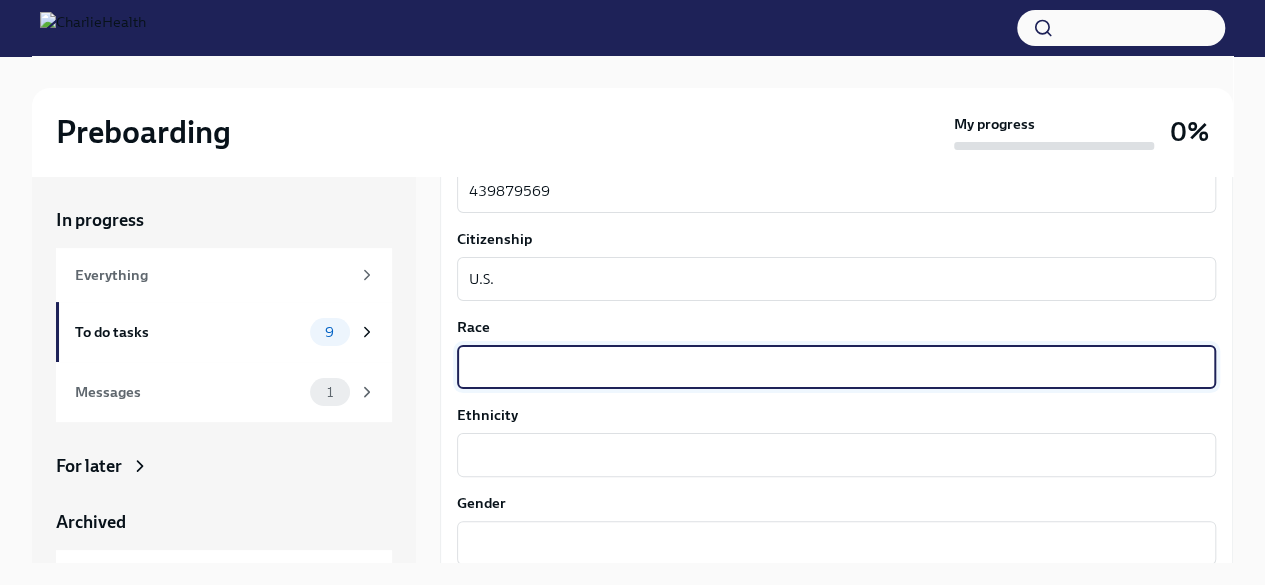 click on "Race" at bounding box center [836, 367] 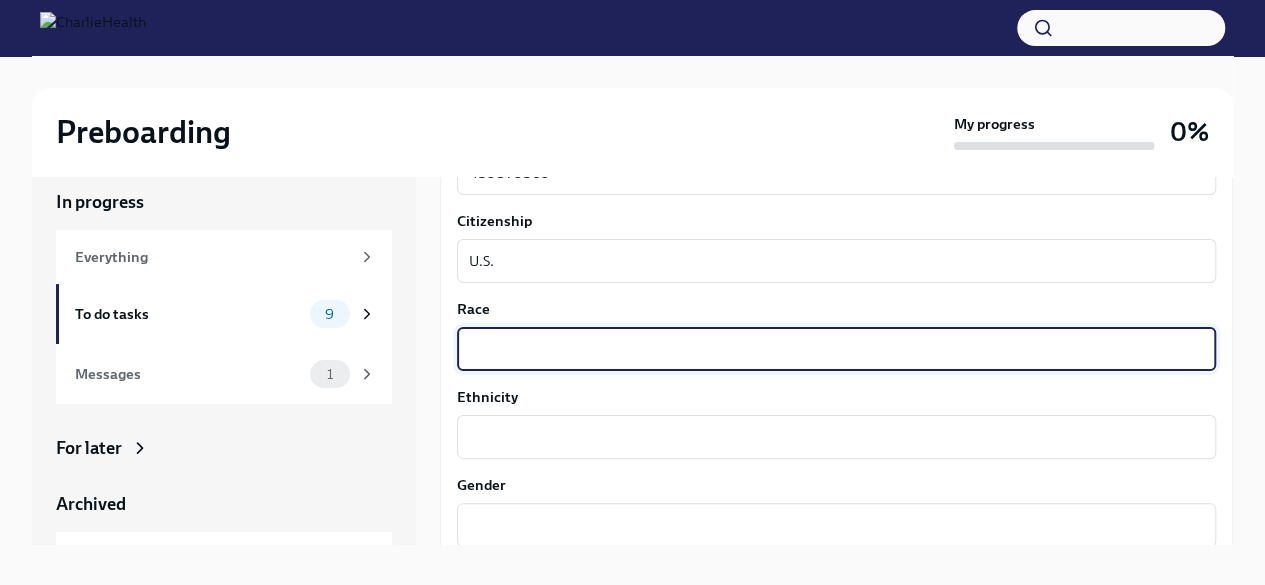 scroll, scrollTop: 34, scrollLeft: 0, axis: vertical 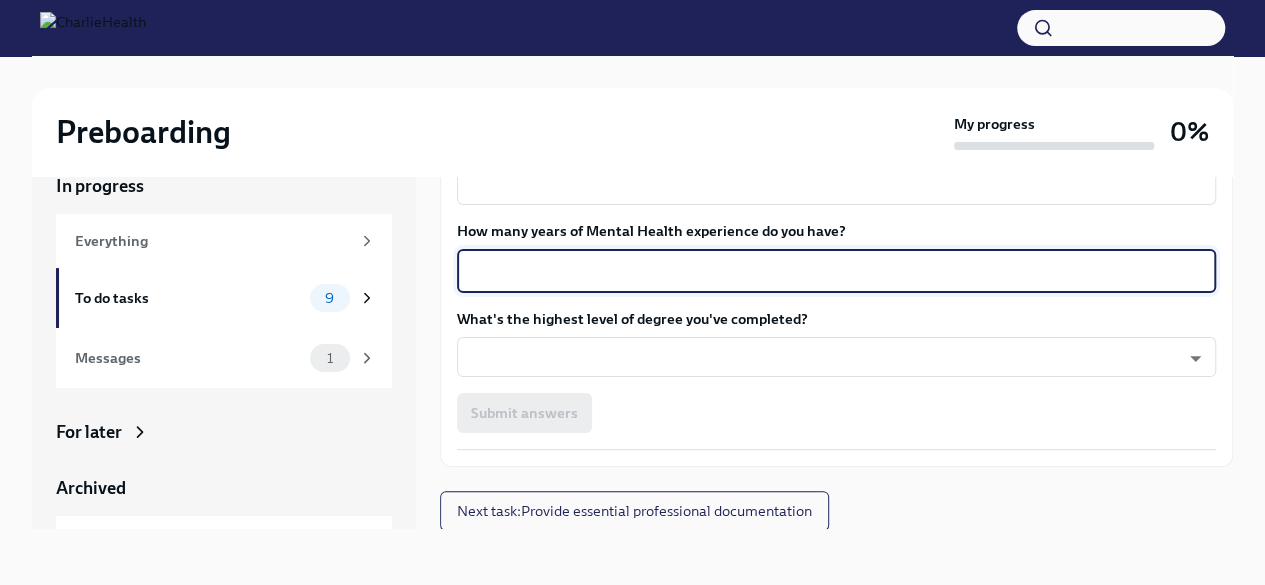 click on "How many years of Mental Health experience do you have?" at bounding box center (836, 271) 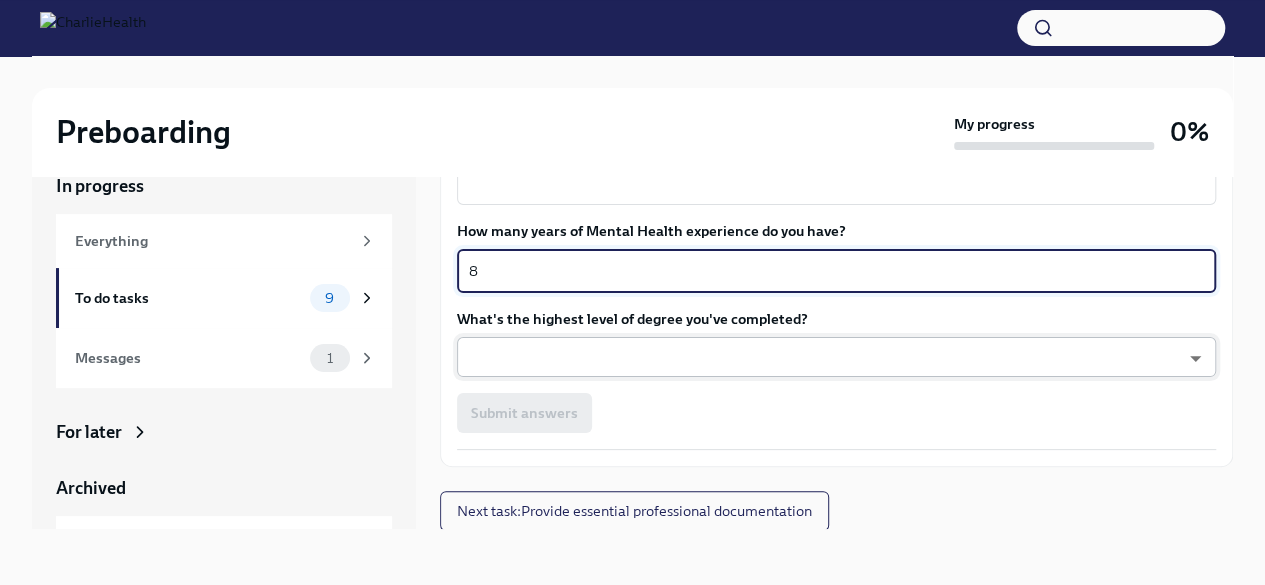 type on "8" 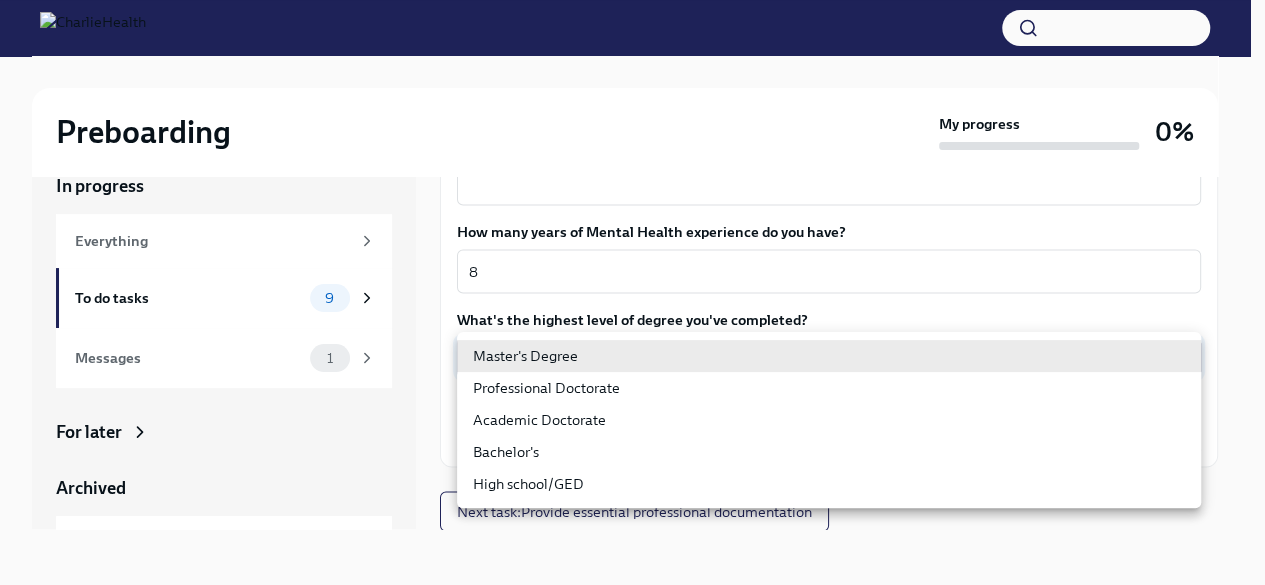 click on "Preboarding My progress 0% In progress Everything To do tasks 9 Messages 1 For later Archived Completed tasks 0 Messages 0 Fill out the onboarding form To Do Due  in a day We need some info from you to start setting you up in payroll and other systems.  Please fill out this form ASAP  Please note each field needs to be completed in order for you to submit.
Note : Please fill out this form as accurately as possible. Several states require specific demographic information that we have to input on your behalf. We understand that some of these questions feel personal to answer, and we appreciate your understanding that this is required for compliance clearance. About you Your preferred first name [PERSON_NAME] x ​ Your legal last name [PERSON_NAME] x ​ Please provide any previous names/ aliases-put None if N/A x ​ Street Address 1 [STREET_ADDRESS][PERSON_NAME] Address 2 604 ​ Postal Code 77338 ​ City Humble ​ State/Region [US_STATE] ​ Country [GEOGRAPHIC_DATA] ​ Date of Birth (MM/DD/YYYY) [DEMOGRAPHIC_DATA] x ​ 439879569 x" at bounding box center (632, 275) 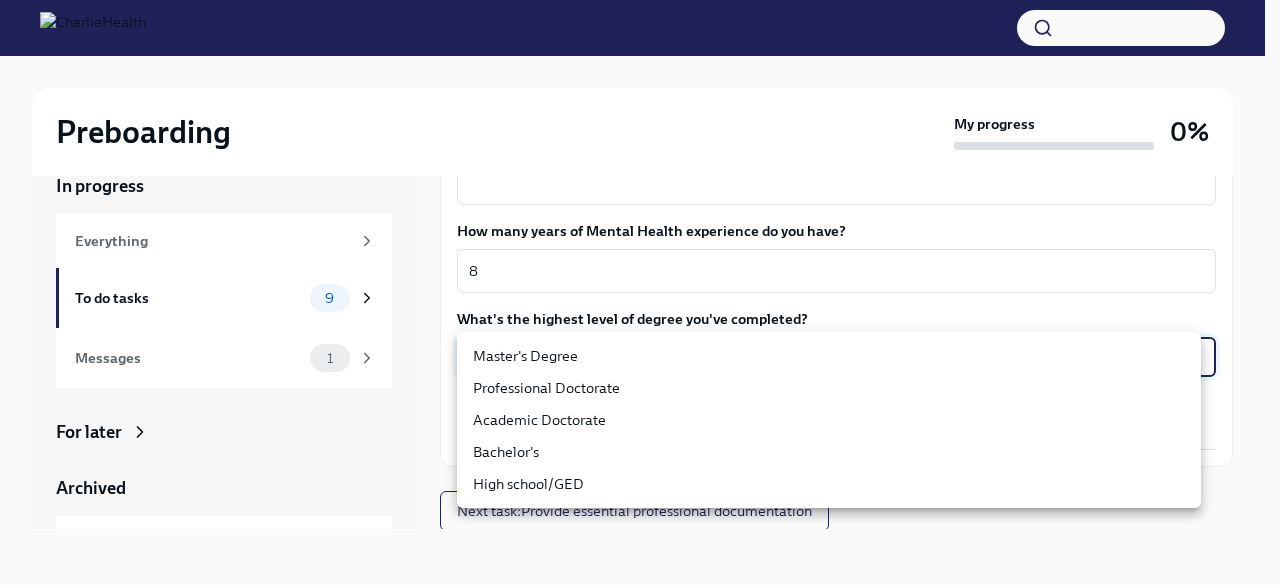 click on "Master's Degree" at bounding box center [829, 356] 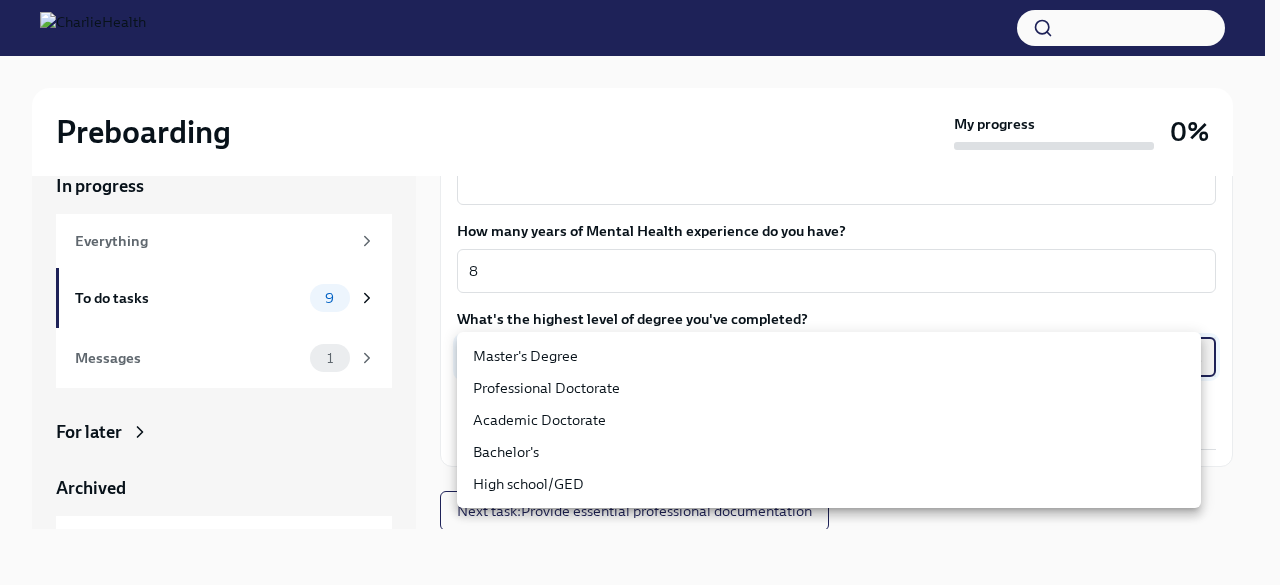type on "2vBr-ghkD" 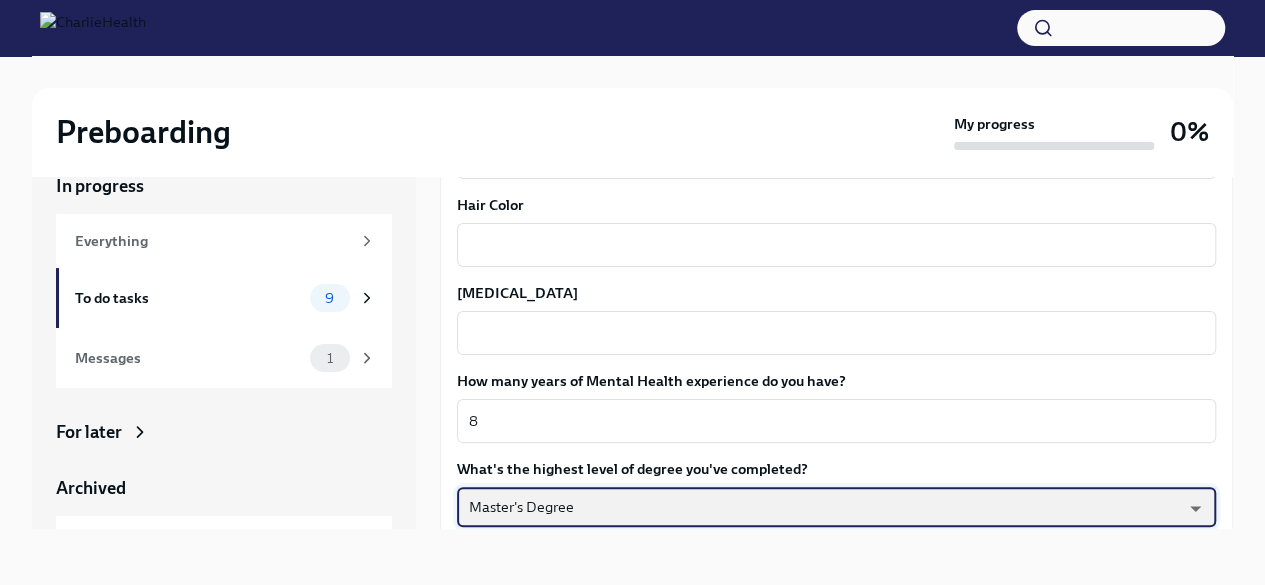 scroll, scrollTop: 1700, scrollLeft: 0, axis: vertical 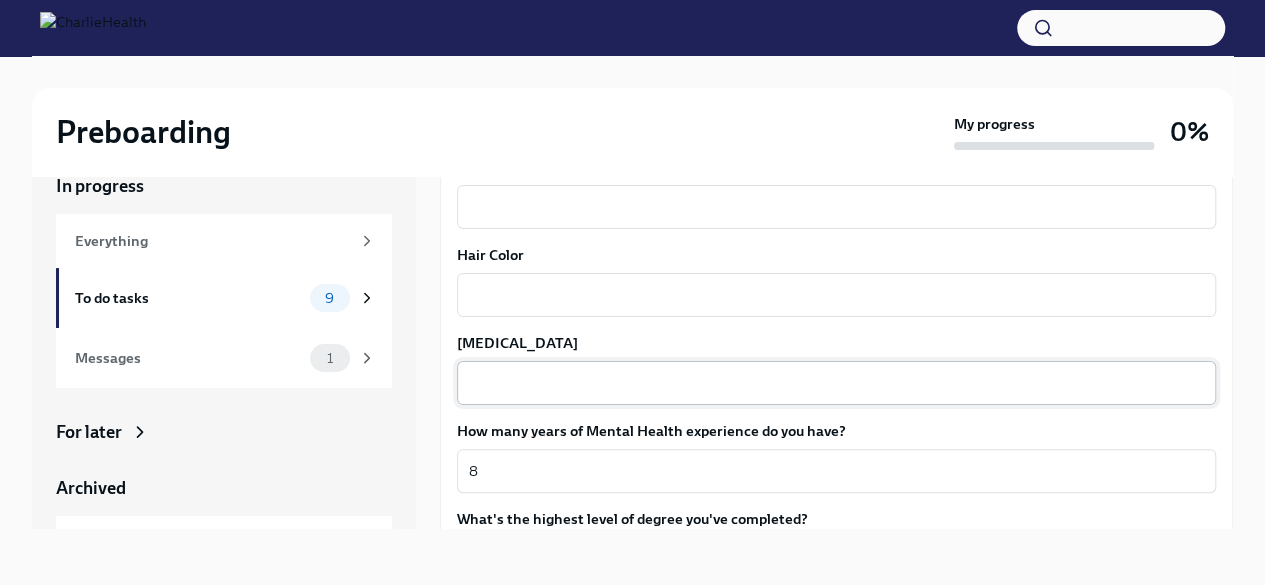 click on "x ​" at bounding box center [836, 383] 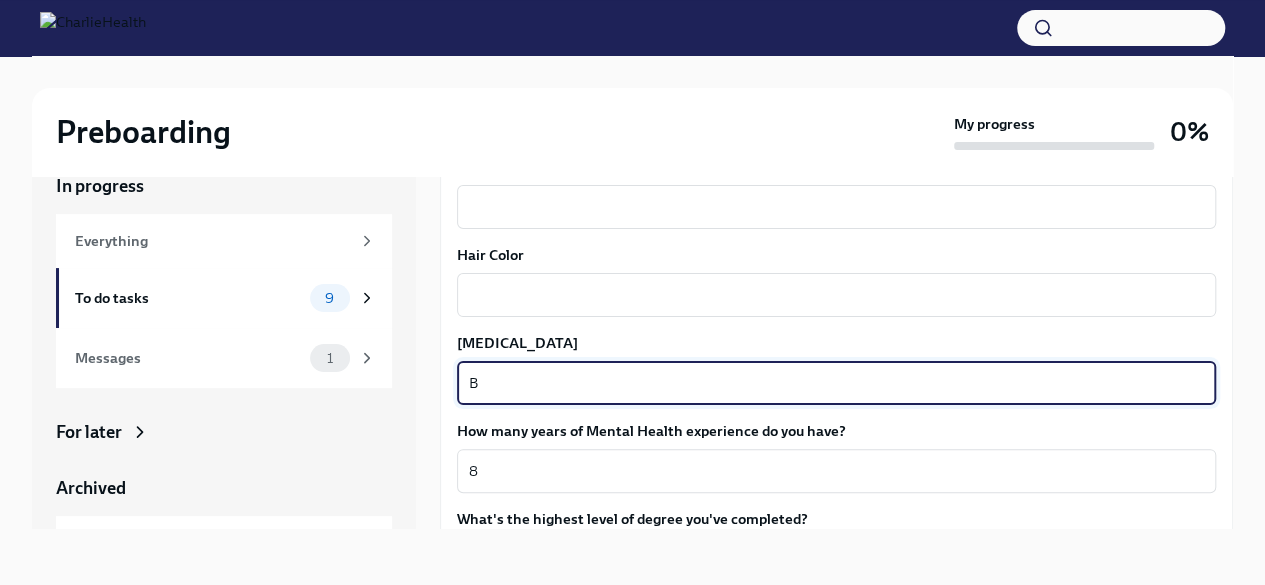 type on "B" 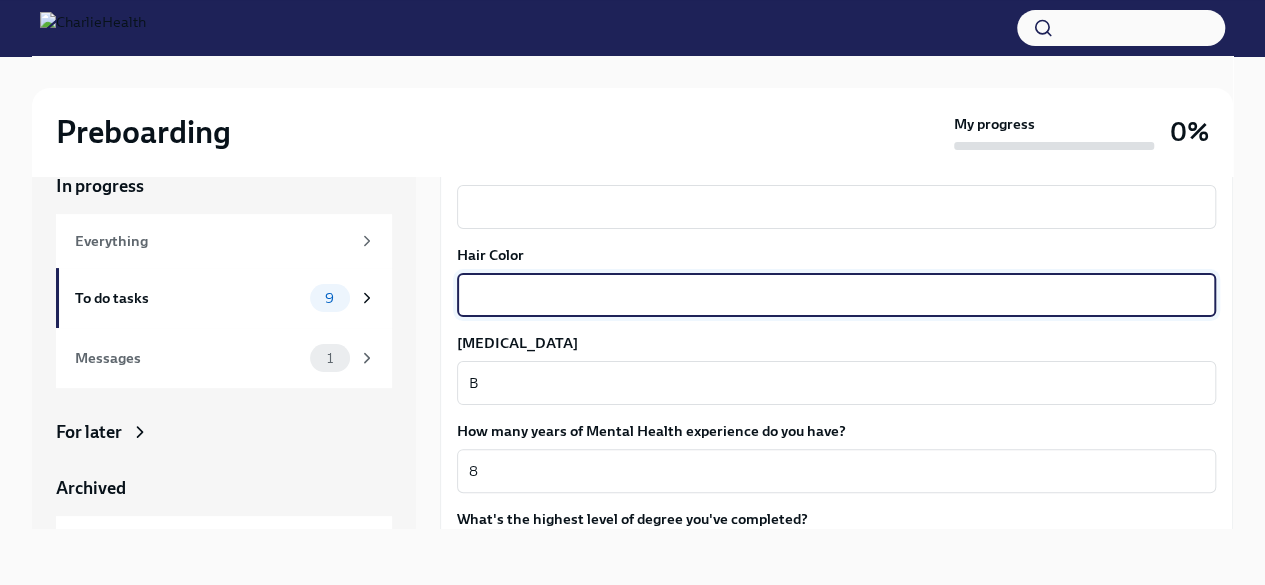 click on "Hair Color" at bounding box center [836, 295] 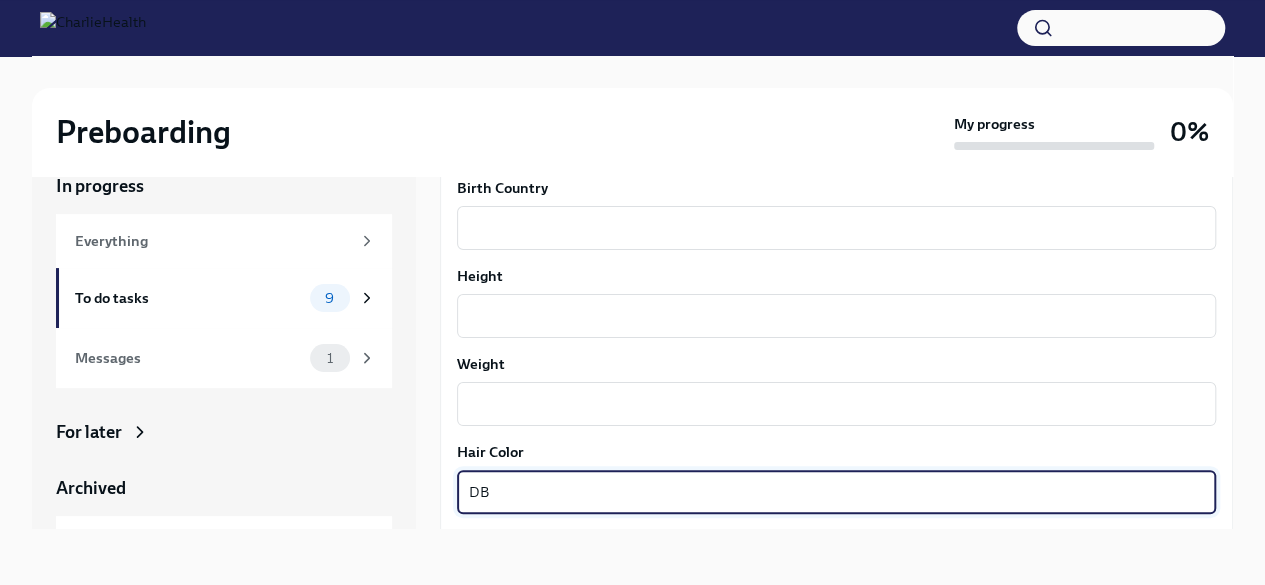 scroll, scrollTop: 1500, scrollLeft: 0, axis: vertical 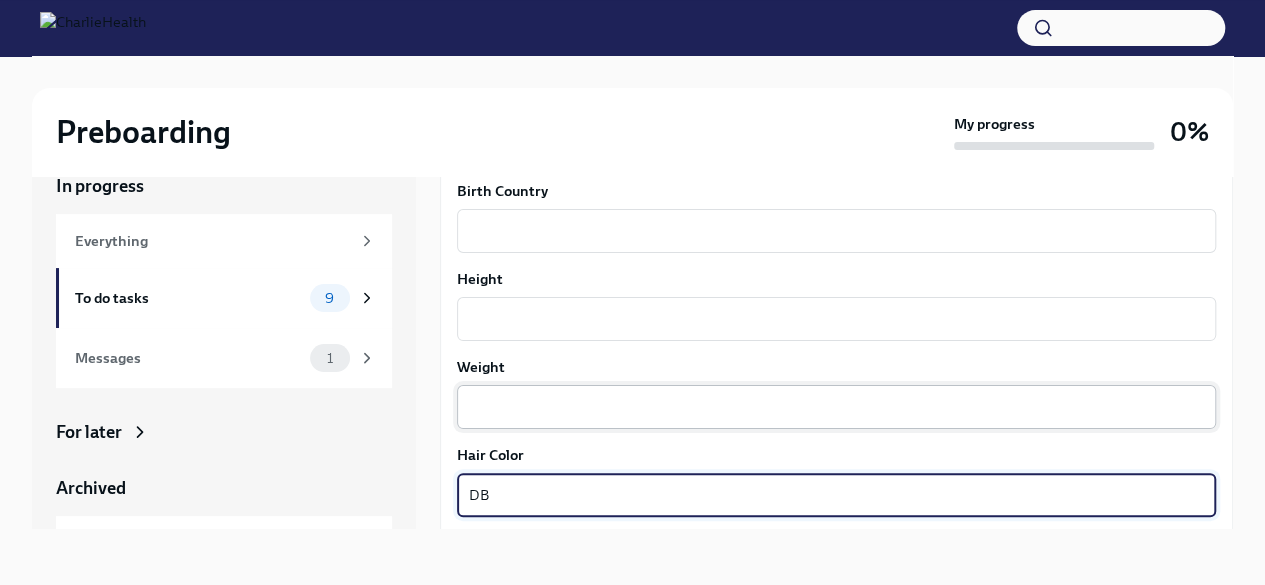 type on "DB" 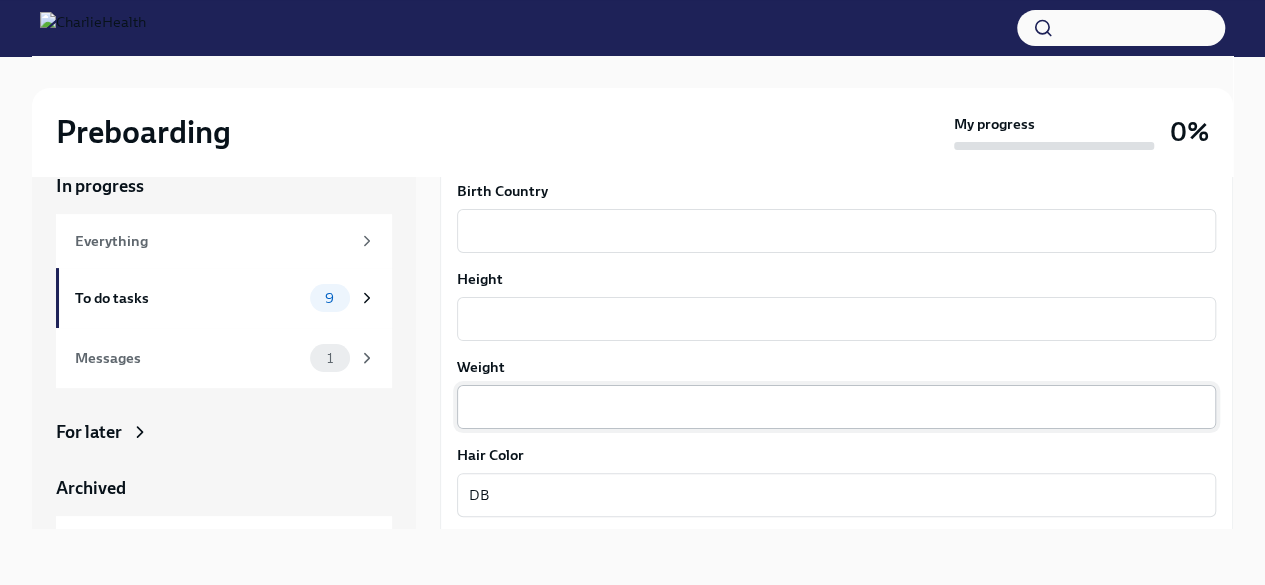 click on "x ​" at bounding box center (836, 407) 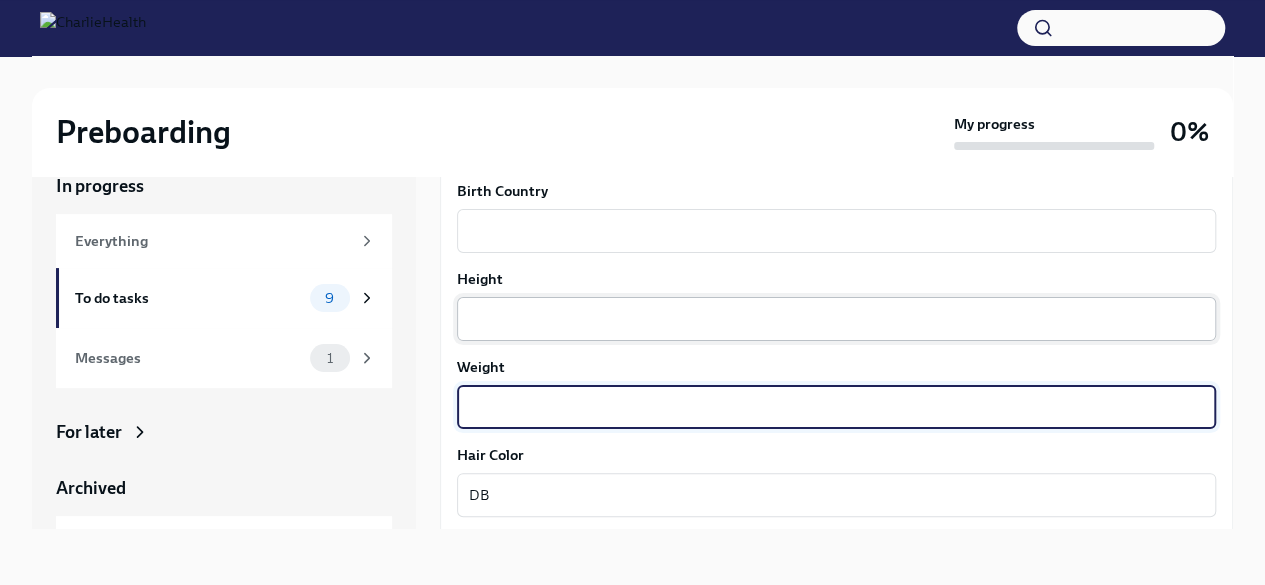 click on "Height" at bounding box center [836, 319] 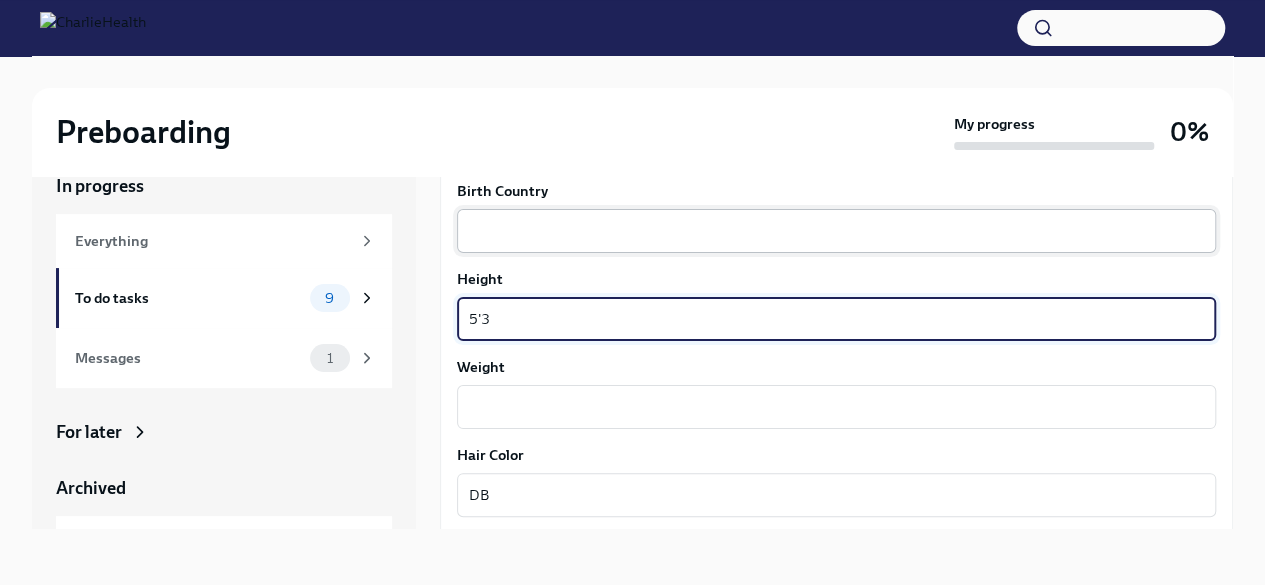 type on "5'3" 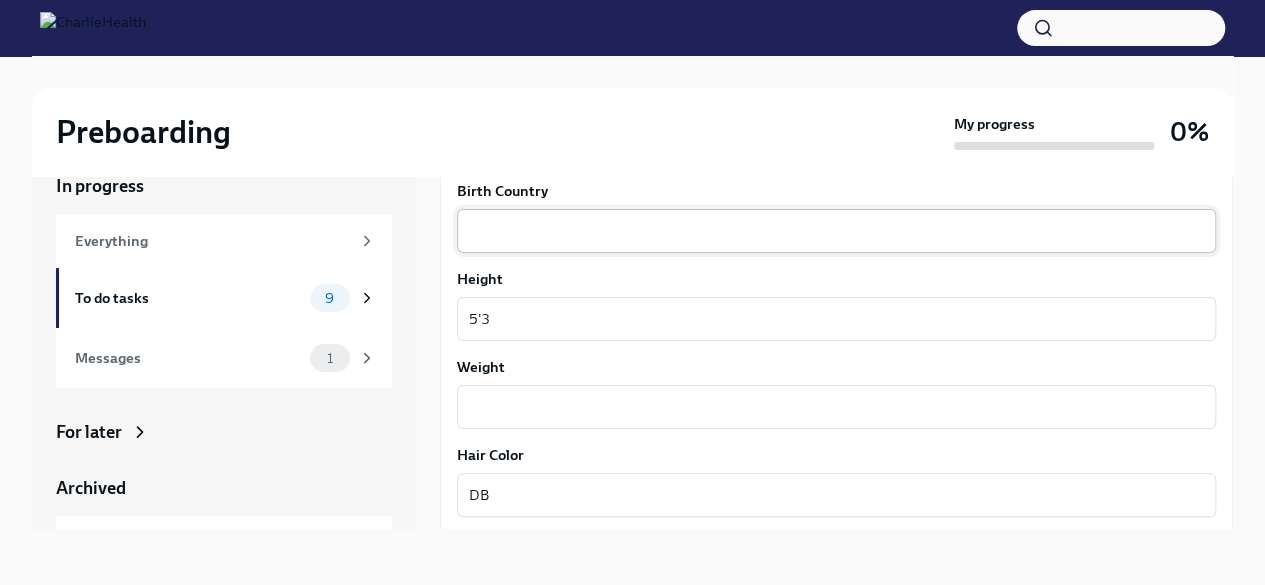 click on "x ​" at bounding box center (836, 231) 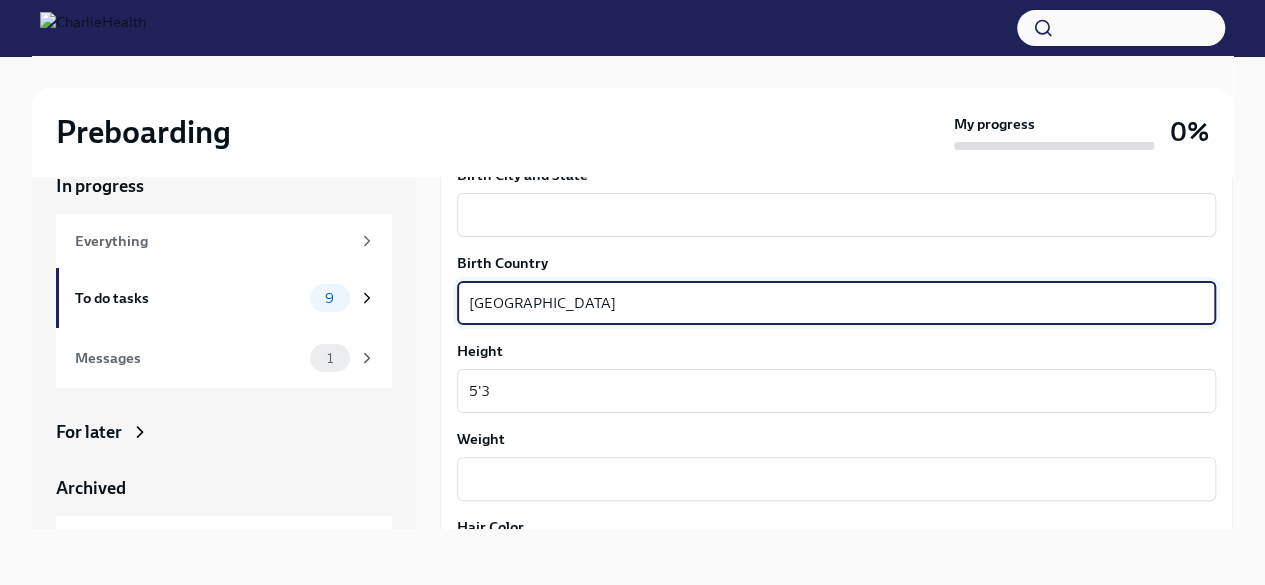 scroll, scrollTop: 1400, scrollLeft: 0, axis: vertical 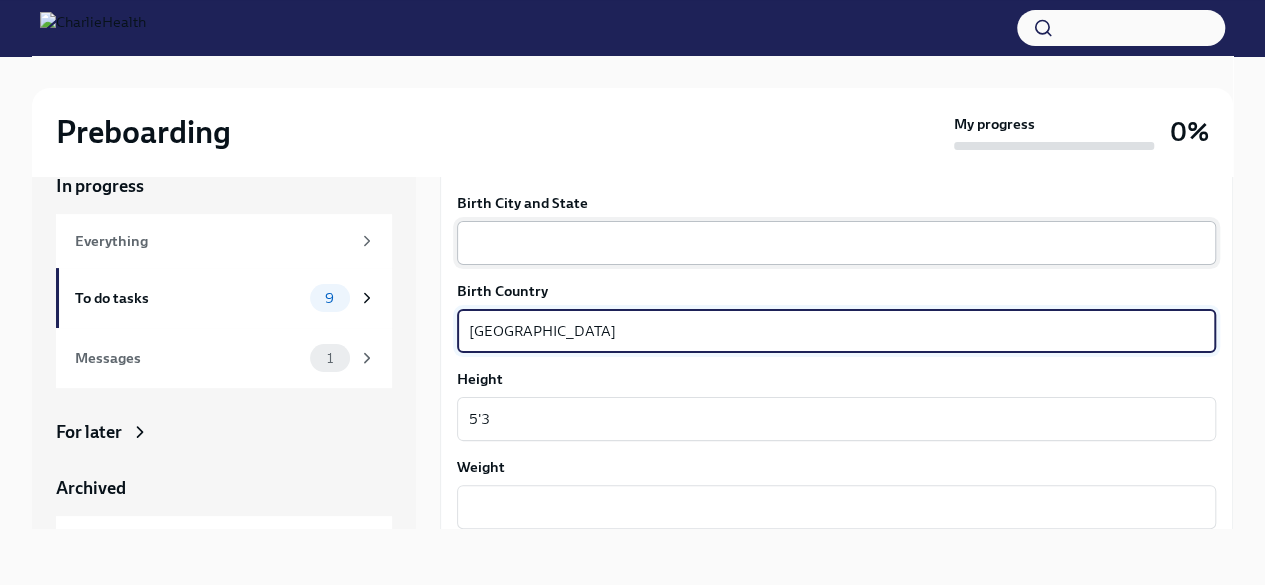type on "[GEOGRAPHIC_DATA]" 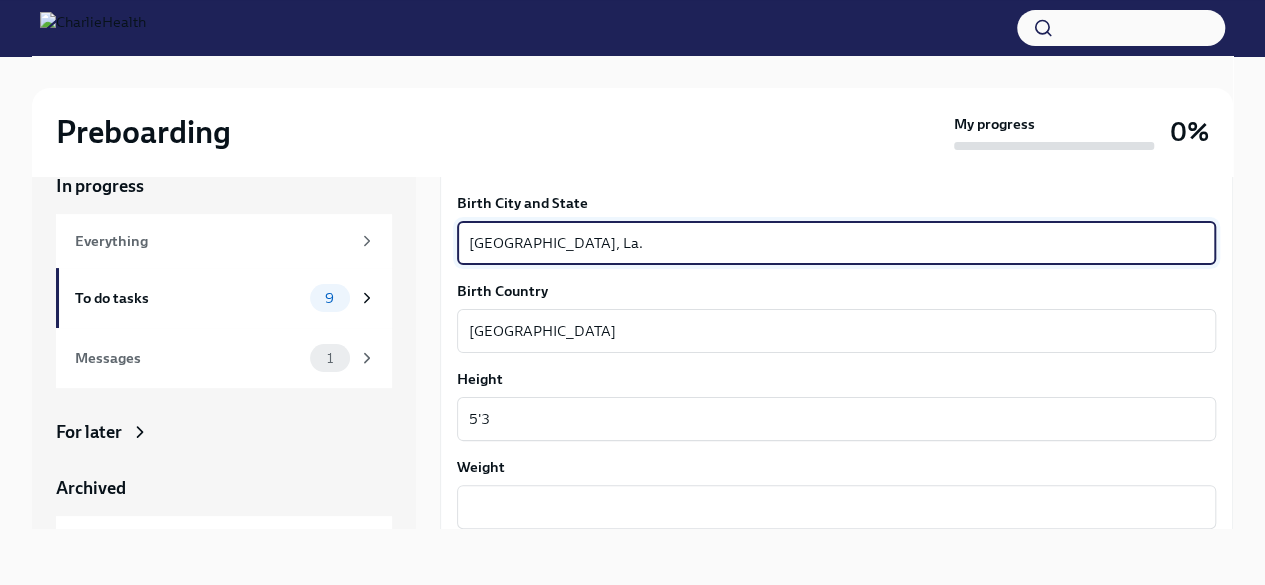 scroll, scrollTop: 1300, scrollLeft: 0, axis: vertical 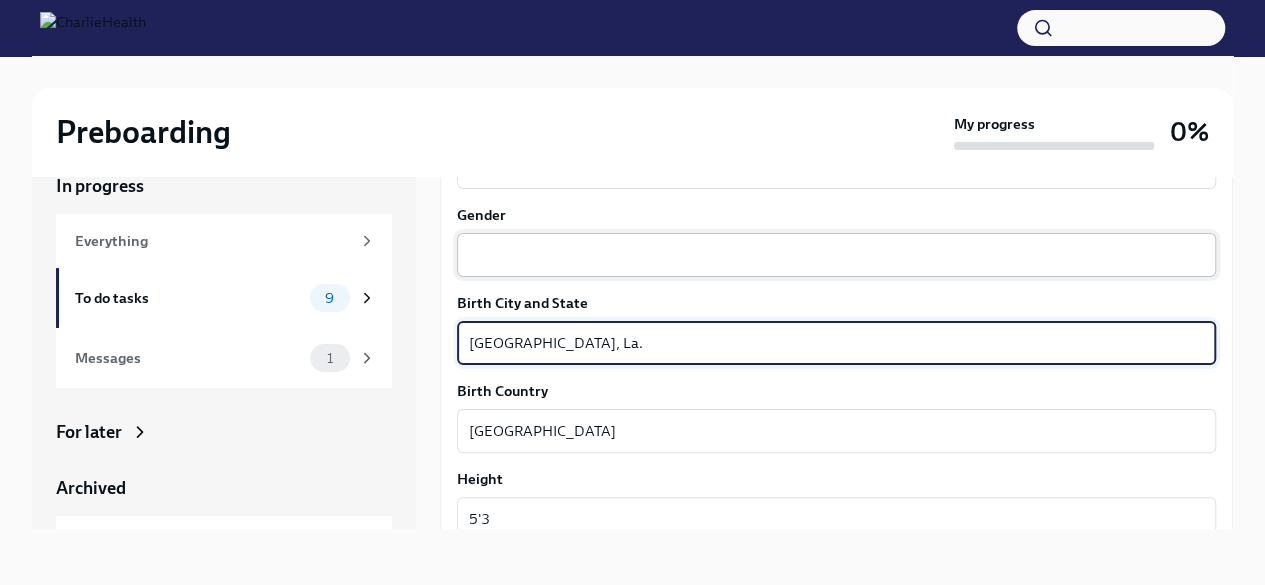 type on "[GEOGRAPHIC_DATA], La." 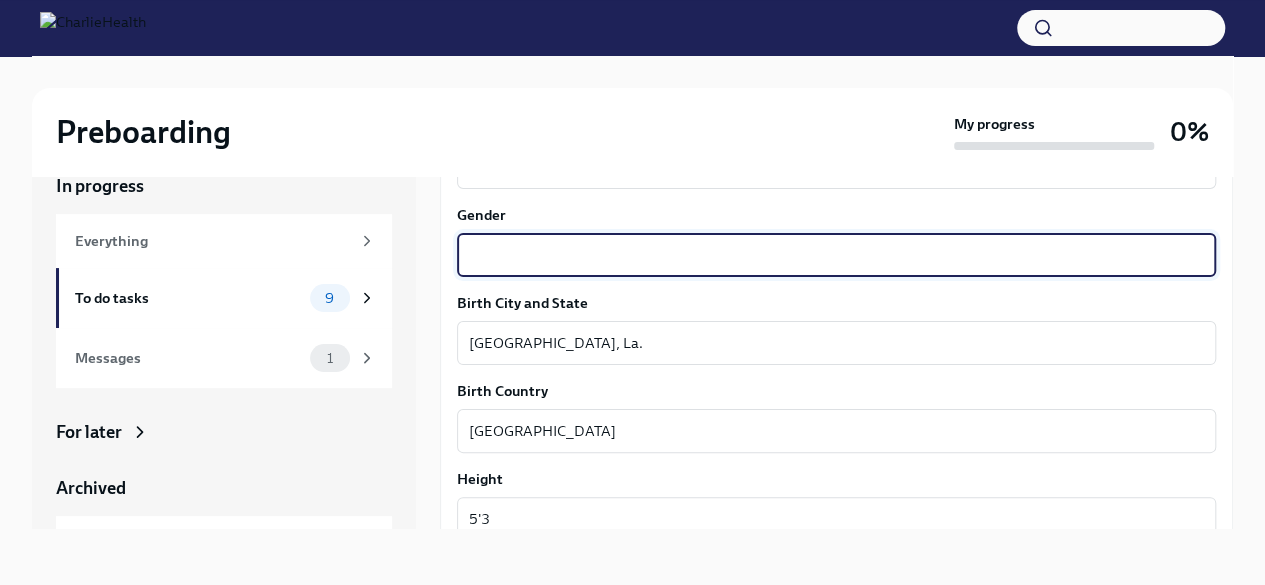 click on "Gender" at bounding box center [836, 255] 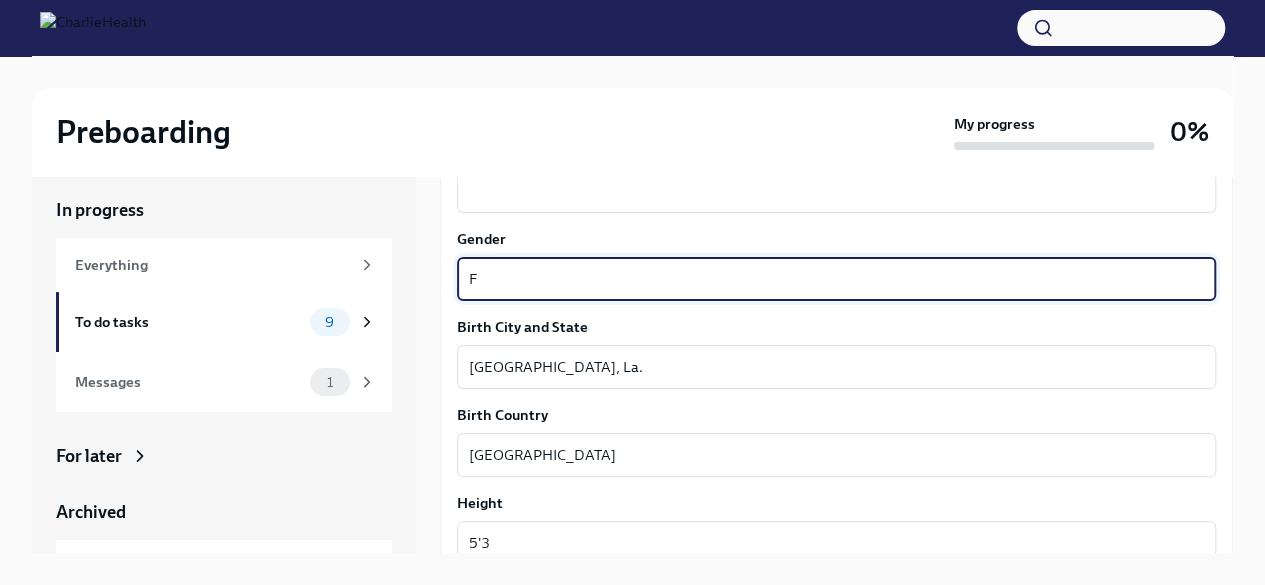 scroll, scrollTop: 0, scrollLeft: 0, axis: both 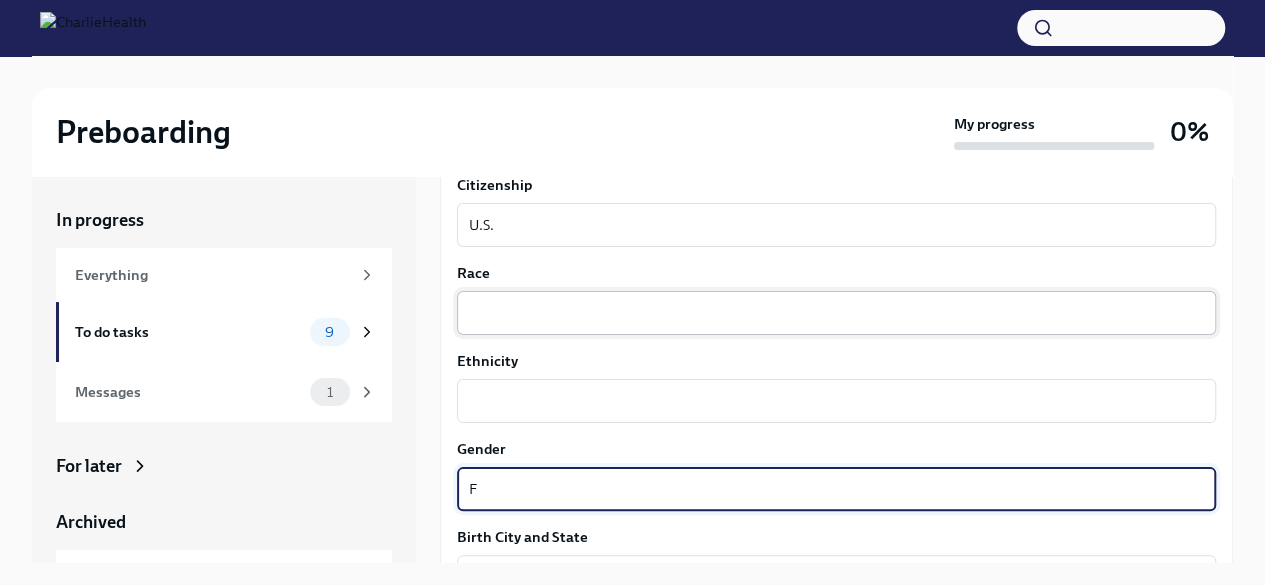 type on "F" 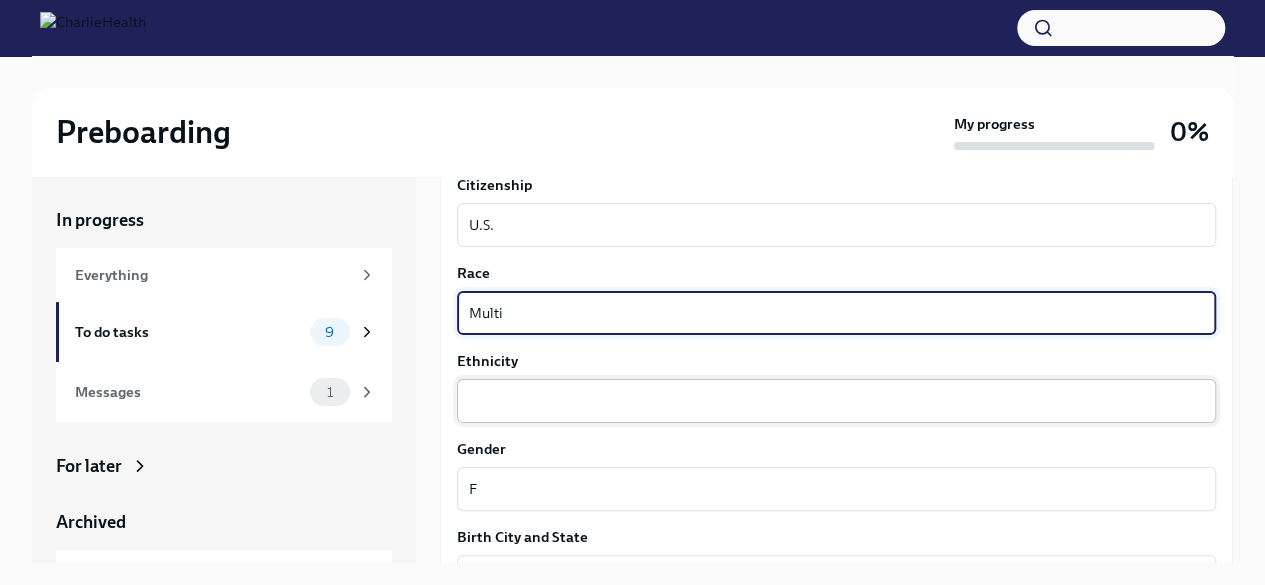 type on "Multi" 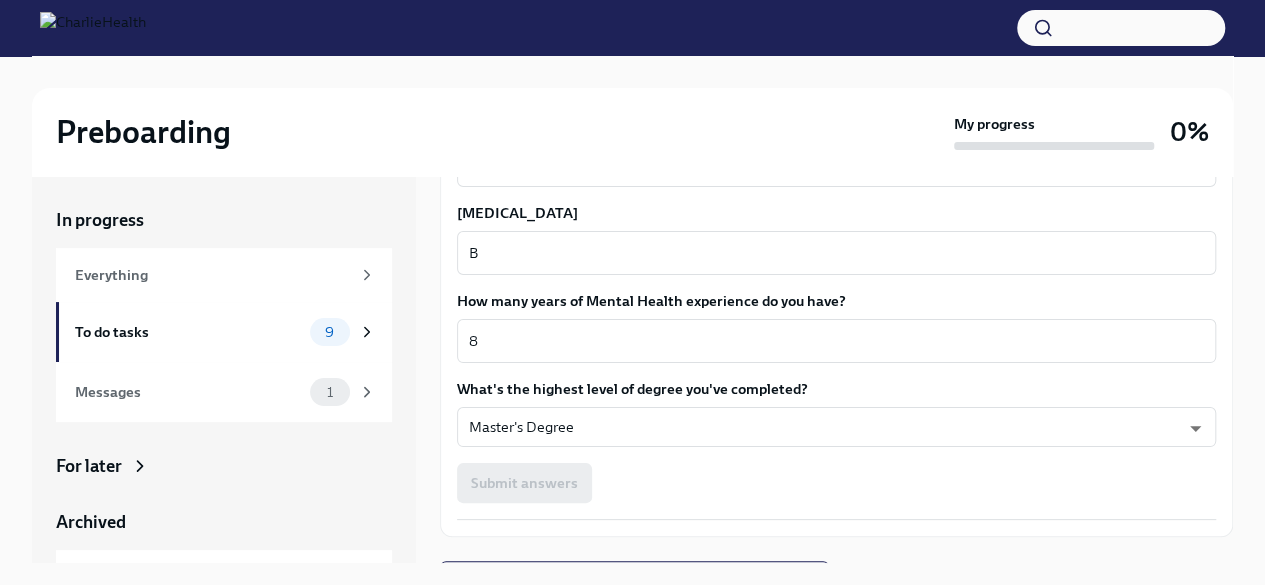 scroll, scrollTop: 1900, scrollLeft: 0, axis: vertical 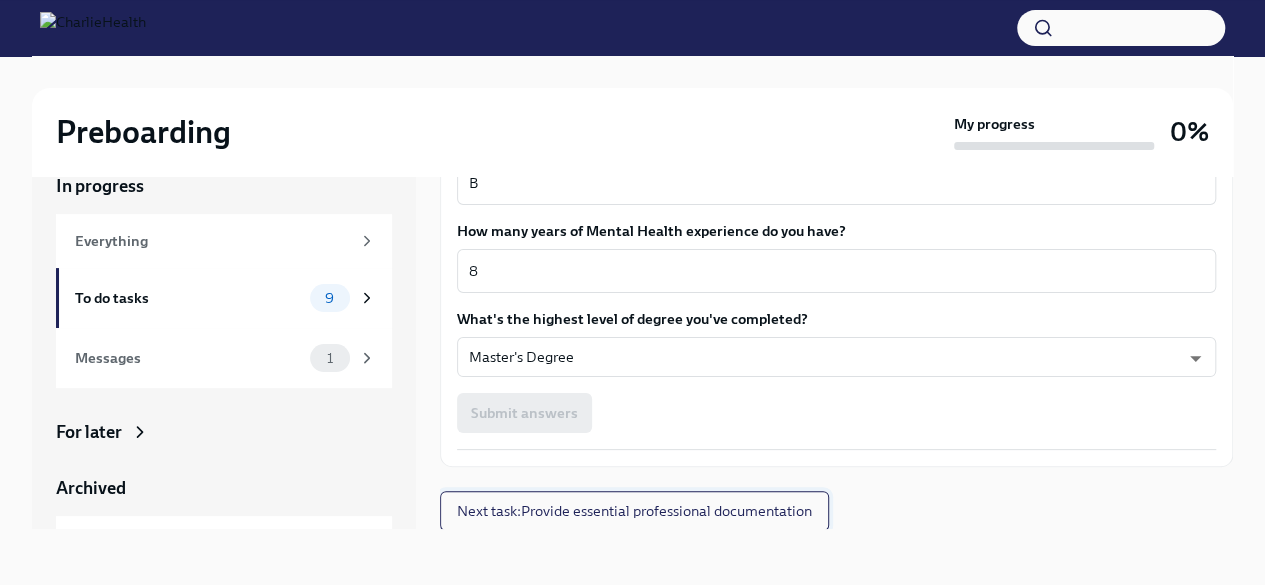type on "[DEMOGRAPHIC_DATA]" 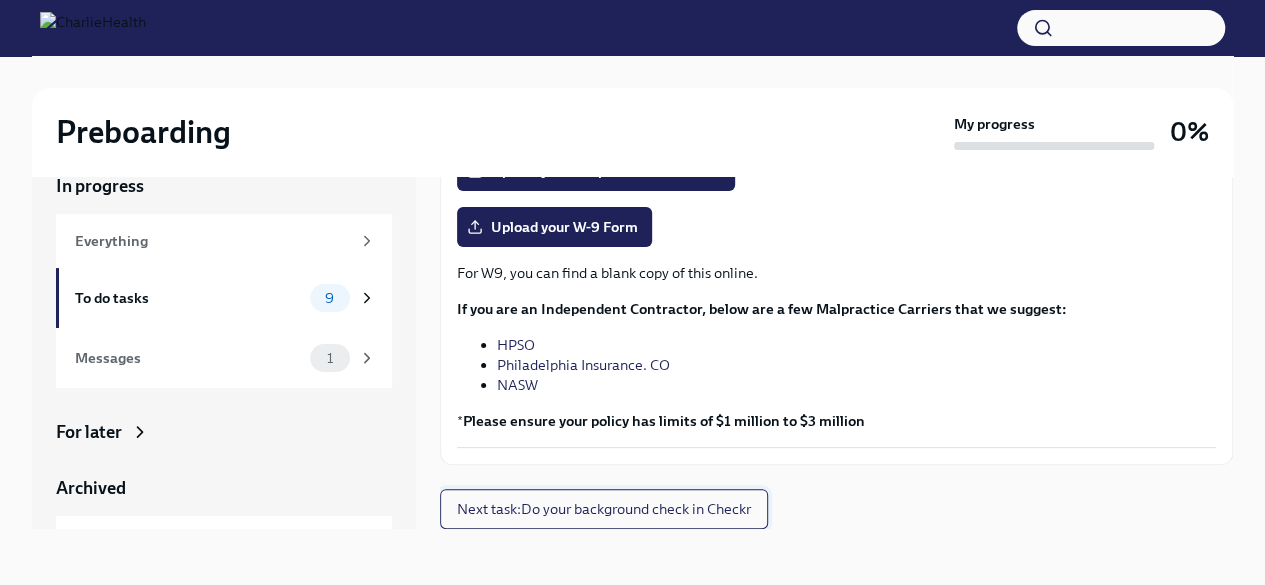scroll, scrollTop: 0, scrollLeft: 0, axis: both 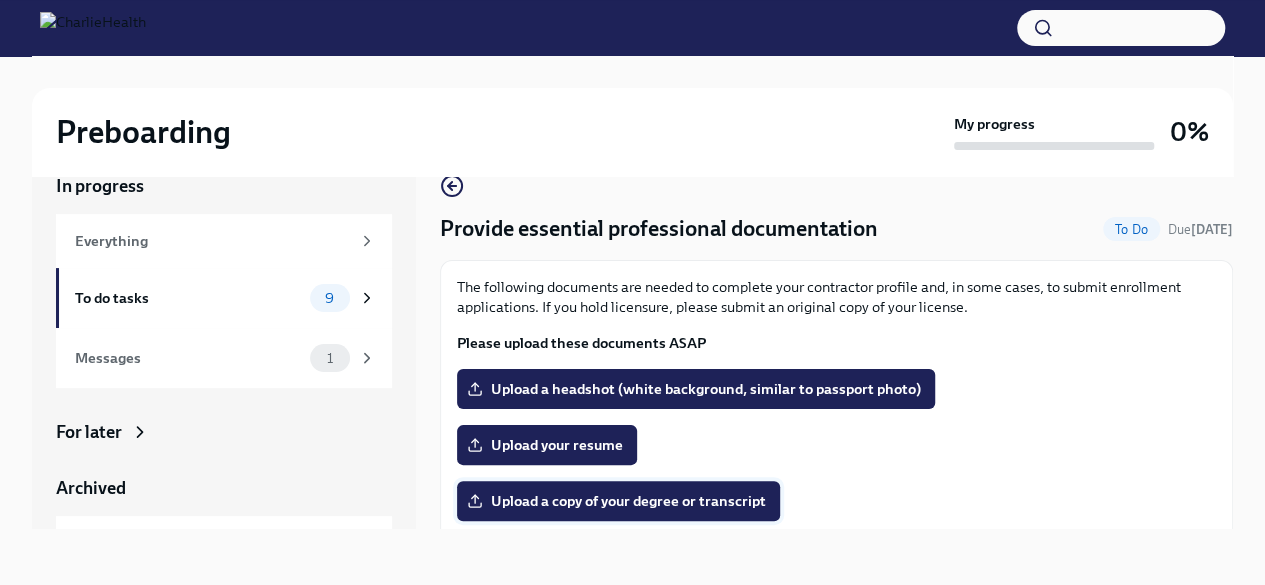 click on "Upload a copy of your degree or transcript" at bounding box center (618, 501) 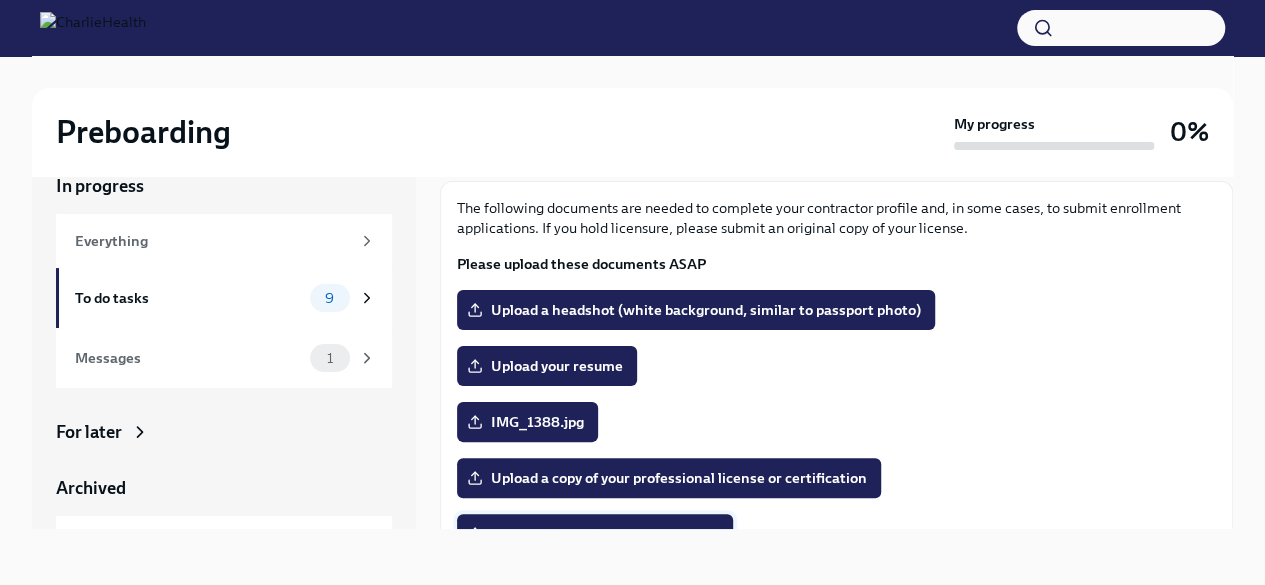 scroll, scrollTop: 76, scrollLeft: 0, axis: vertical 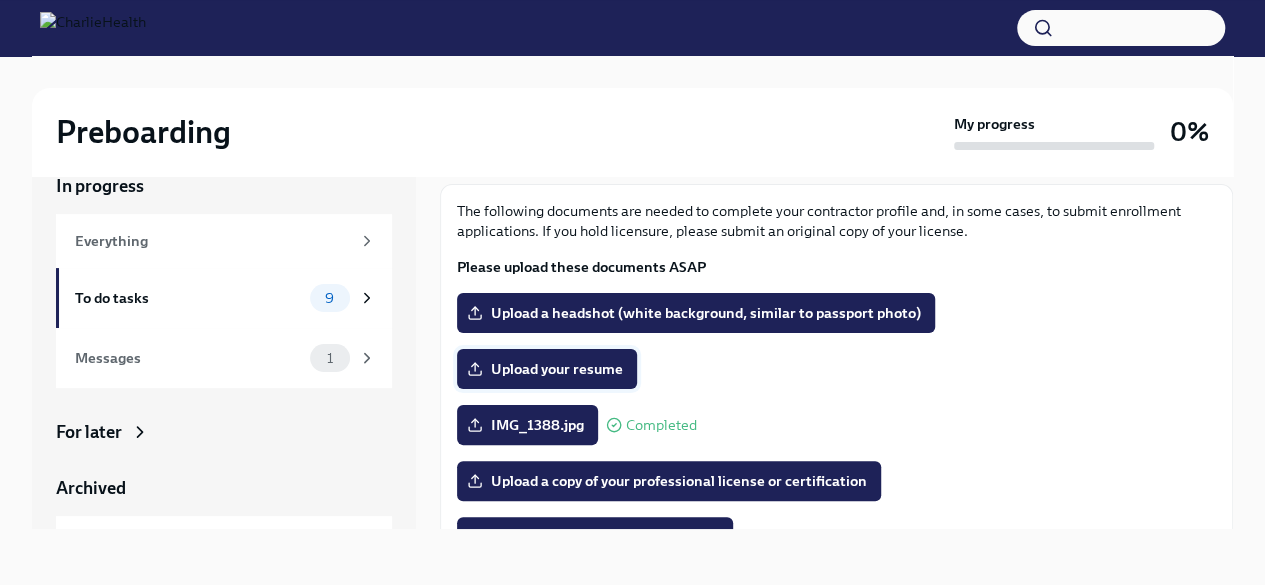 click on "Upload your resume" at bounding box center [547, 369] 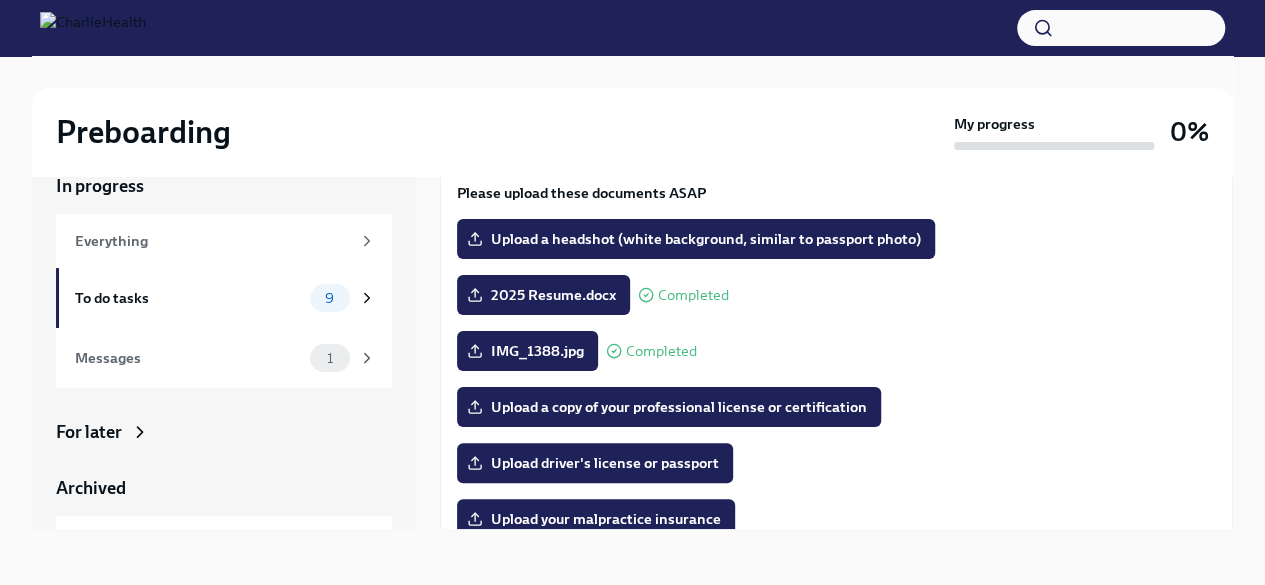 scroll, scrollTop: 176, scrollLeft: 0, axis: vertical 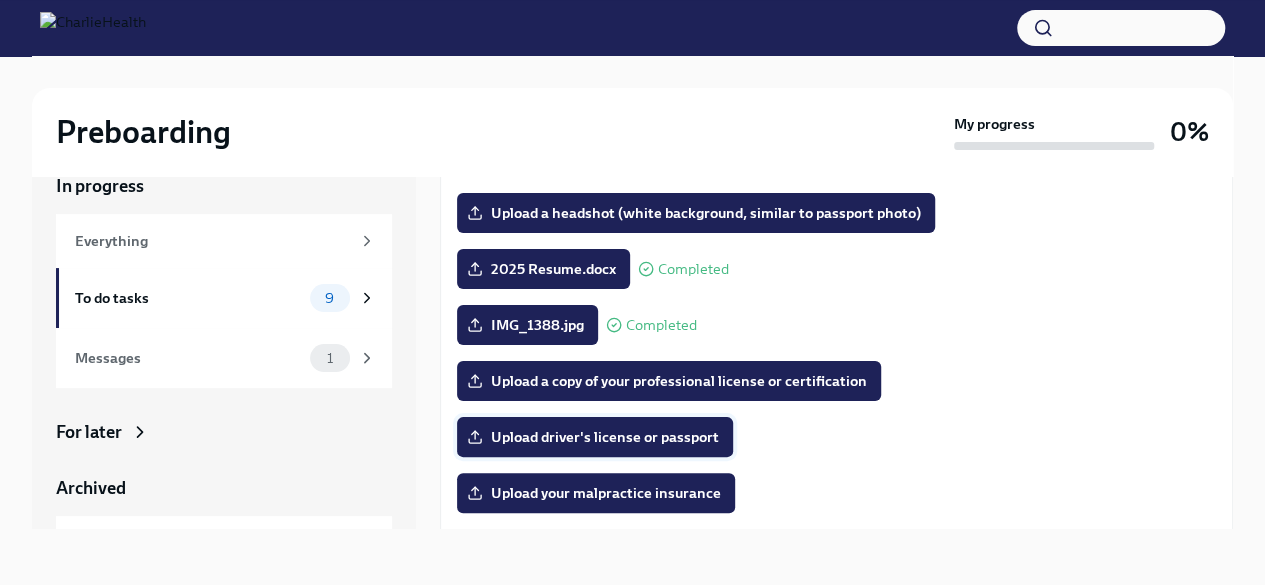 click on "Upload driver's license or passport" at bounding box center [595, 437] 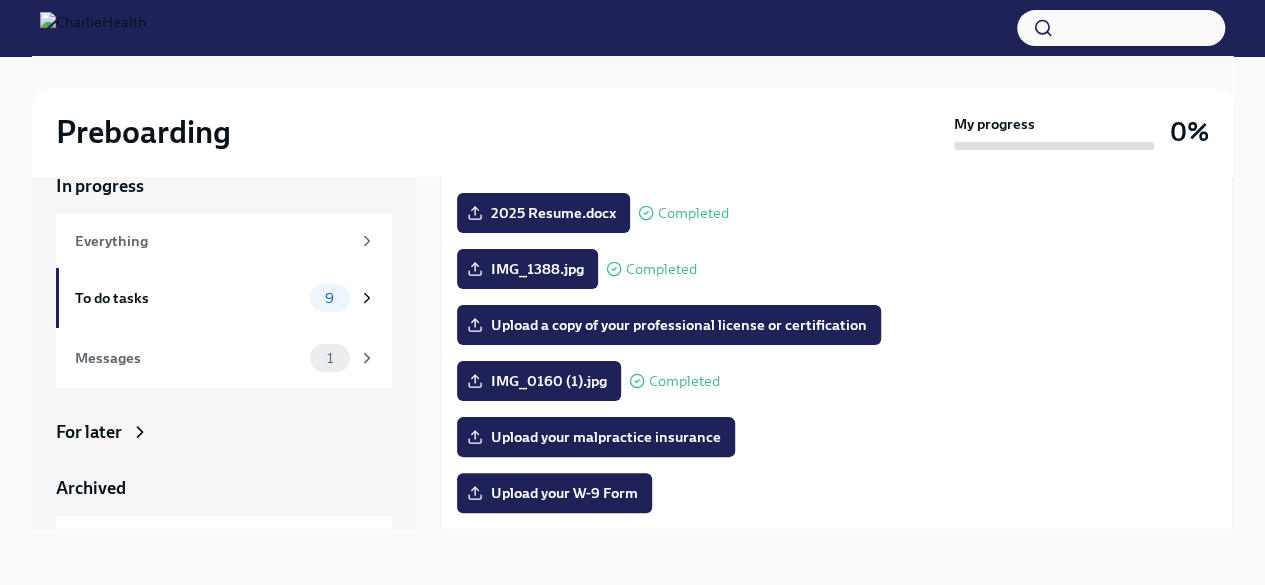 scroll, scrollTop: 276, scrollLeft: 0, axis: vertical 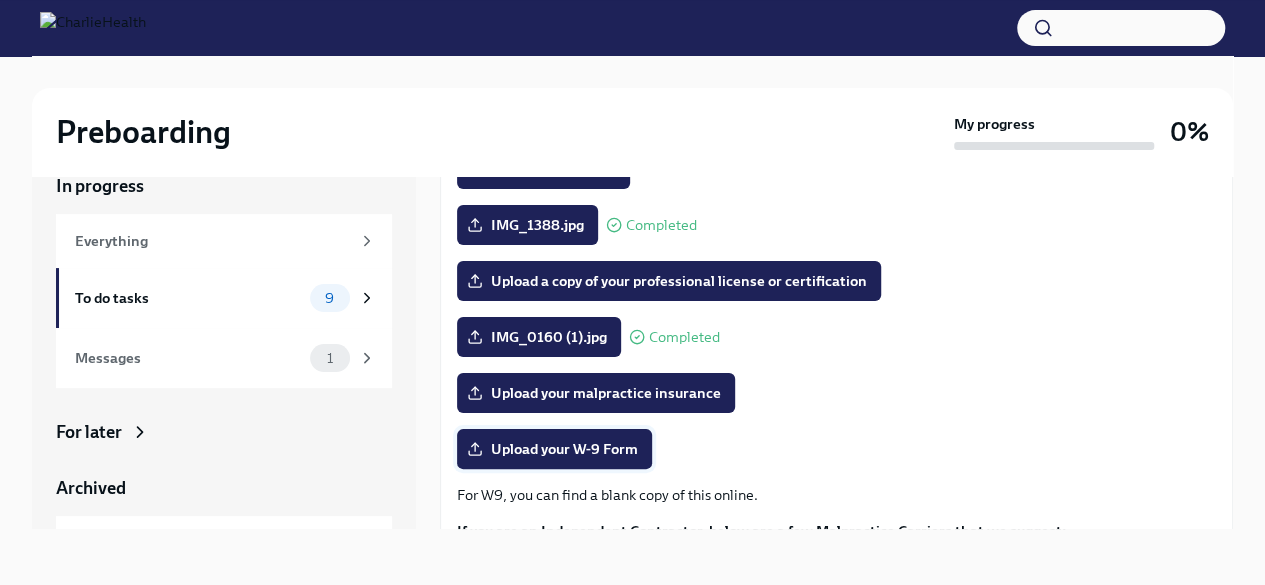 click on "Upload your W-9 Form" at bounding box center (554, 449) 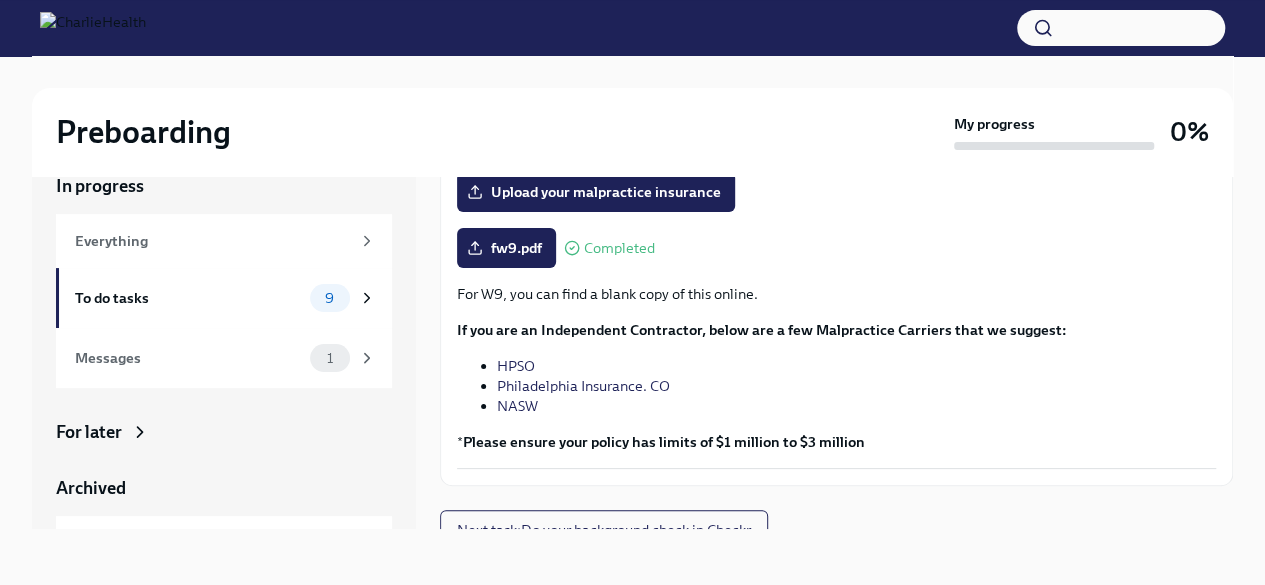scroll, scrollTop: 496, scrollLeft: 0, axis: vertical 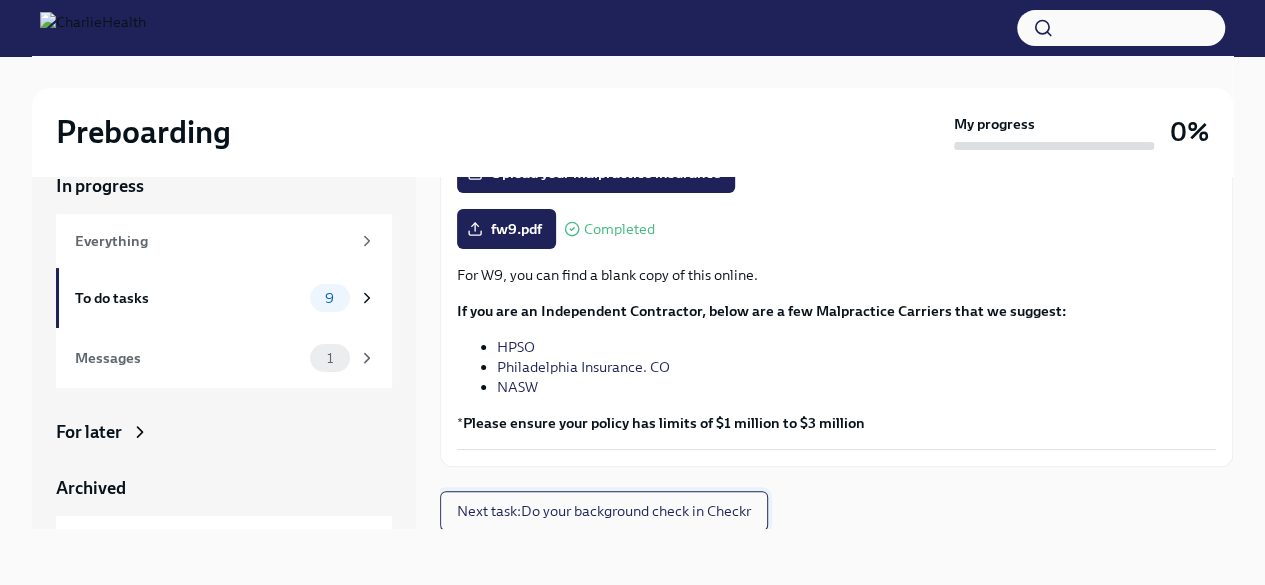 click on "Next task :  Do your background check in Checkr" at bounding box center [604, 511] 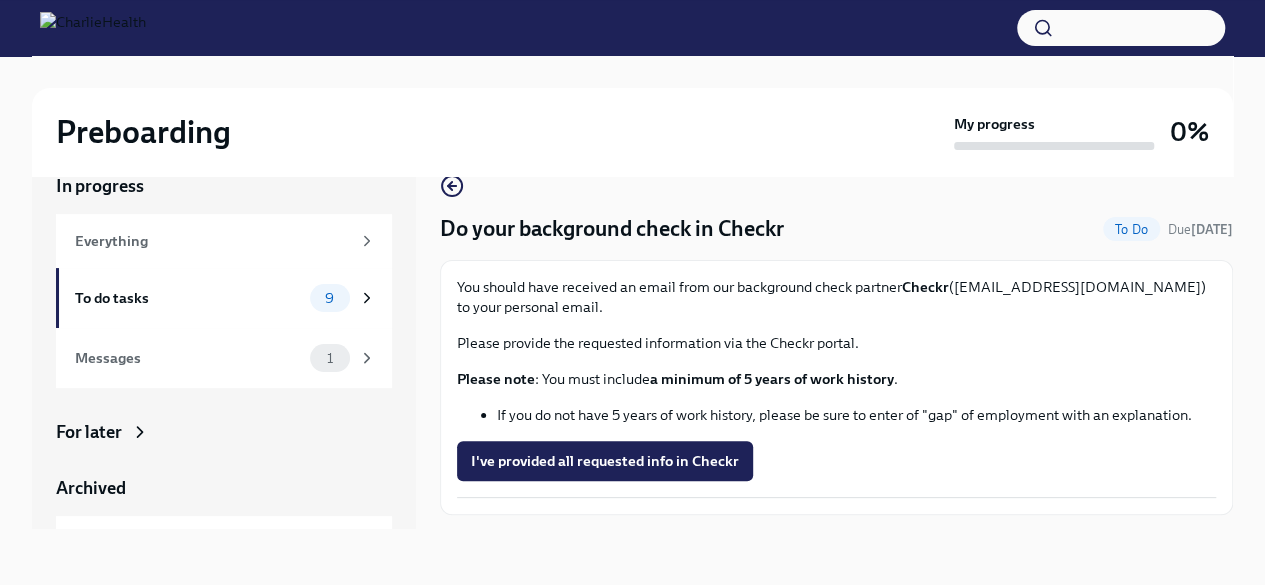 click on "I've provided all requested info in Checkr" at bounding box center [605, 461] 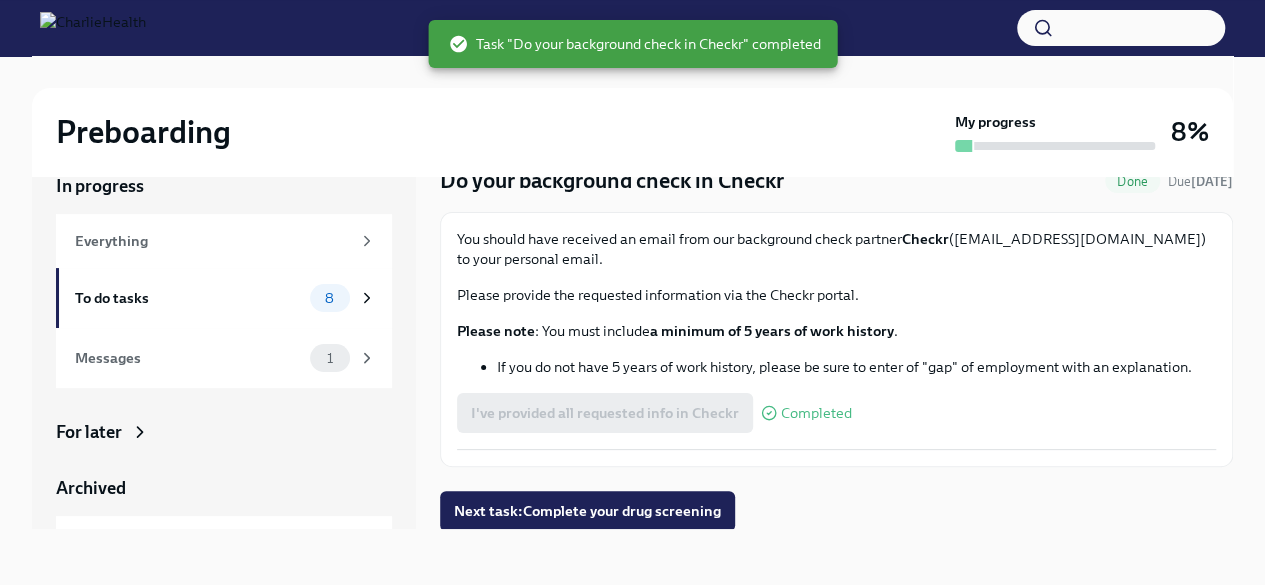 scroll, scrollTop: 49, scrollLeft: 0, axis: vertical 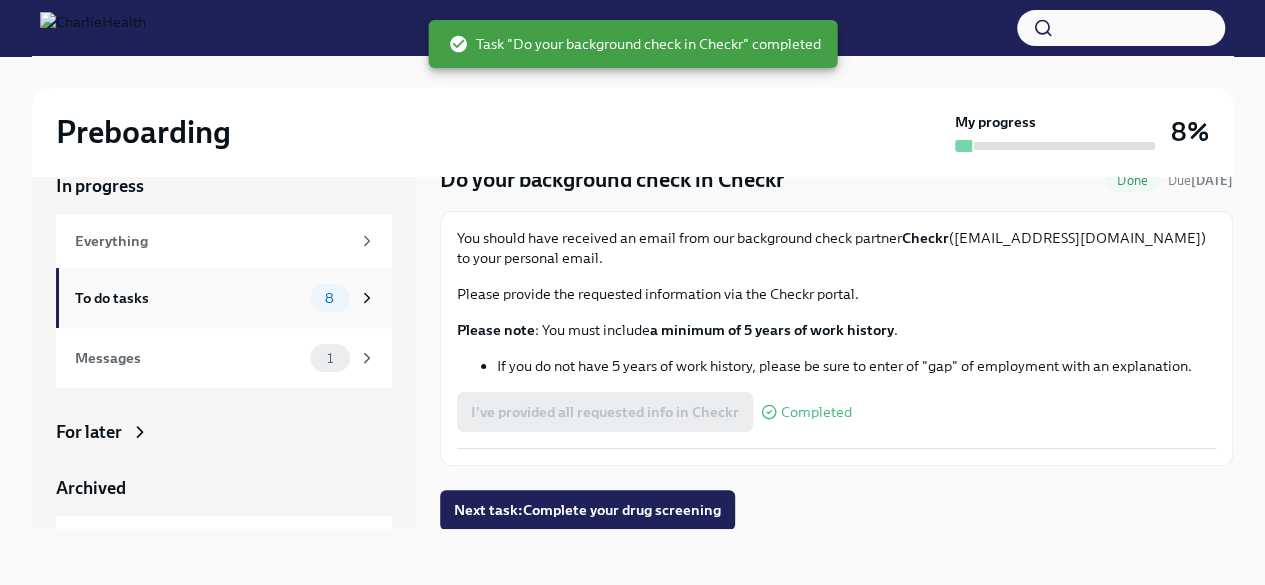 click on "8" at bounding box center [329, 298] 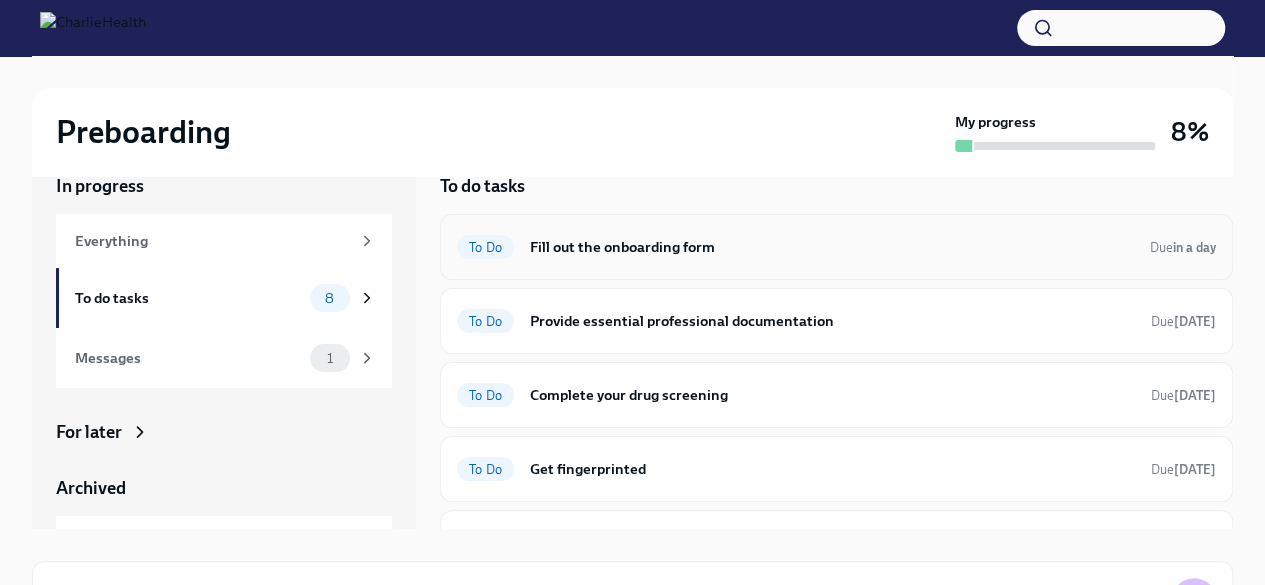 click on "Fill out the onboarding form" at bounding box center [832, 247] 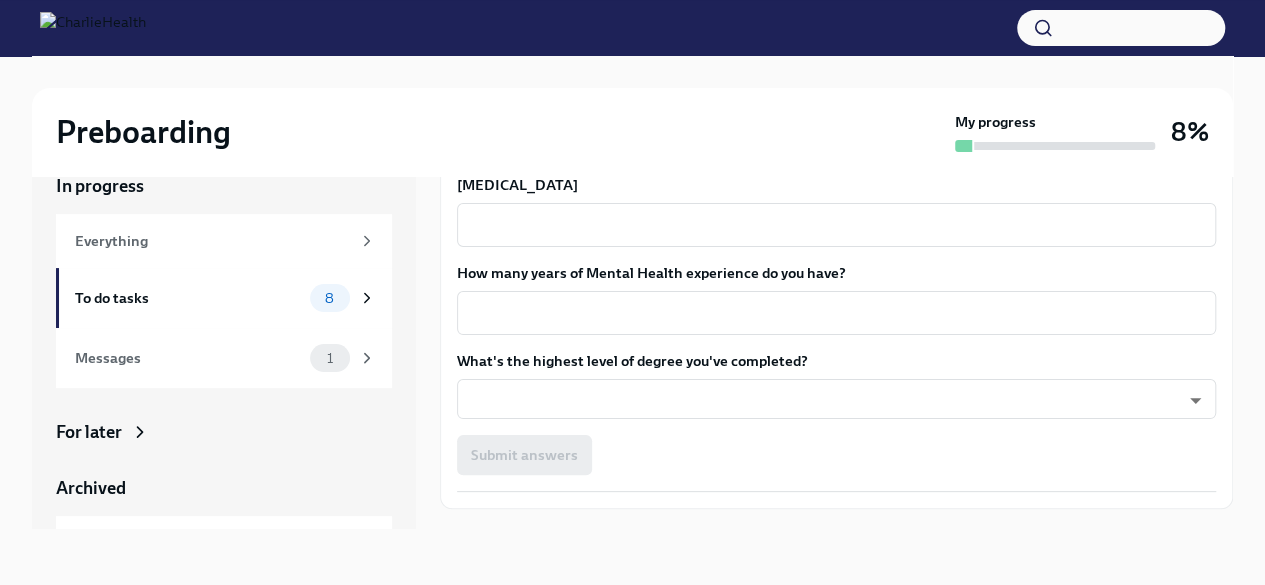 scroll, scrollTop: 1900, scrollLeft: 0, axis: vertical 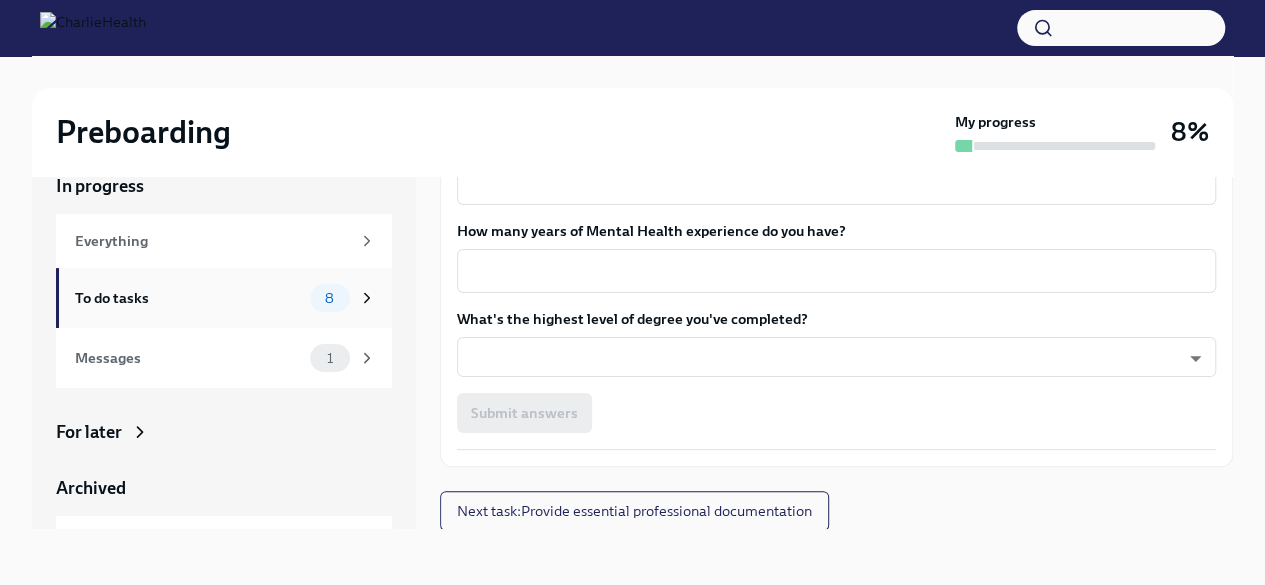 click on "To do tasks" at bounding box center (188, 298) 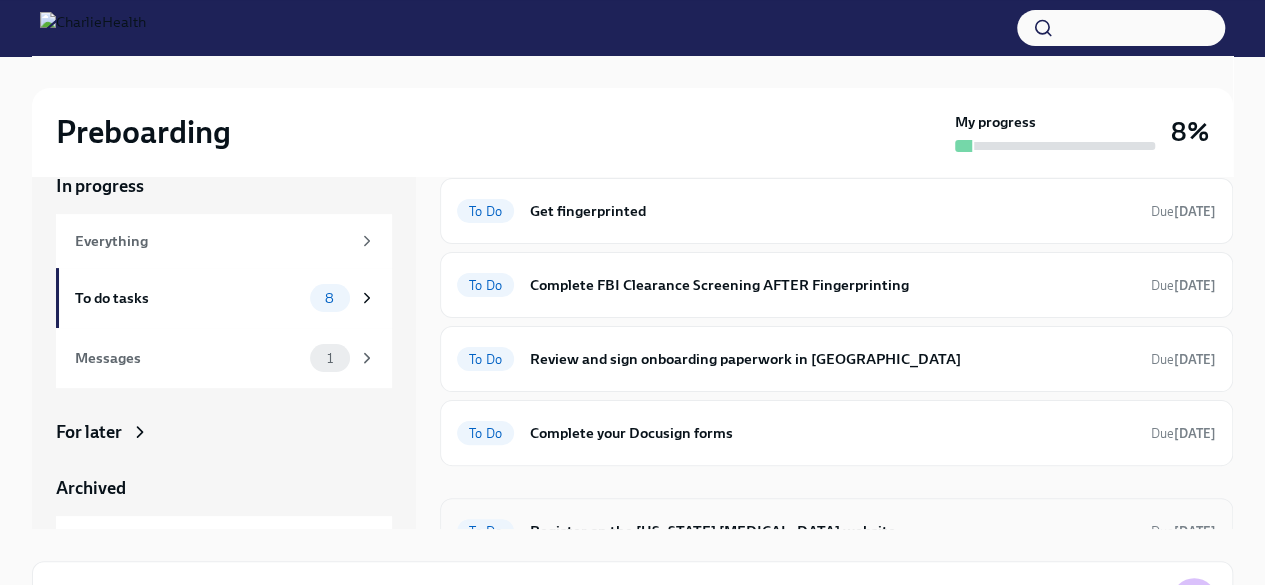scroll, scrollTop: 287, scrollLeft: 0, axis: vertical 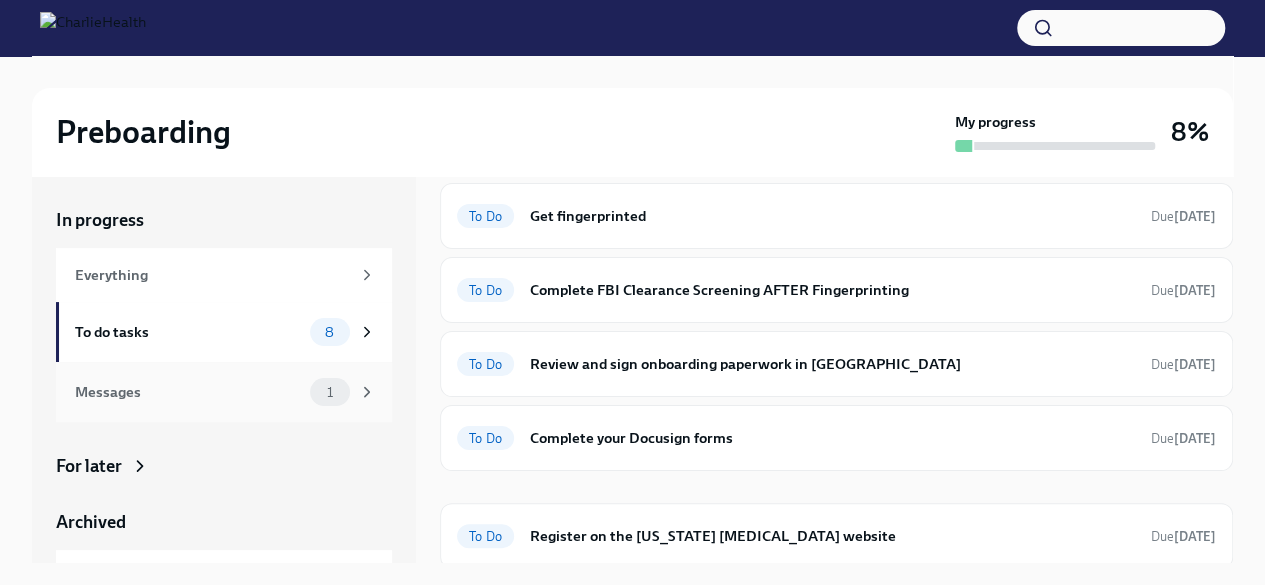 click on "1" at bounding box center (330, 392) 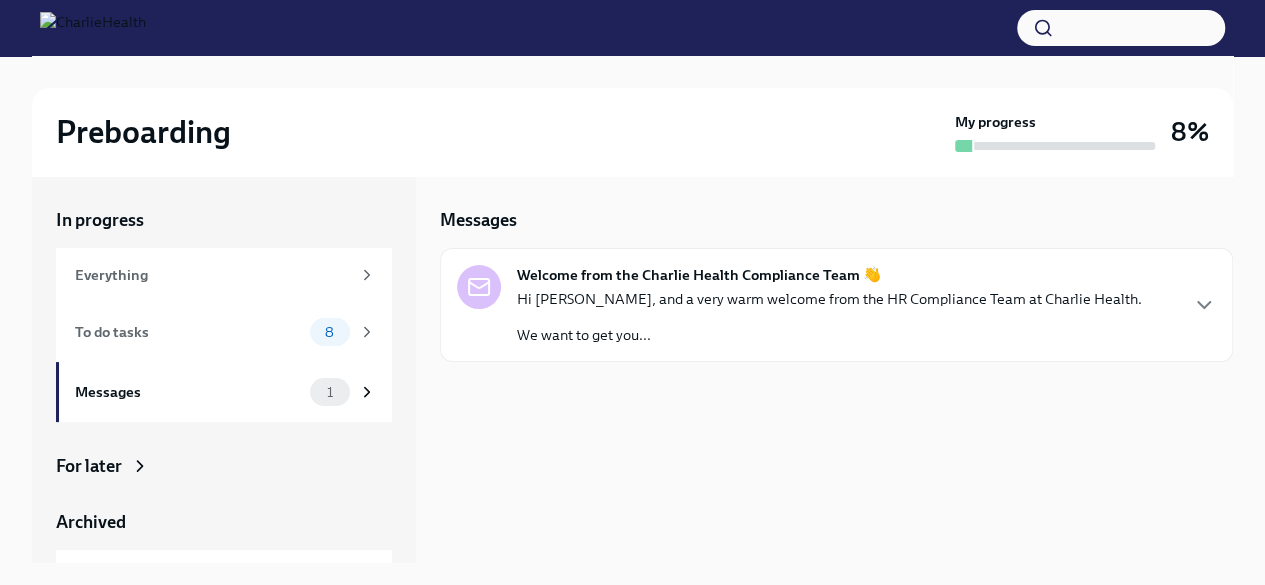 click on "Hi [PERSON_NAME], and a very warm welcome from the HR Compliance Team at Charlie Health." at bounding box center [829, 299] 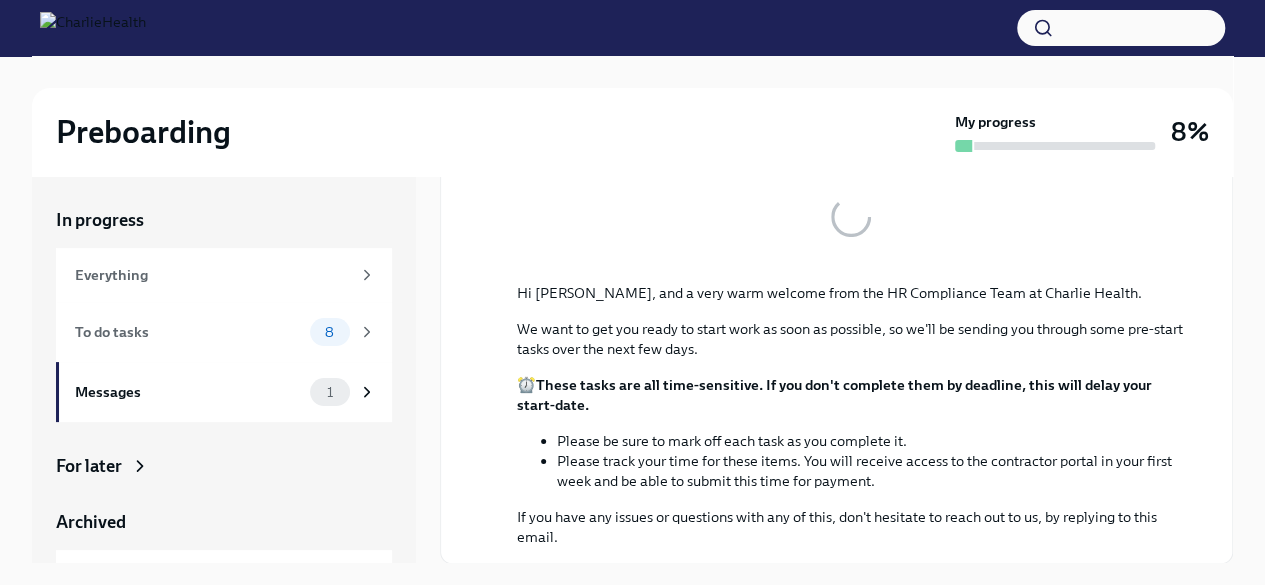 scroll, scrollTop: 85, scrollLeft: 0, axis: vertical 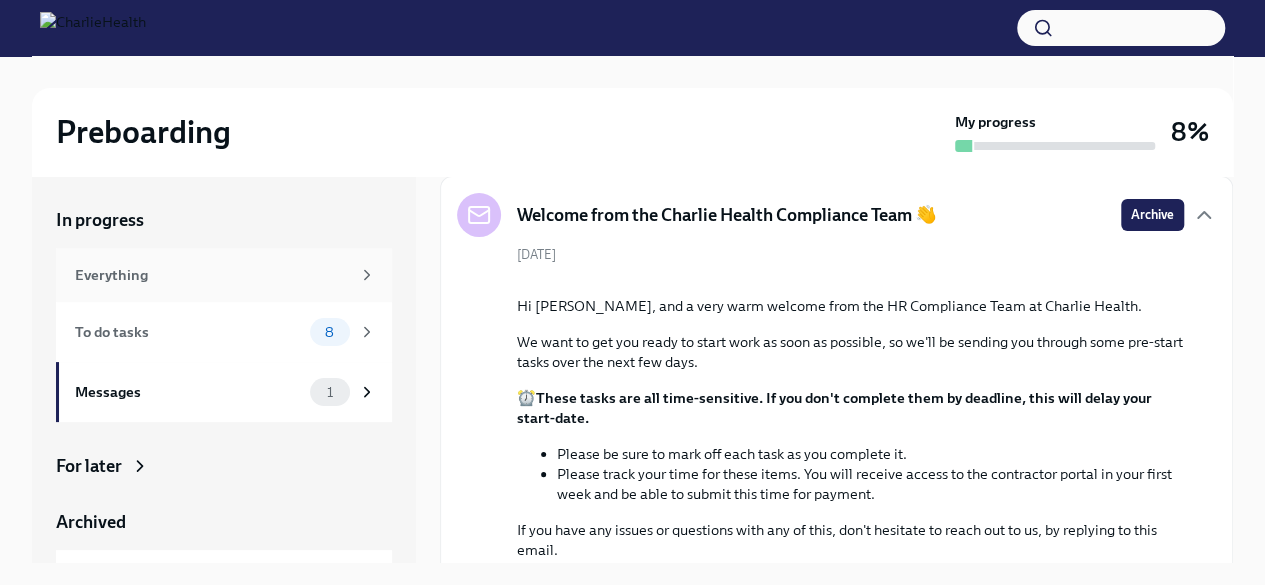 click on "Everything" at bounding box center [212, 275] 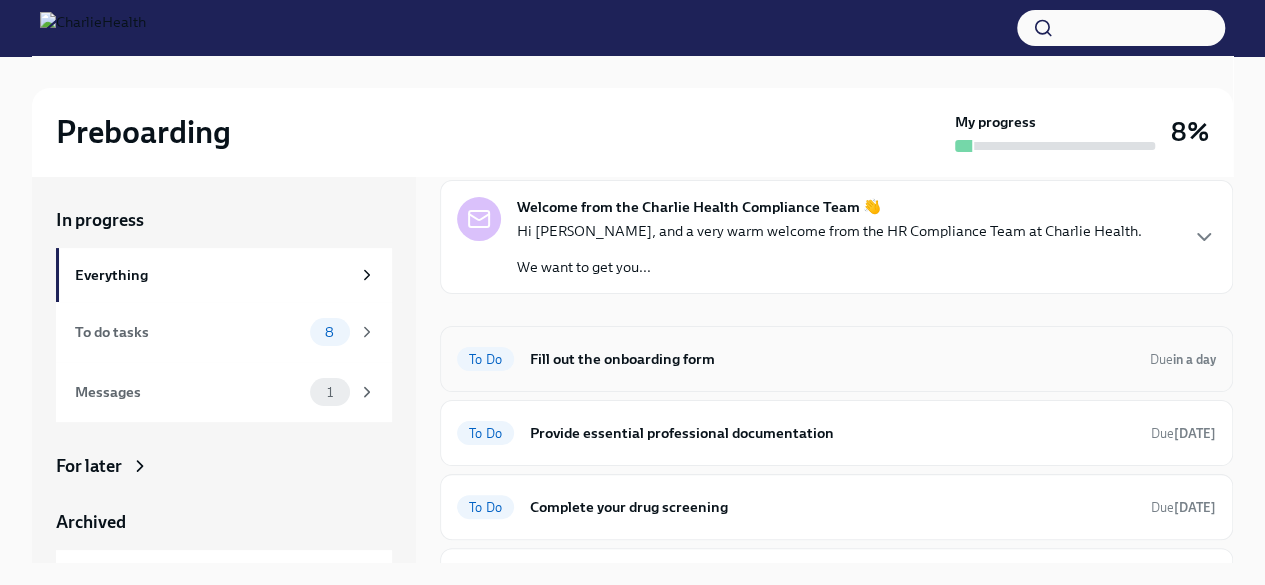 scroll, scrollTop: 100, scrollLeft: 0, axis: vertical 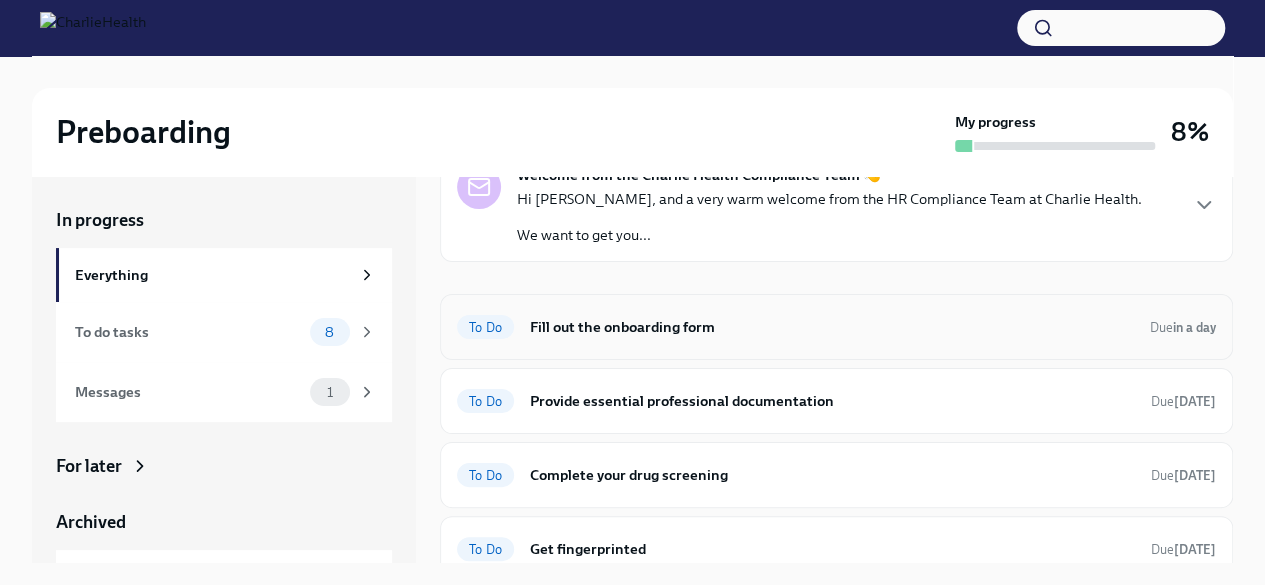 click on "Fill out the onboarding form" at bounding box center [832, 327] 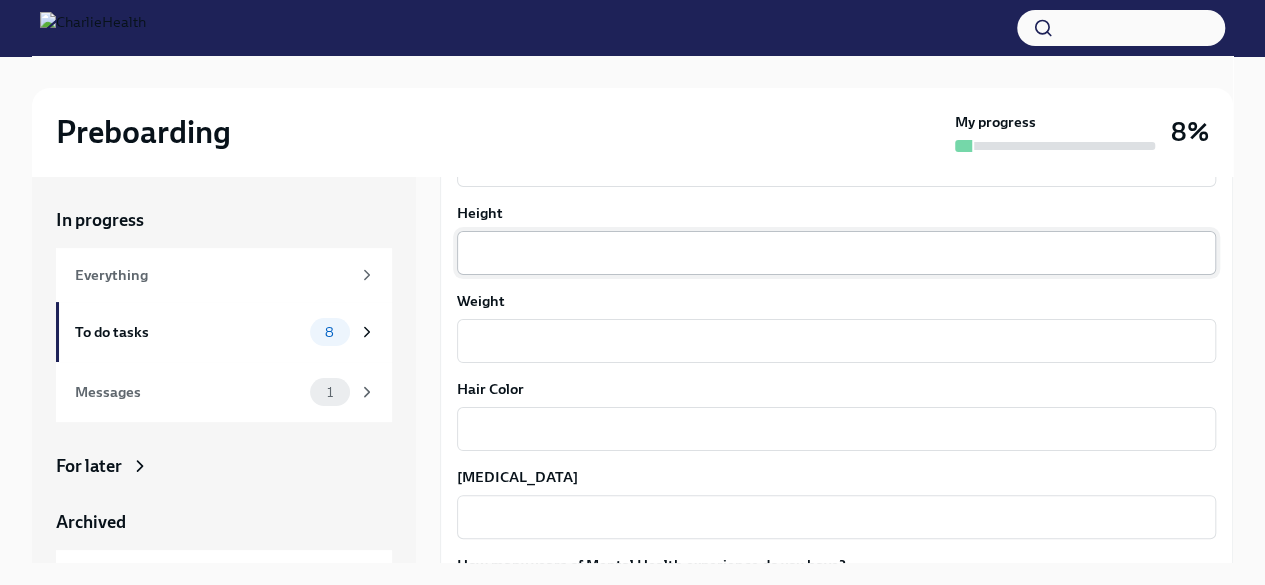 scroll, scrollTop: 1900, scrollLeft: 0, axis: vertical 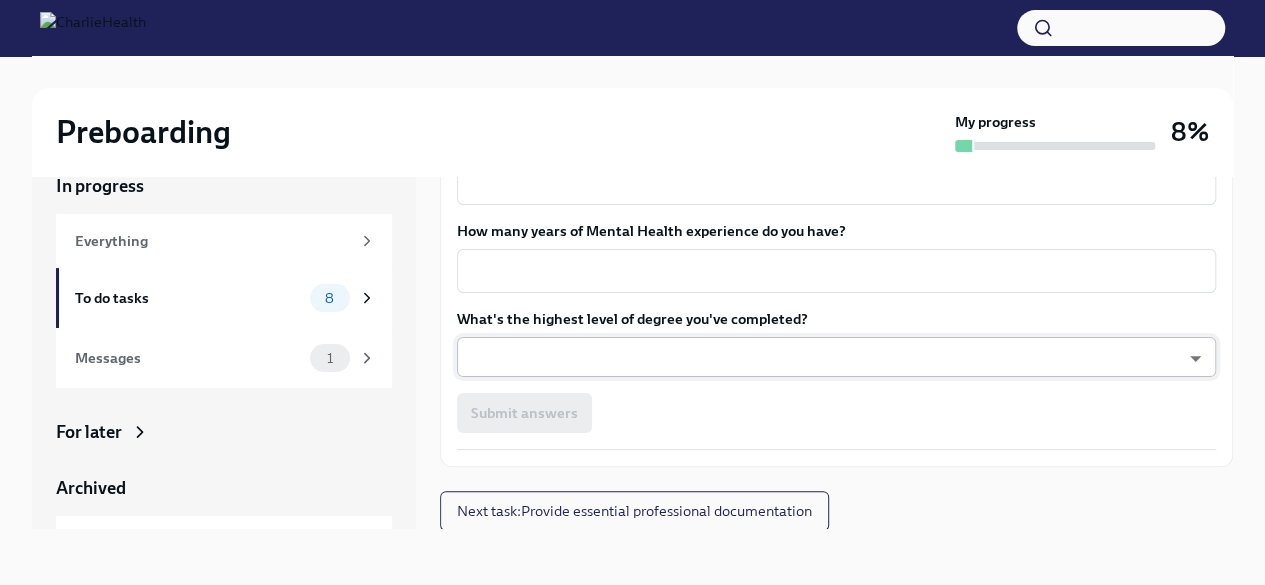click on "Preboarding My progress 8% In progress Everything To do tasks 8 Messages 1 For later Archived Completed tasks 1 Messages 0 Fill out the onboarding form To Do Due  in a day We need some info from you to start setting you up in payroll and other systems.  Please fill out this form ASAP  Please note each field needs to be completed in order for you to submit.
Note : Please fill out this form as accurately as possible. Several states require specific demographic information that we have to input on your behalf. We understand that some of these questions feel personal to answer, and we appreciate your understanding that this is required for compliance clearance. About you Your preferred first name x ​ Your legal last name x ​ Please provide any previous names/ aliases-put None if N/A x ​ Street Address 1 ​ Street Address 2 ​ Postal Code ​ City ​ State/Region ​ Country ​ Date of Birth (MM/DD/YYYY) x ​ Your Social Security Number x ​ Citizenship x ​ Race x ​ Ethnicity x ​ x" at bounding box center (632, 275) 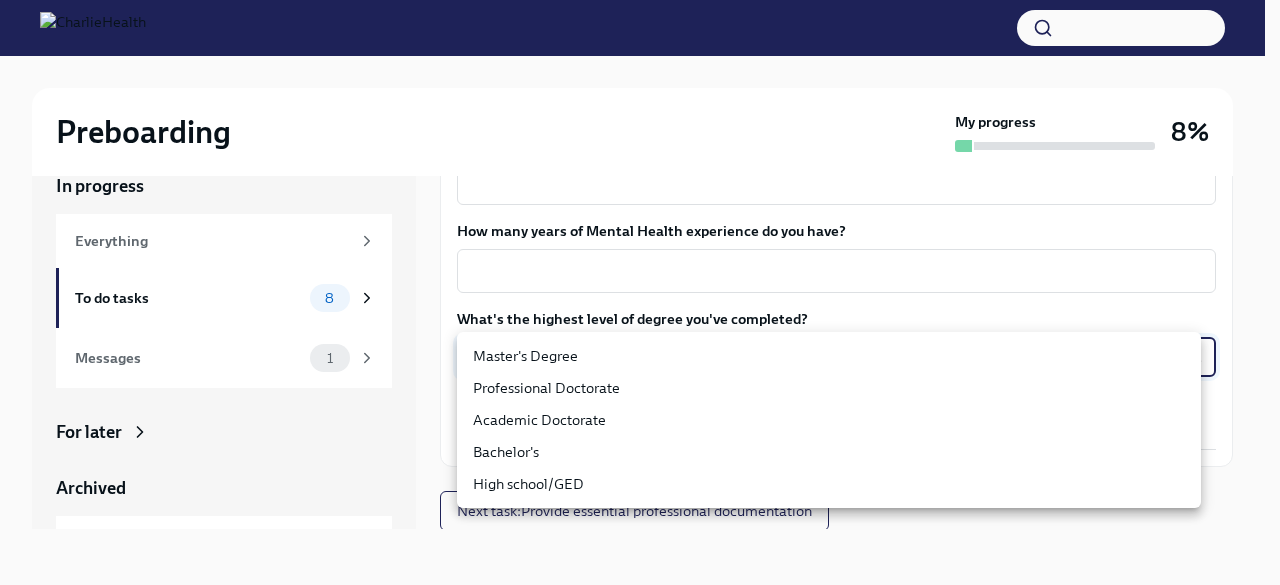 click on "Master's Degree" at bounding box center [829, 356] 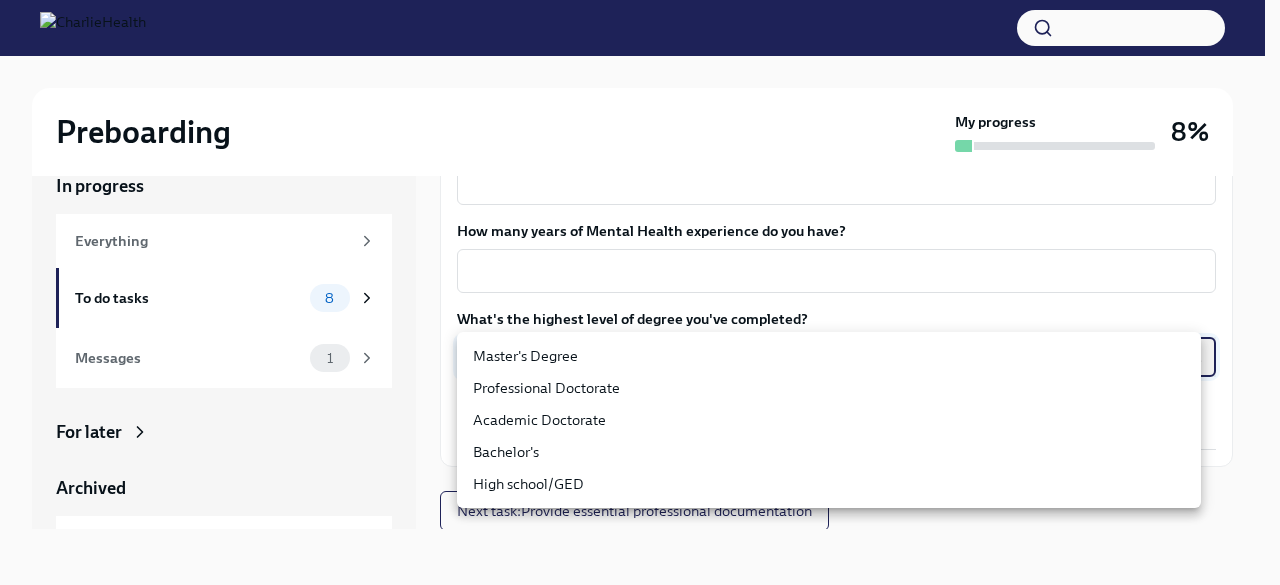 type on "2vBr-ghkD" 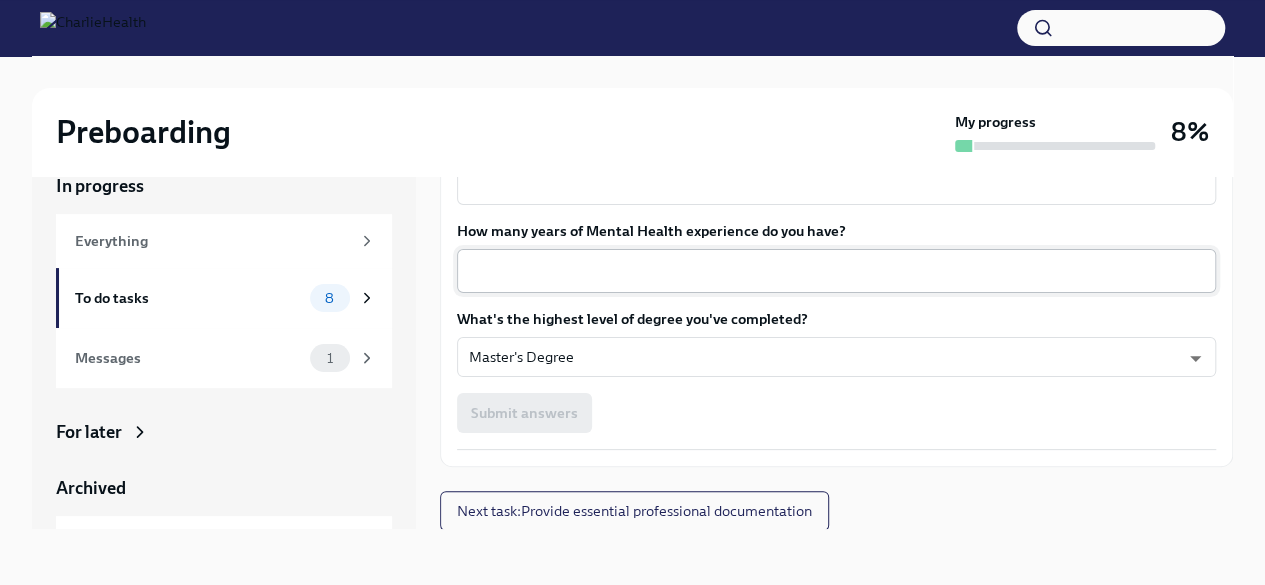 click on "x ​" at bounding box center [836, 271] 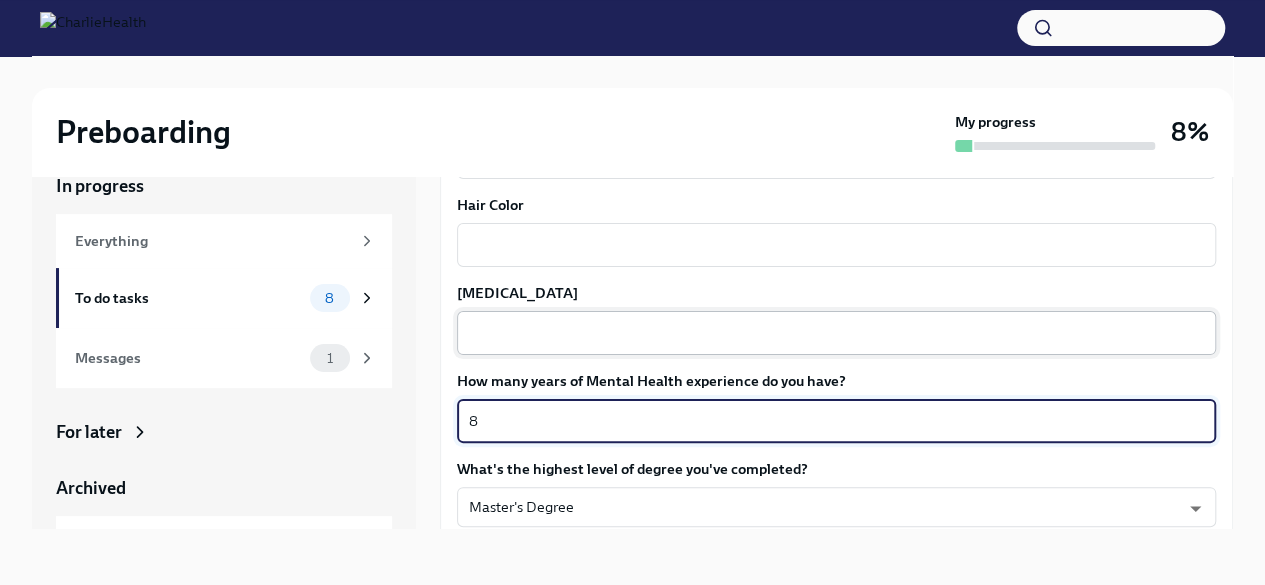 scroll, scrollTop: 1700, scrollLeft: 0, axis: vertical 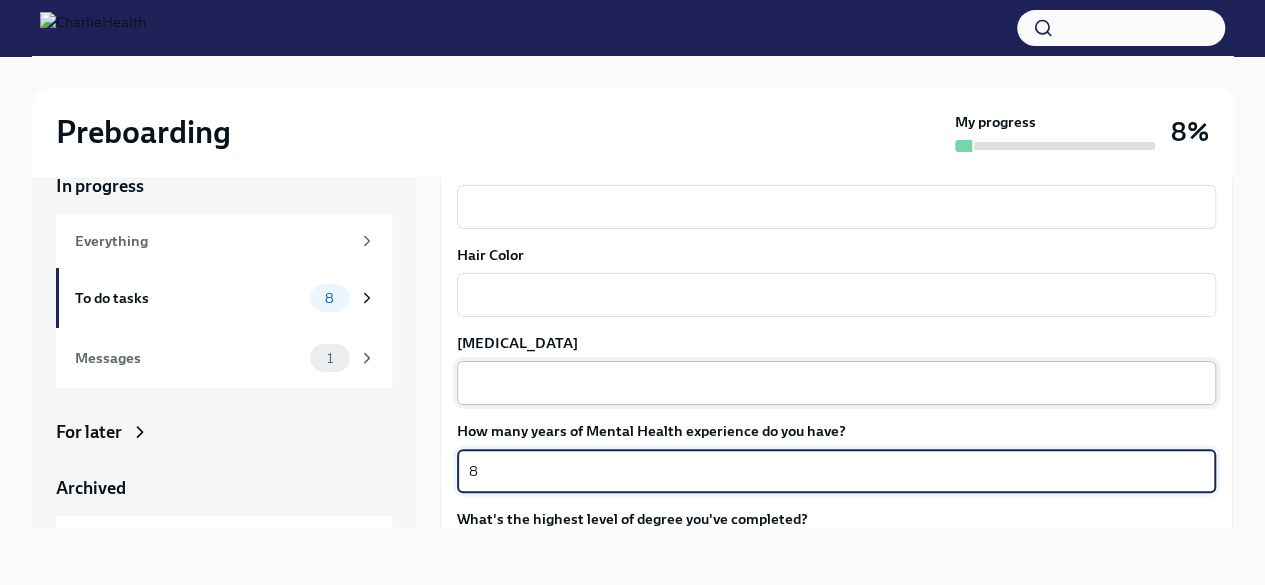 type on "8" 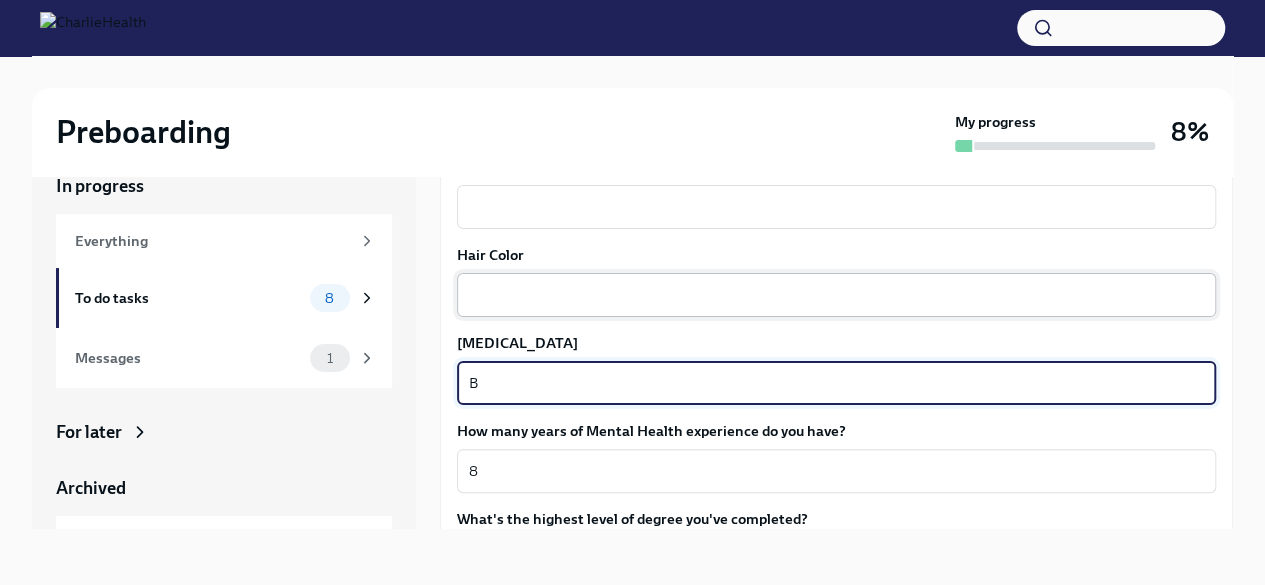 type on "B" 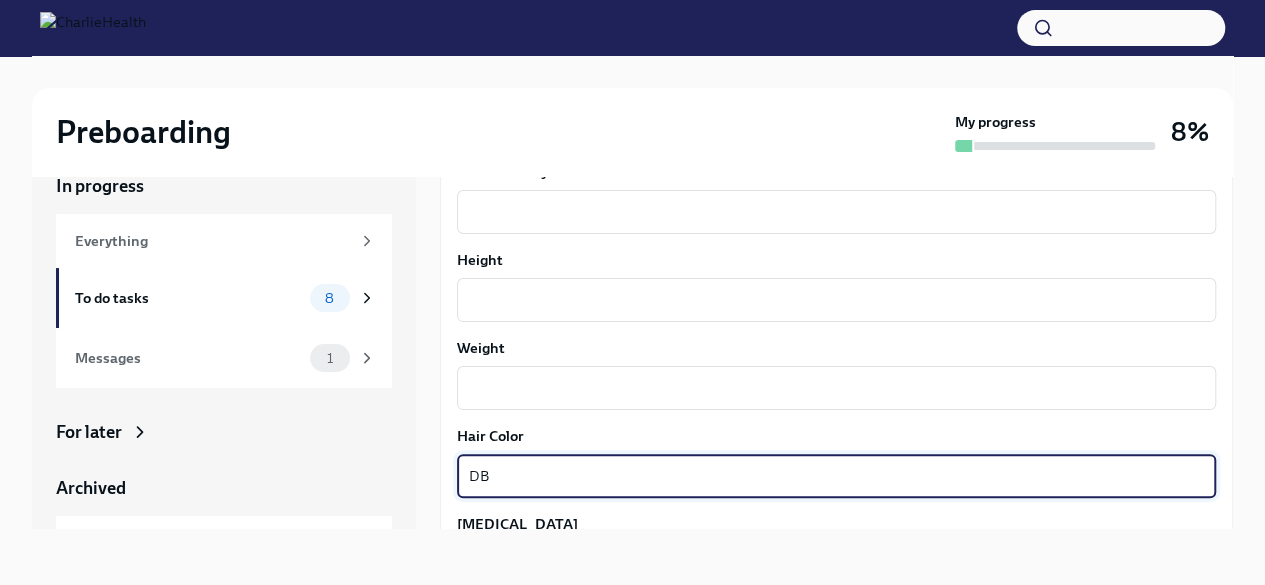 scroll, scrollTop: 1500, scrollLeft: 0, axis: vertical 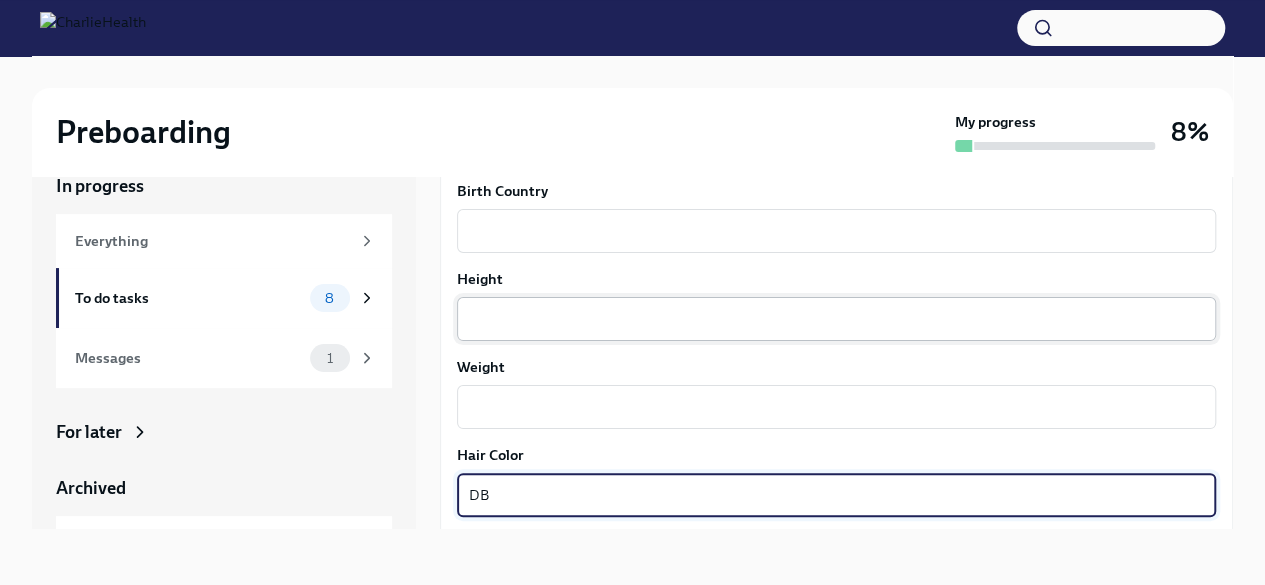 type on "DB" 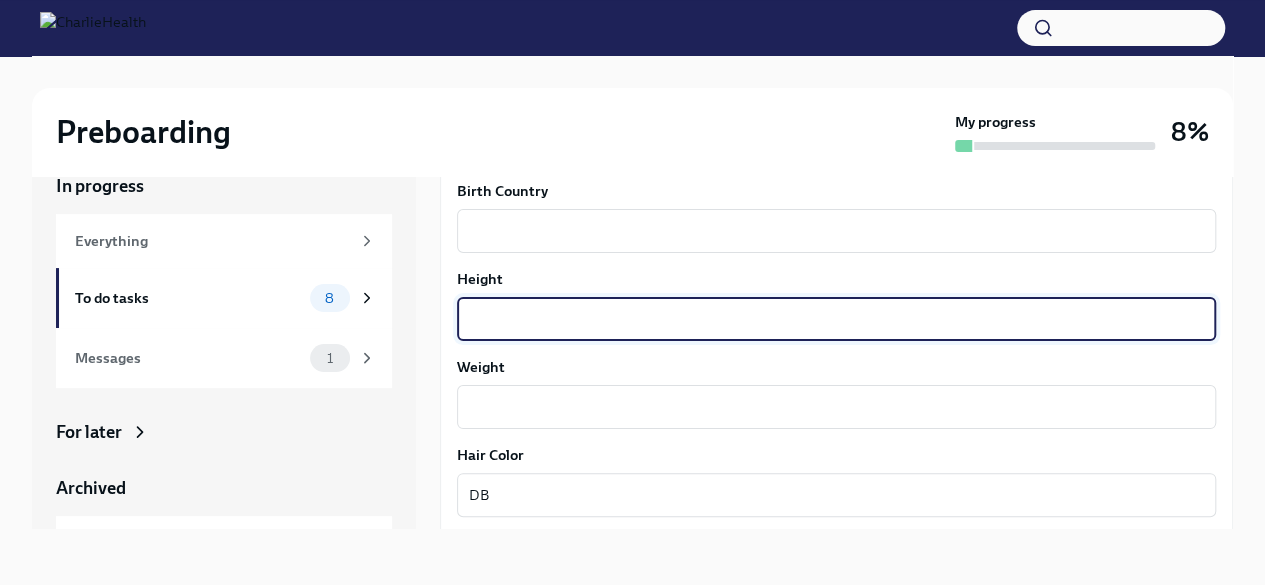 click on "Height" at bounding box center (836, 319) 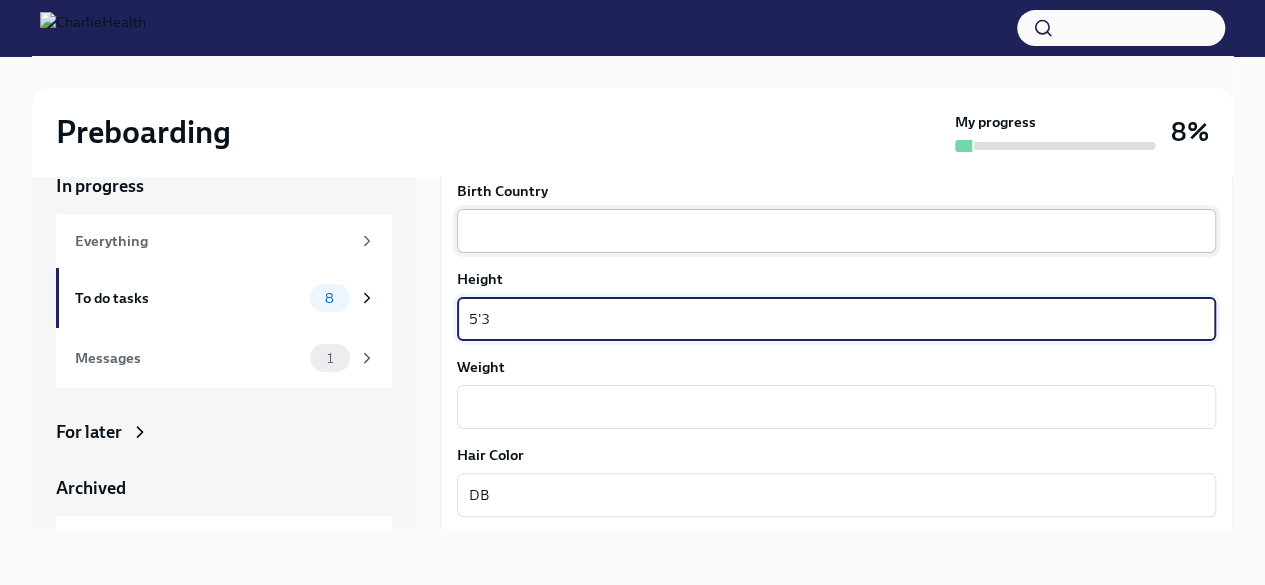 type on "5'3" 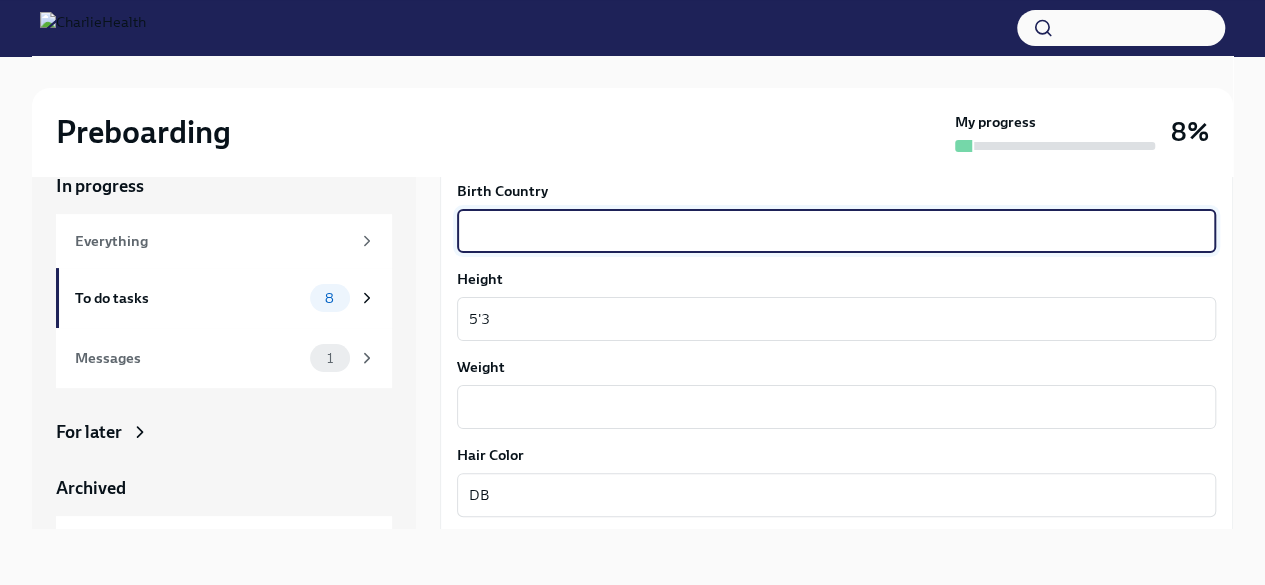 click on "Birth Country" at bounding box center (836, 231) 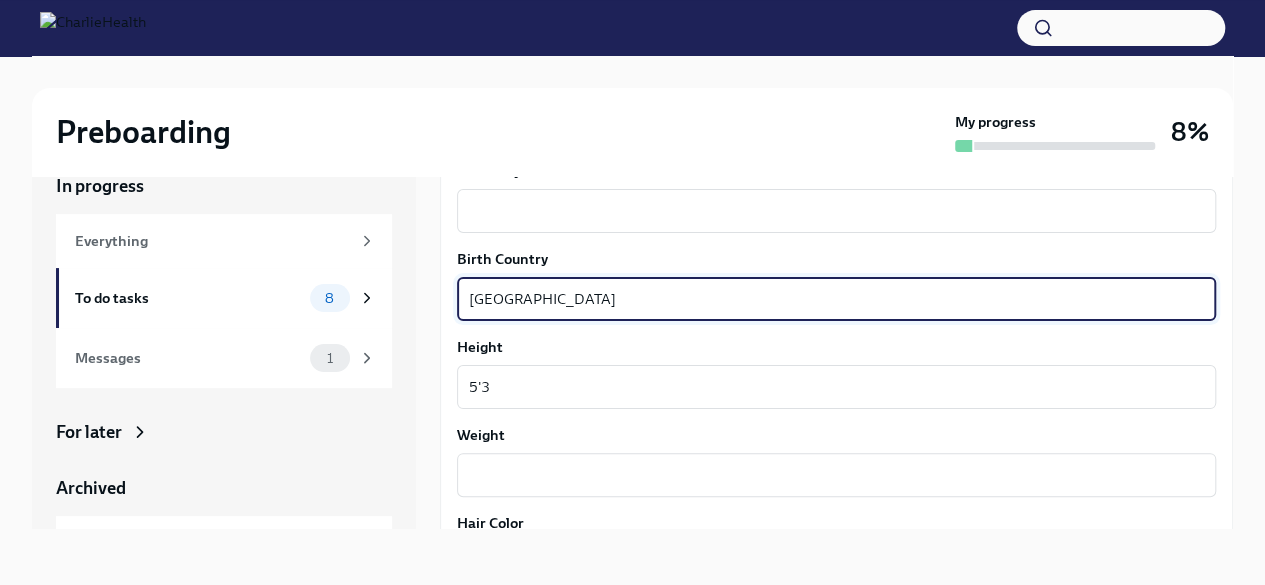 scroll, scrollTop: 1400, scrollLeft: 0, axis: vertical 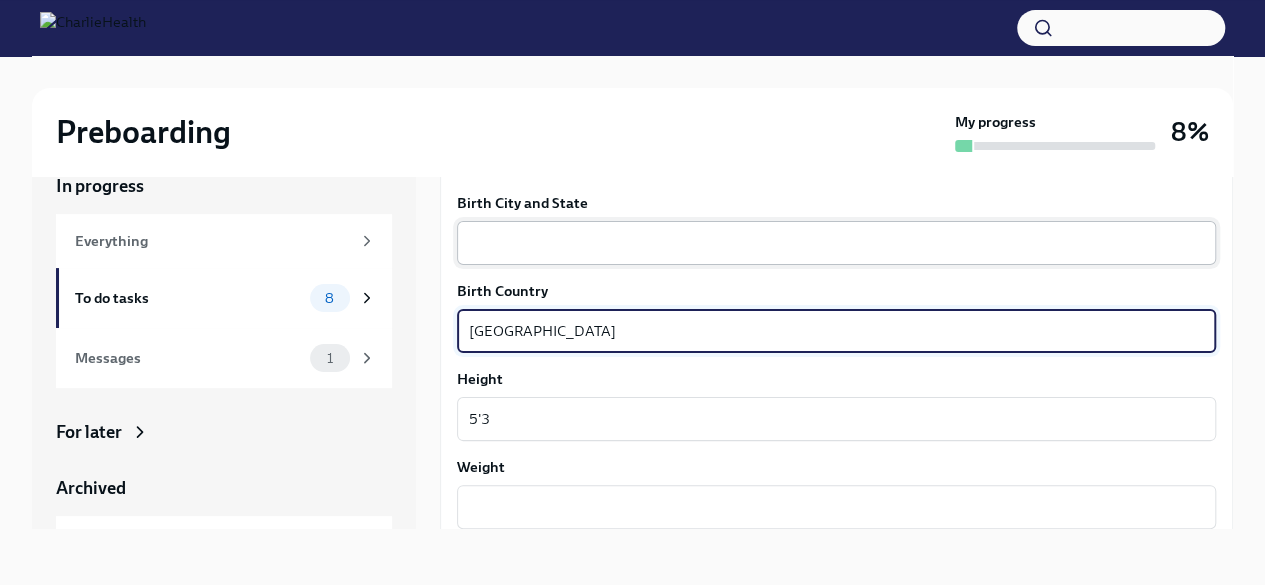 type on "[GEOGRAPHIC_DATA]" 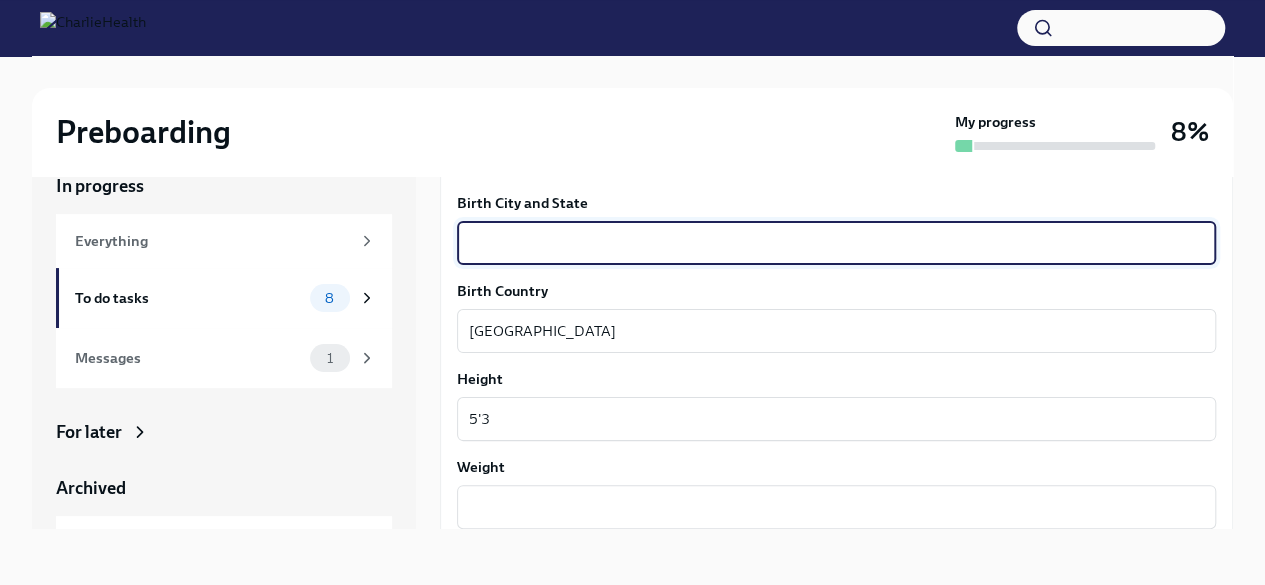 click on "Birth City and State" at bounding box center [836, 243] 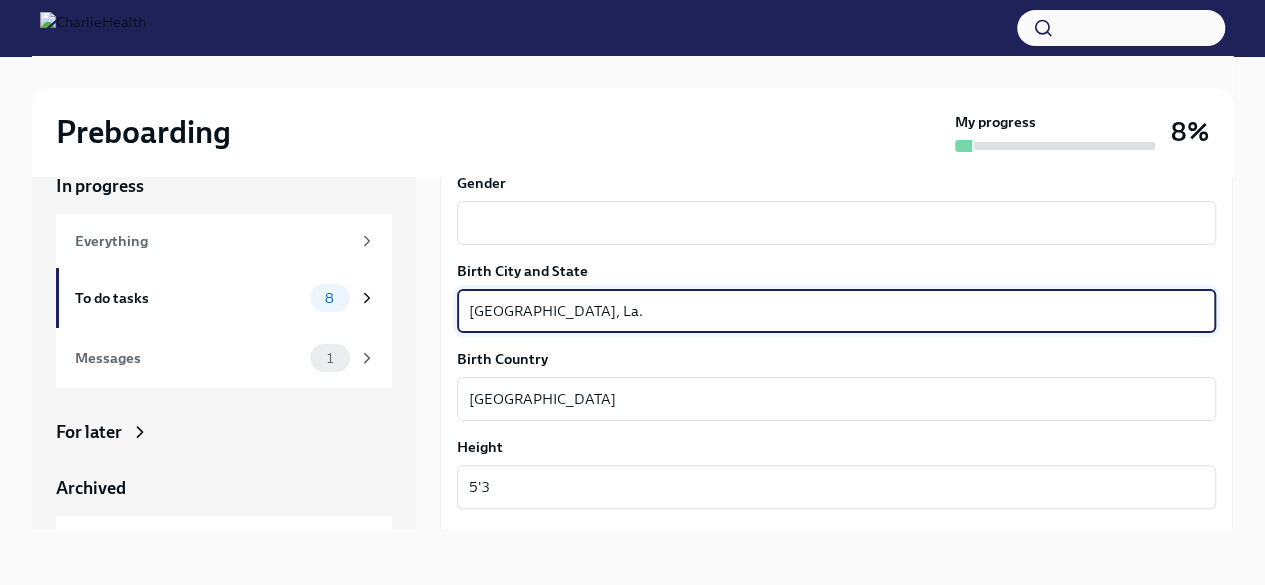 scroll, scrollTop: 1300, scrollLeft: 0, axis: vertical 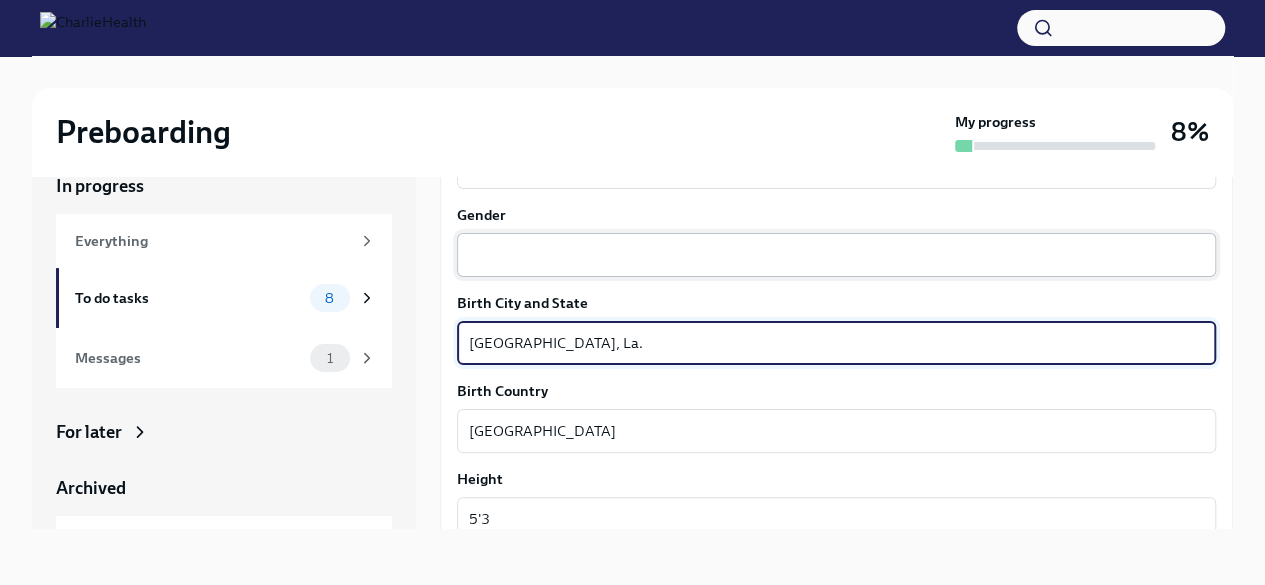 type on "[GEOGRAPHIC_DATA], La." 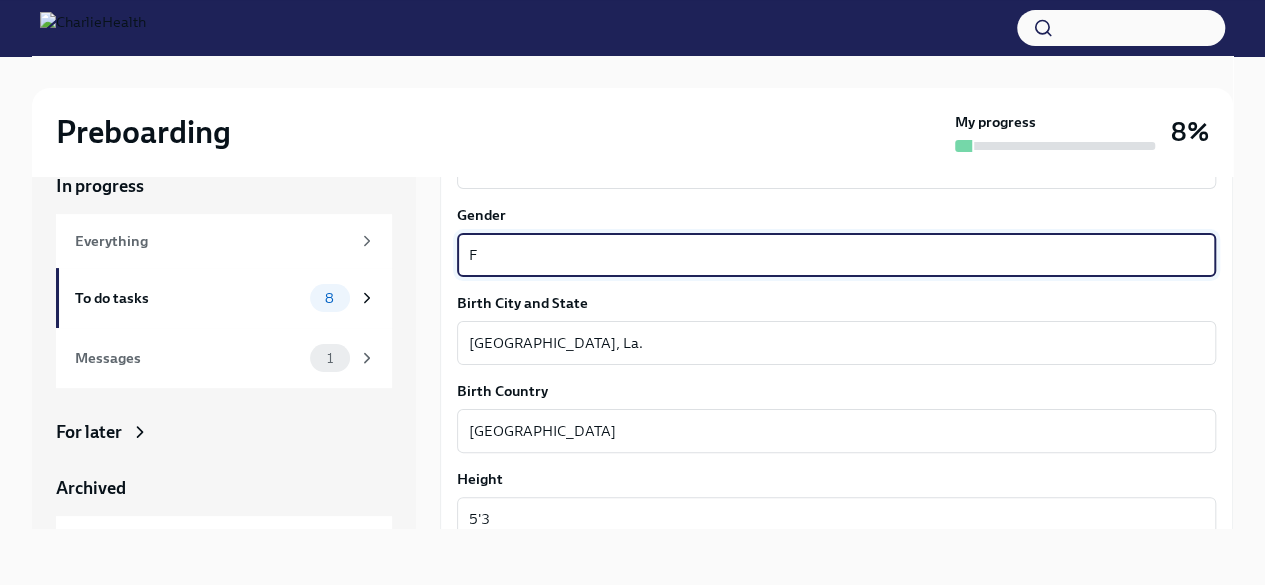scroll, scrollTop: 1200, scrollLeft: 0, axis: vertical 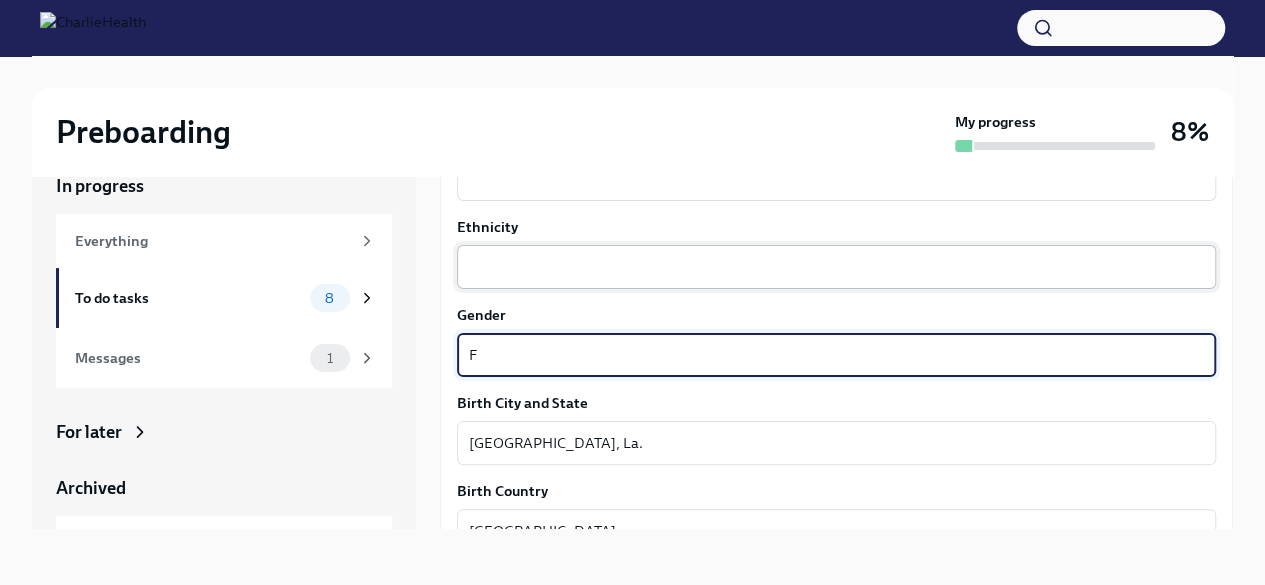 type on "F" 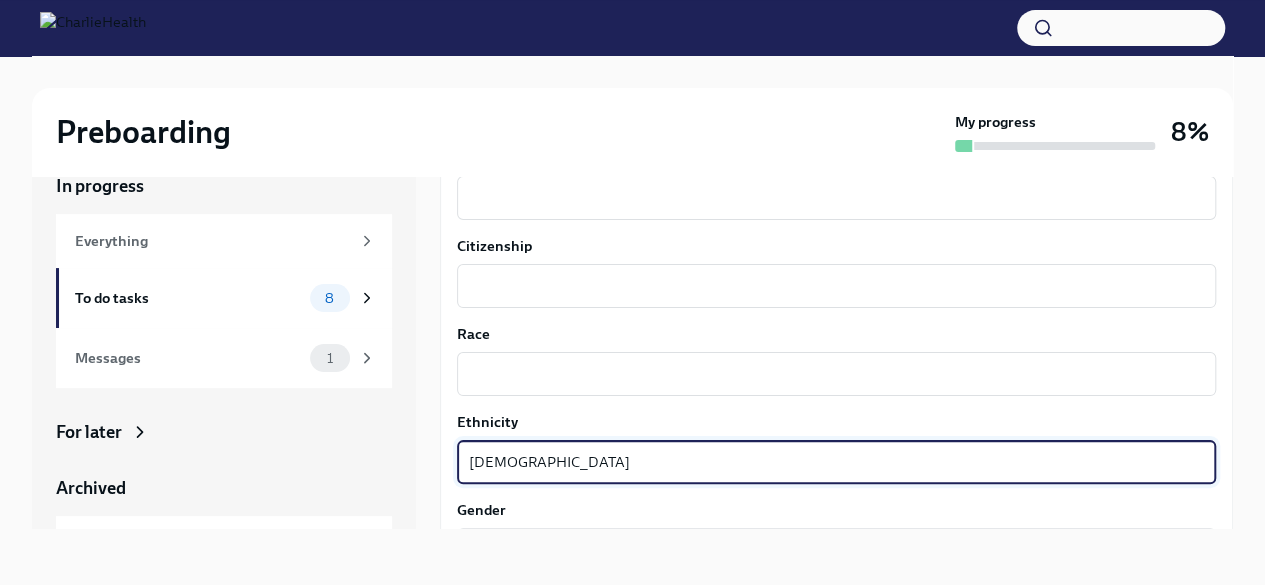scroll, scrollTop: 1000, scrollLeft: 0, axis: vertical 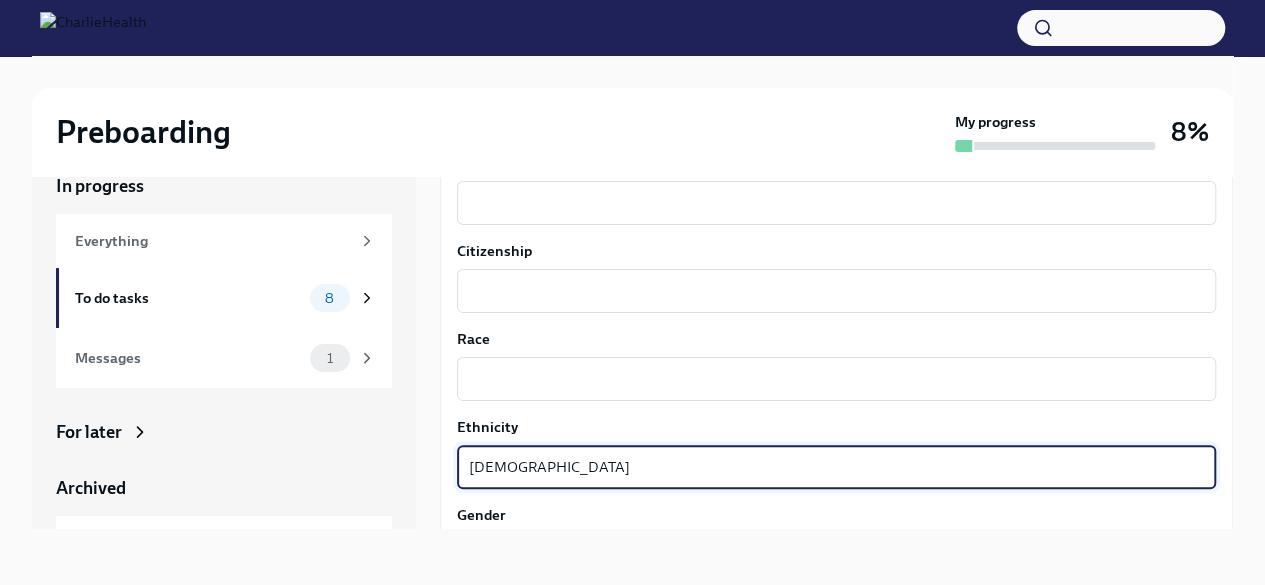 type on "[DEMOGRAPHIC_DATA]" 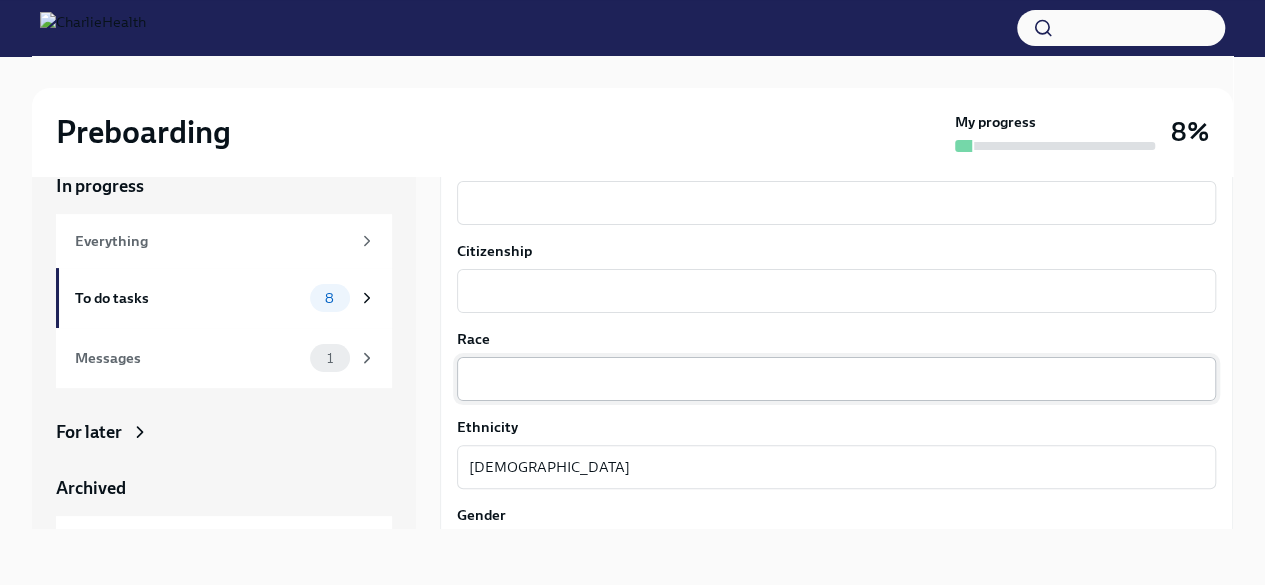 click on "x ​" at bounding box center (836, 379) 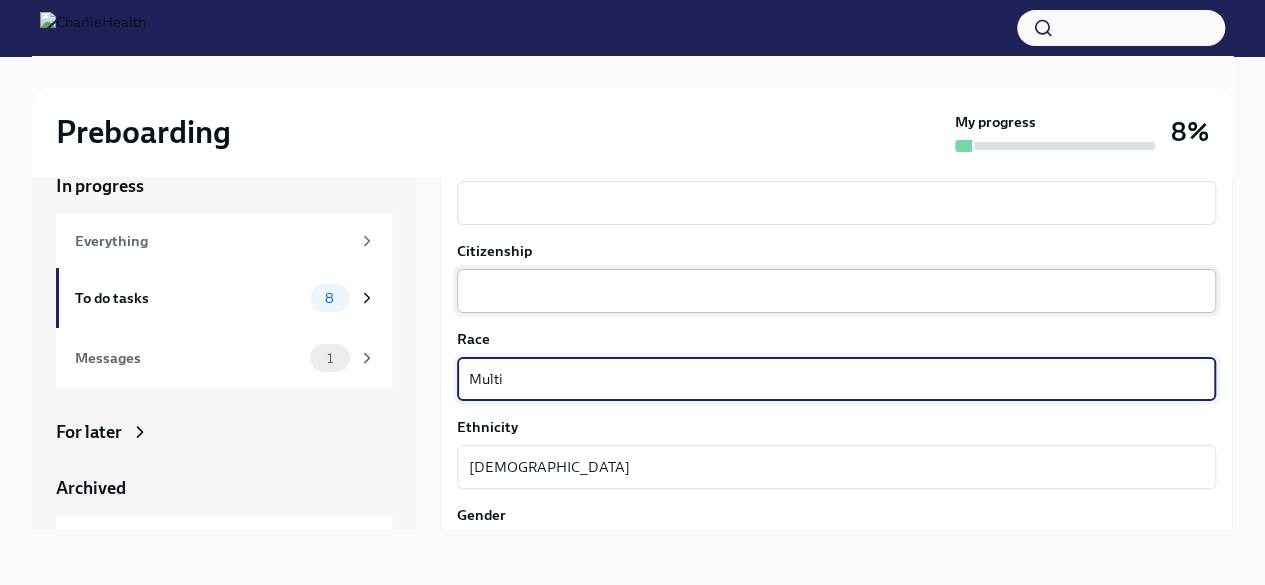 type on "Multi" 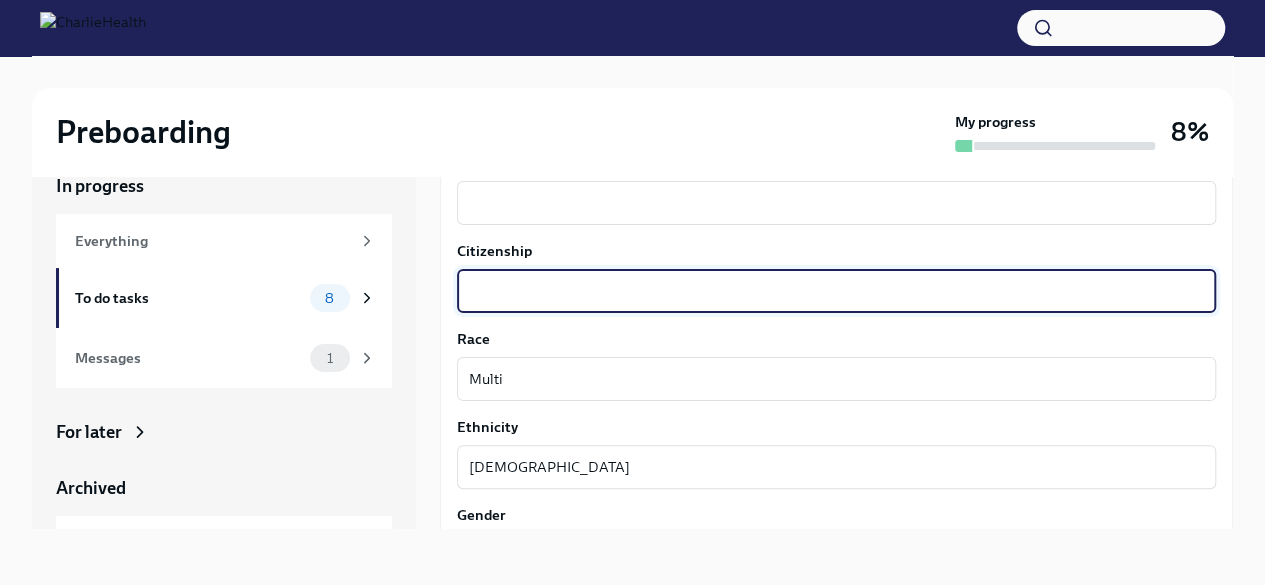 click on "Citizenship" at bounding box center (836, 291) 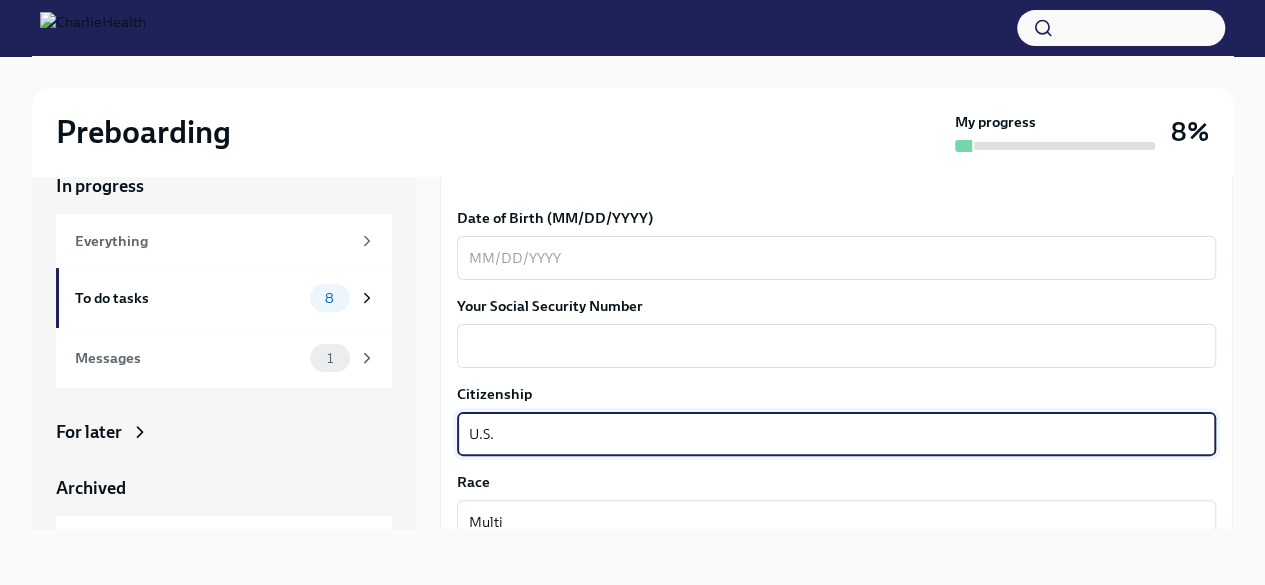 scroll, scrollTop: 852, scrollLeft: 0, axis: vertical 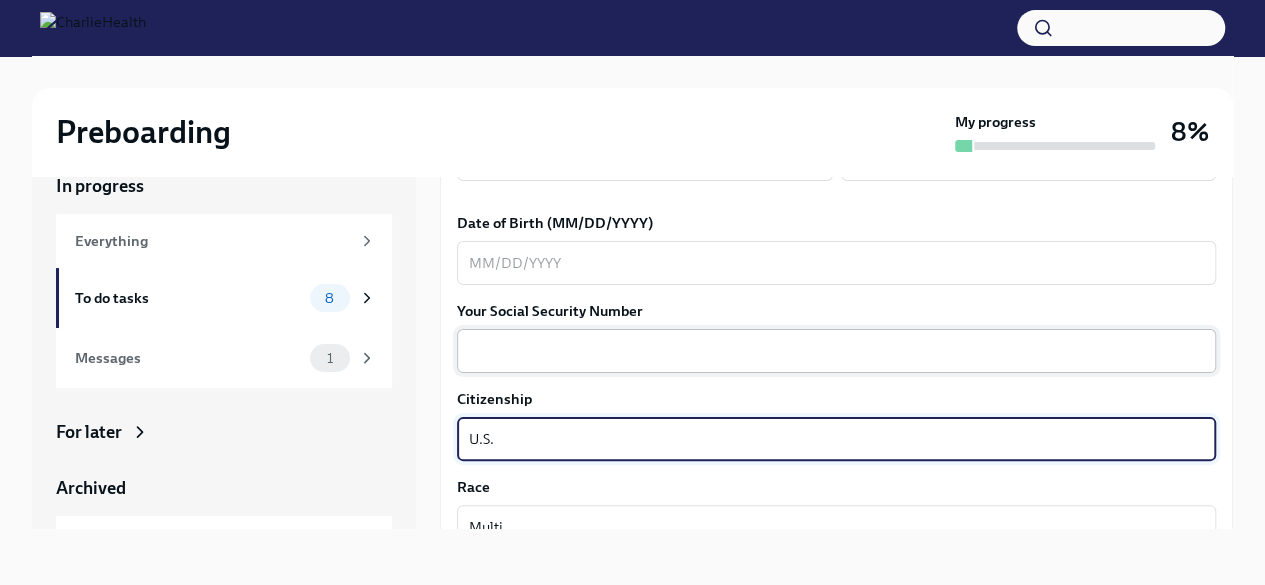 type on "U.S." 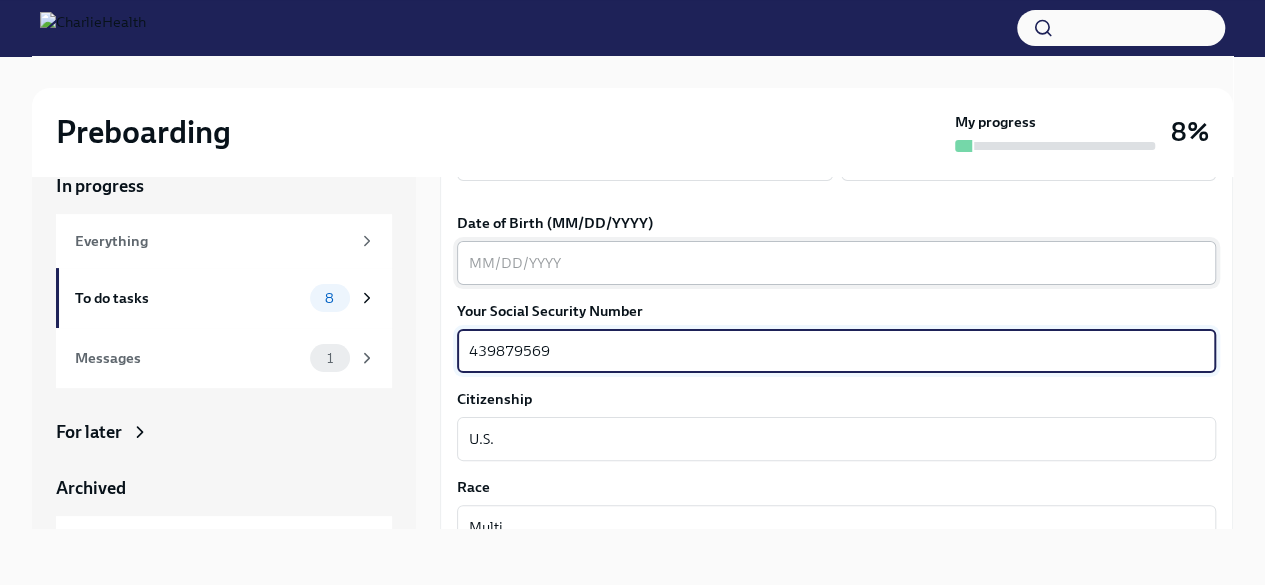 type on "439879569" 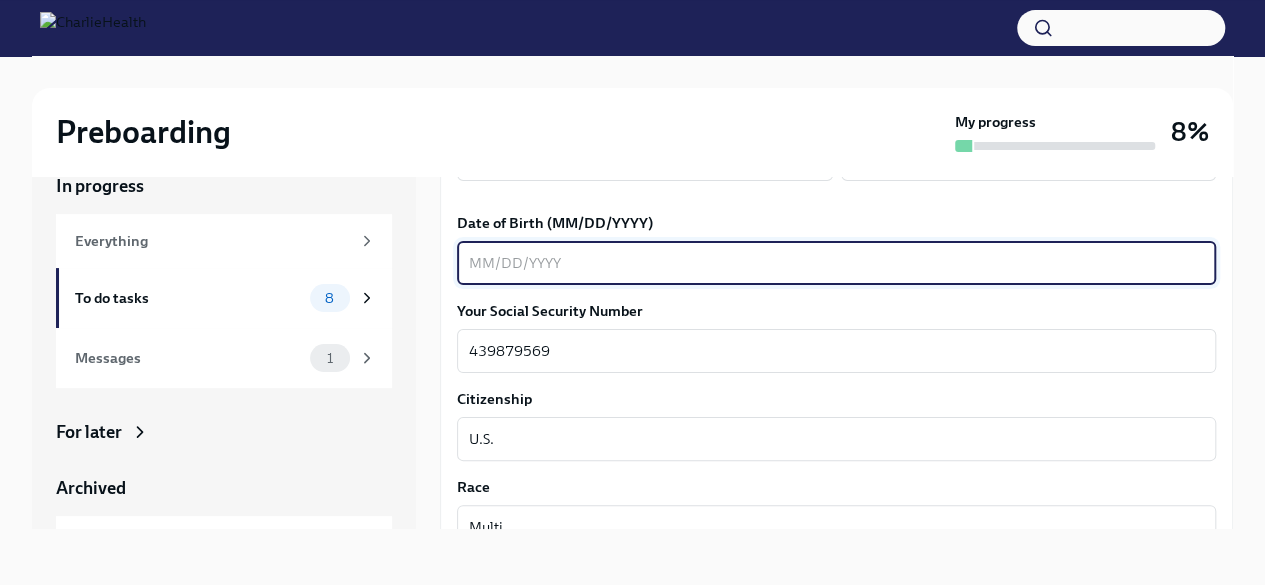 click on "Date of Birth (MM/DD/YYYY)" at bounding box center (836, 263) 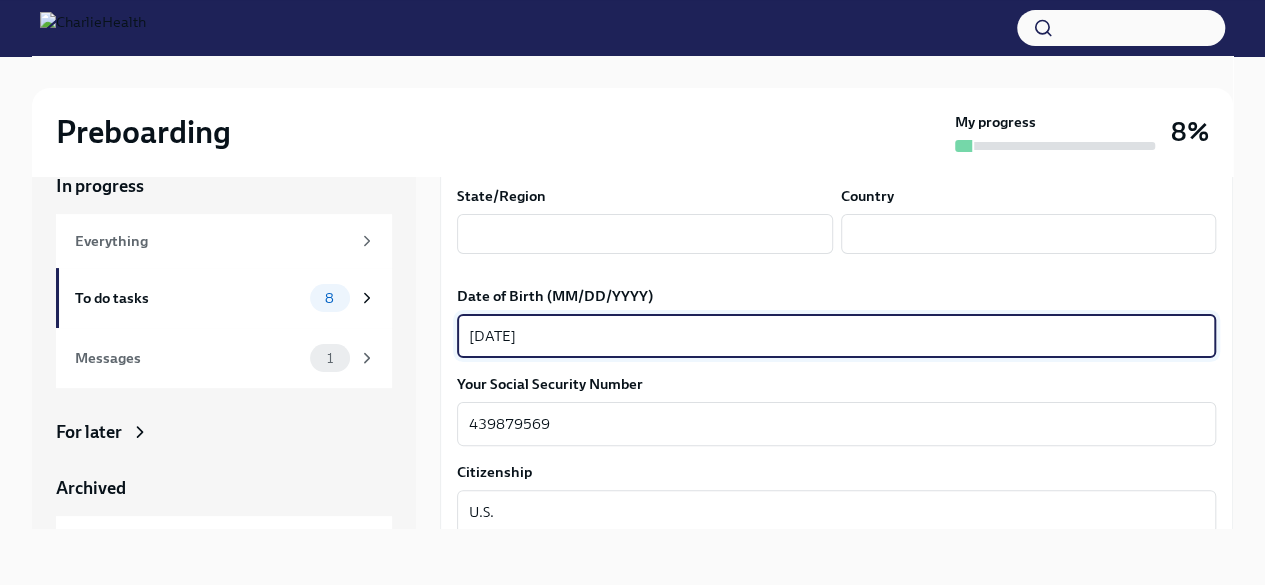 scroll, scrollTop: 752, scrollLeft: 0, axis: vertical 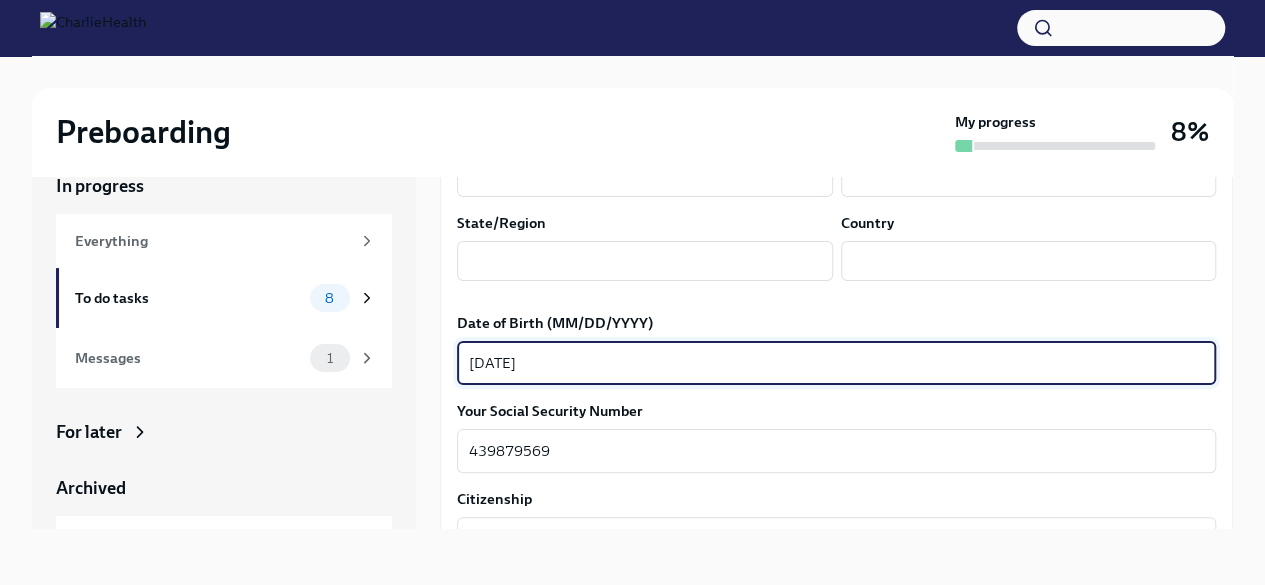 type on "[DATE]" 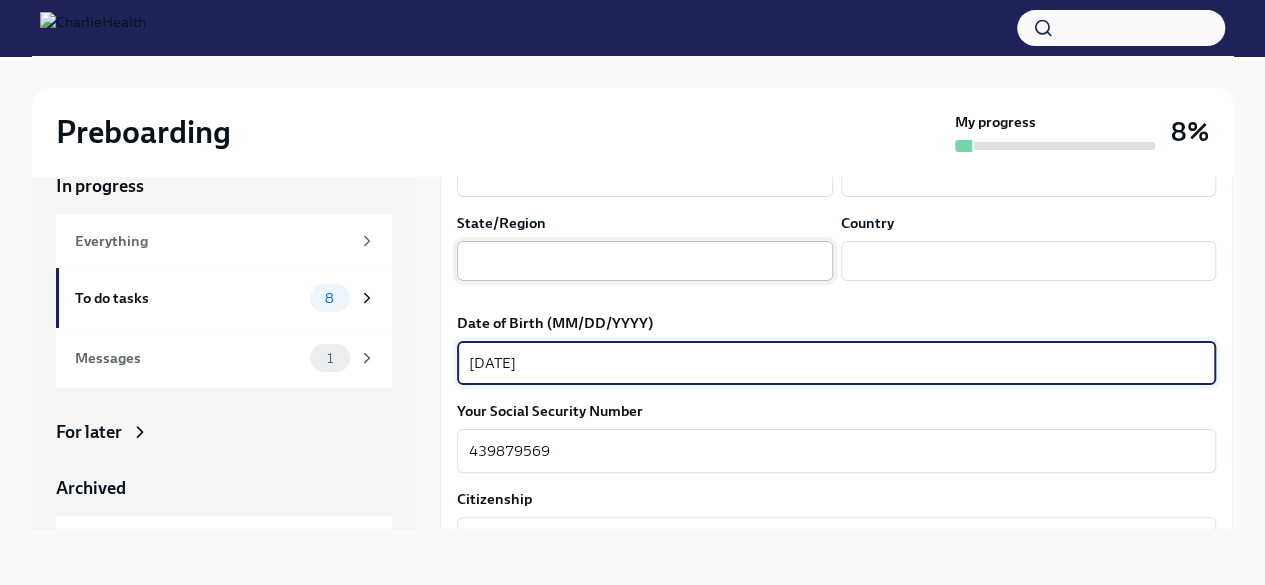 click at bounding box center [645, 261] 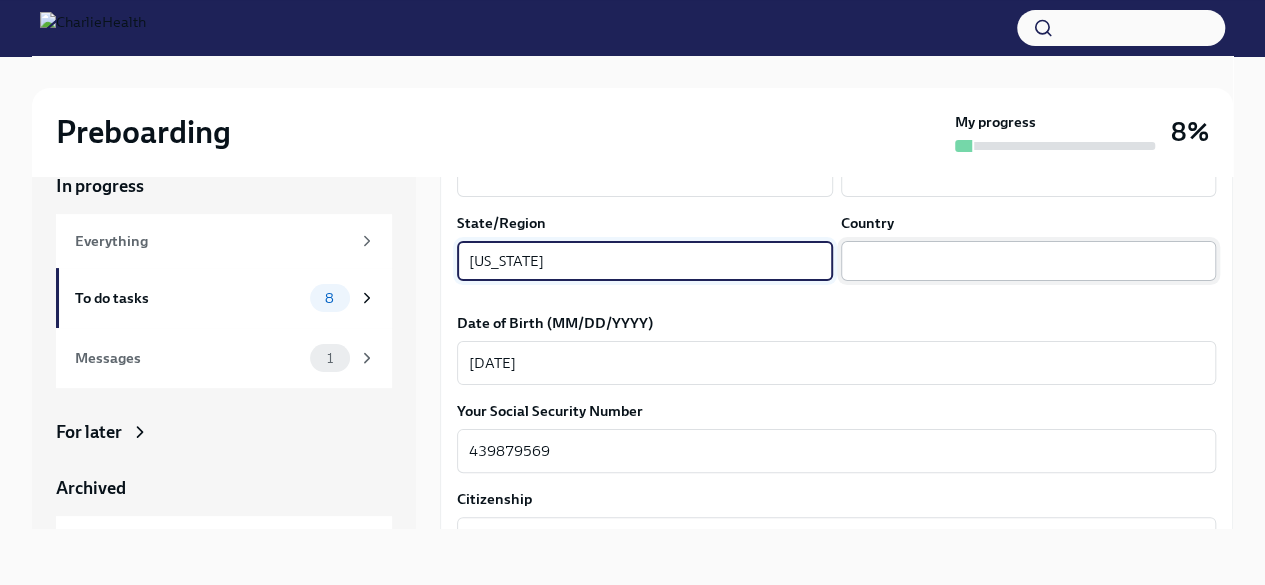 type on "[US_STATE]" 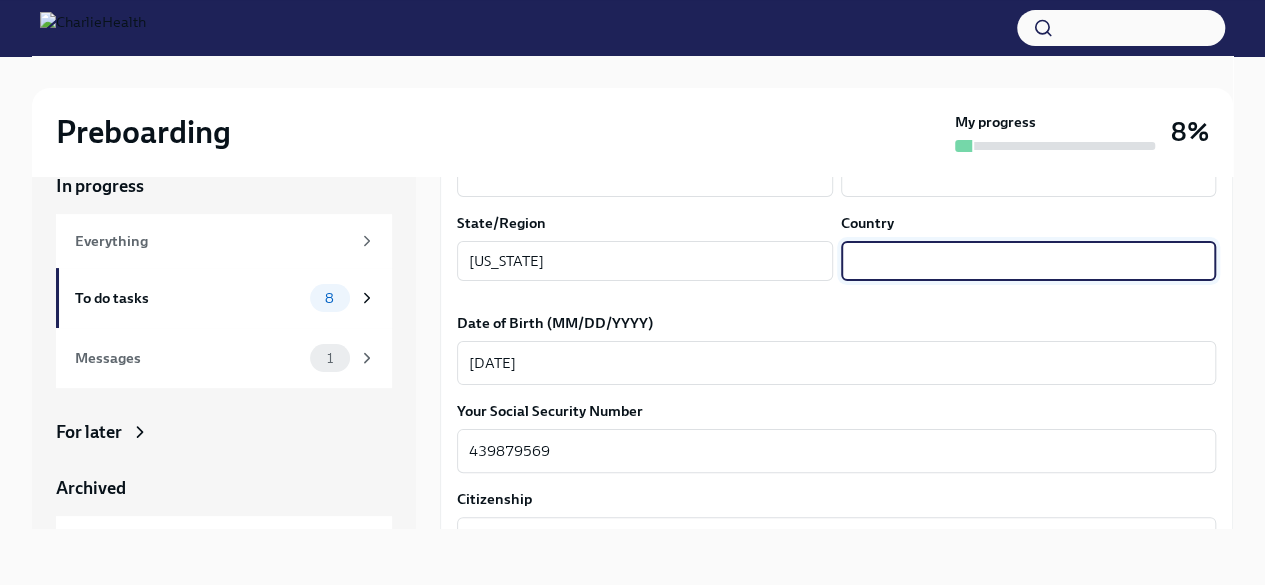 click at bounding box center (1029, 261) 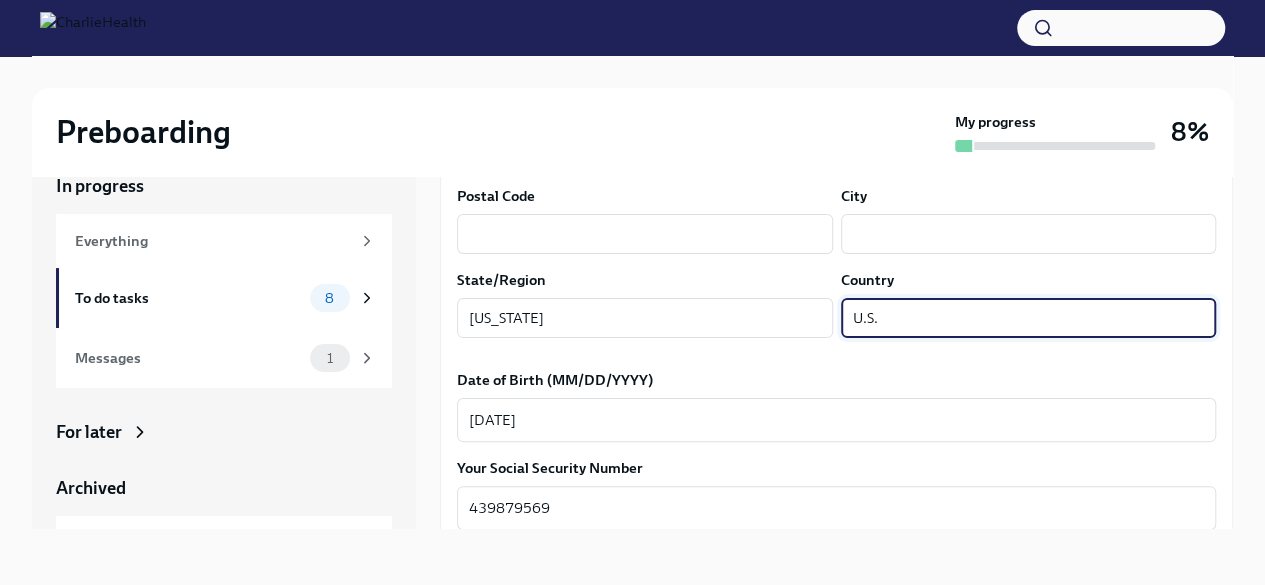 scroll, scrollTop: 652, scrollLeft: 0, axis: vertical 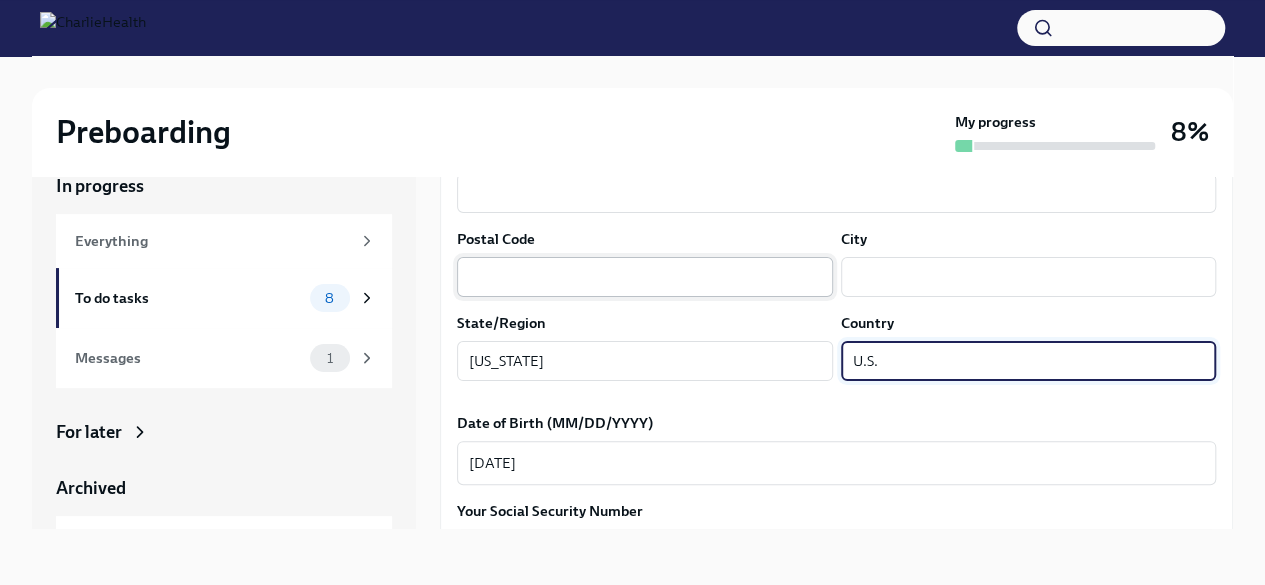 type on "U.S." 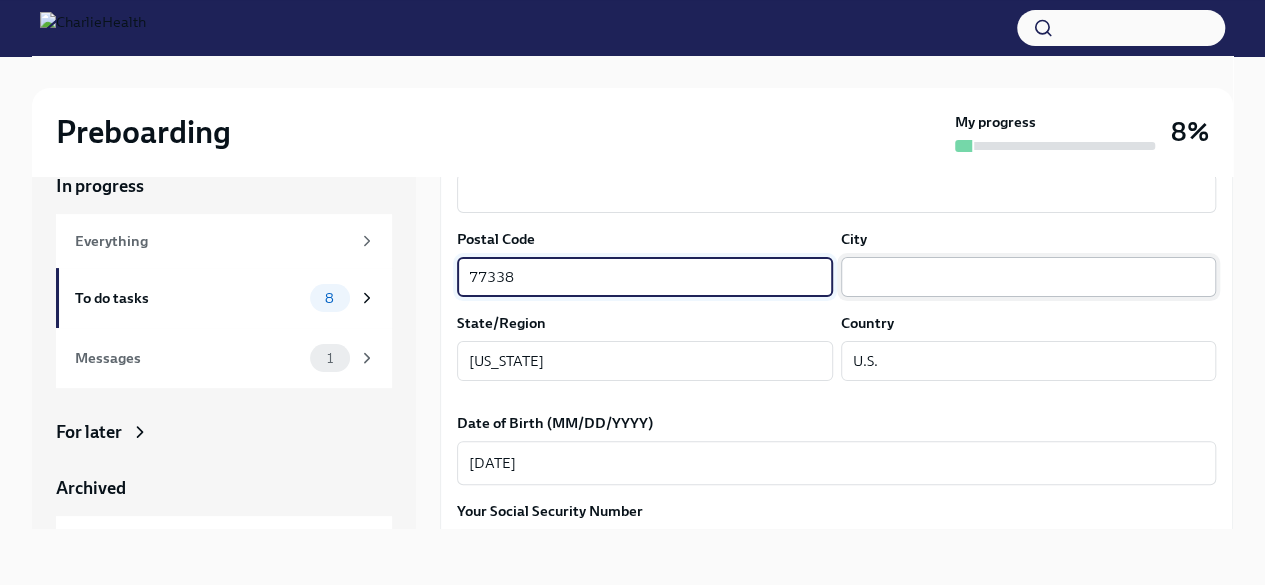 type on "77338" 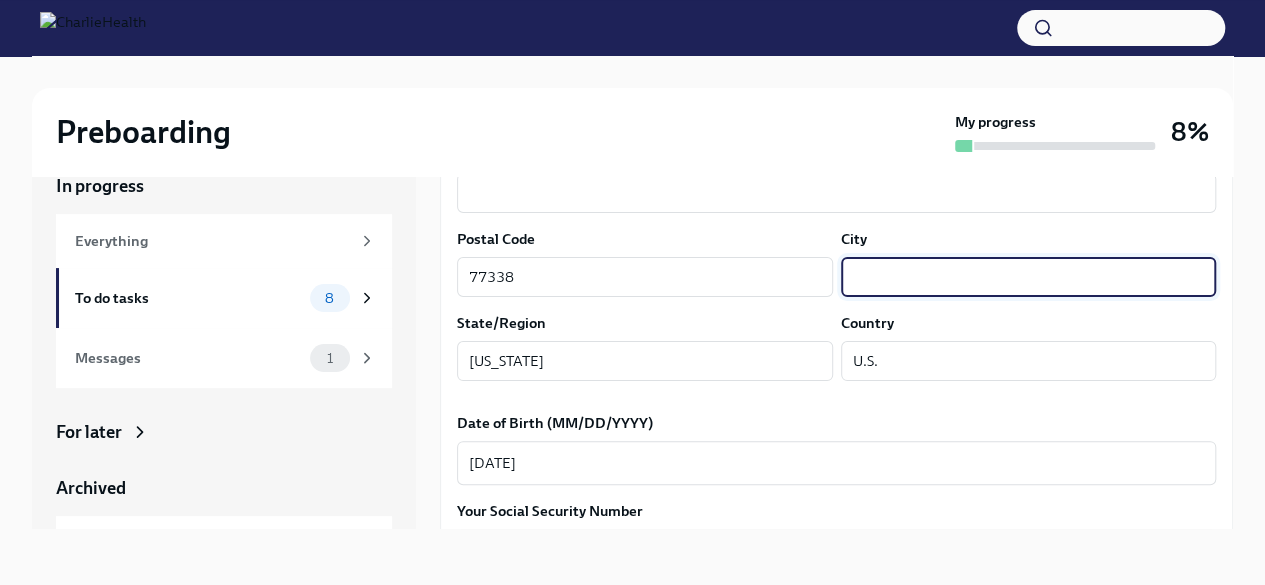 click at bounding box center [1029, 277] 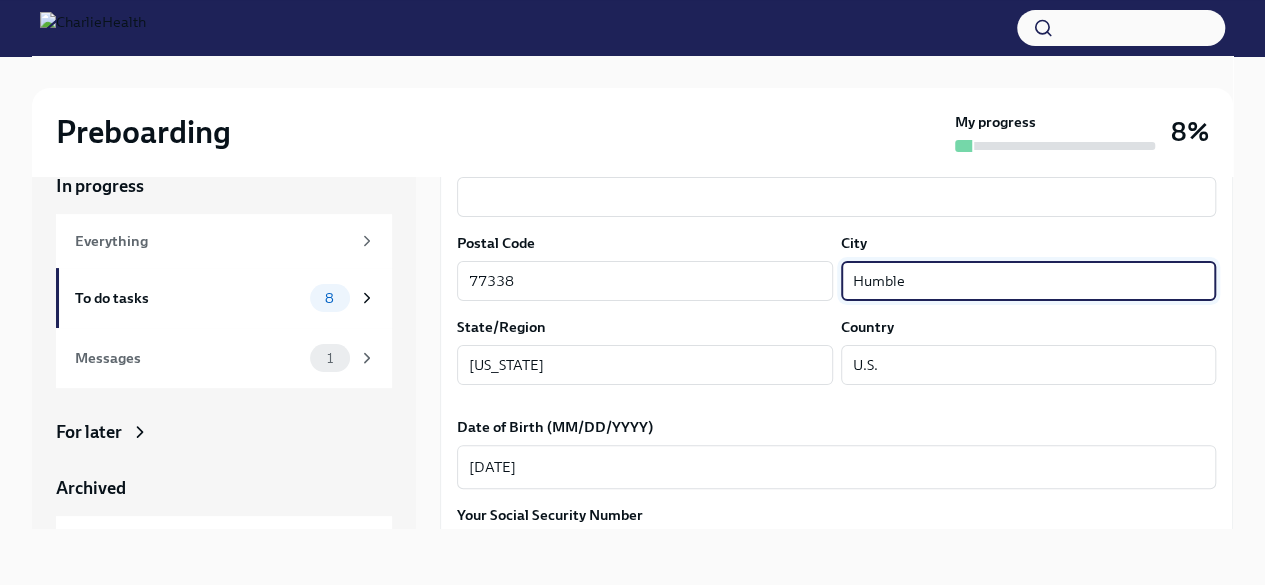 scroll, scrollTop: 552, scrollLeft: 0, axis: vertical 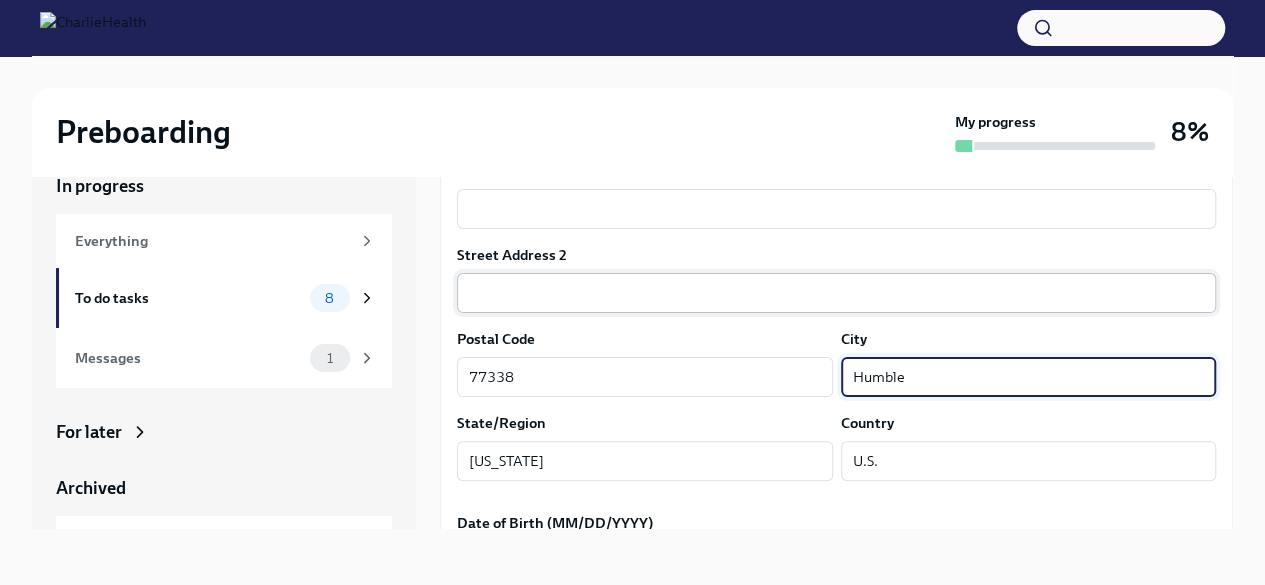 type on "Humble" 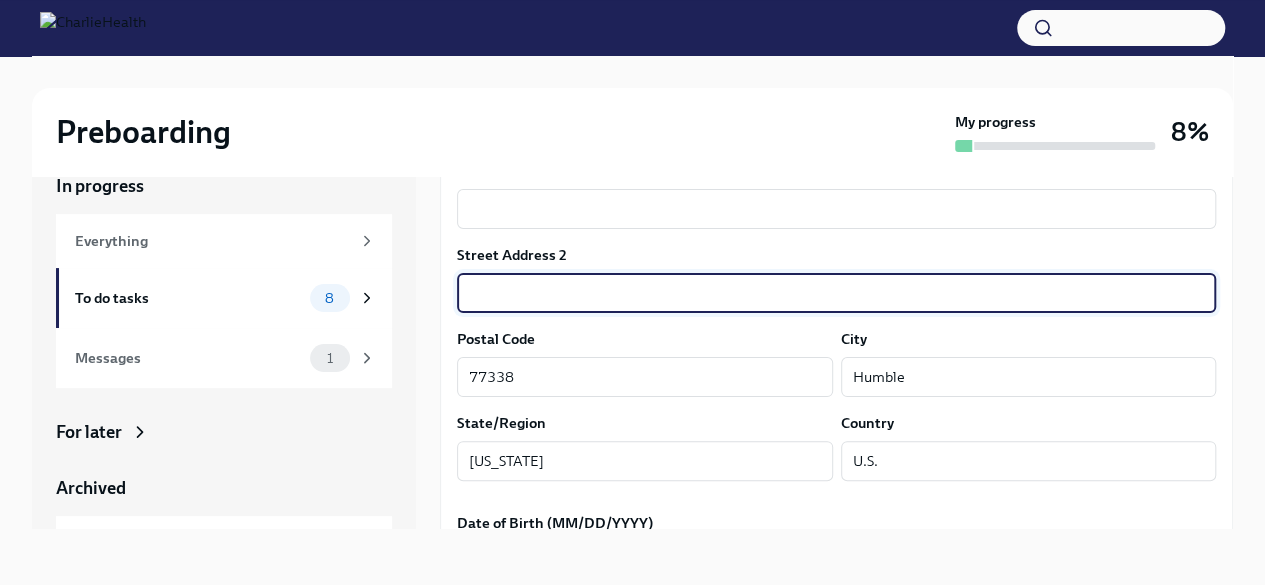 click at bounding box center [836, 293] 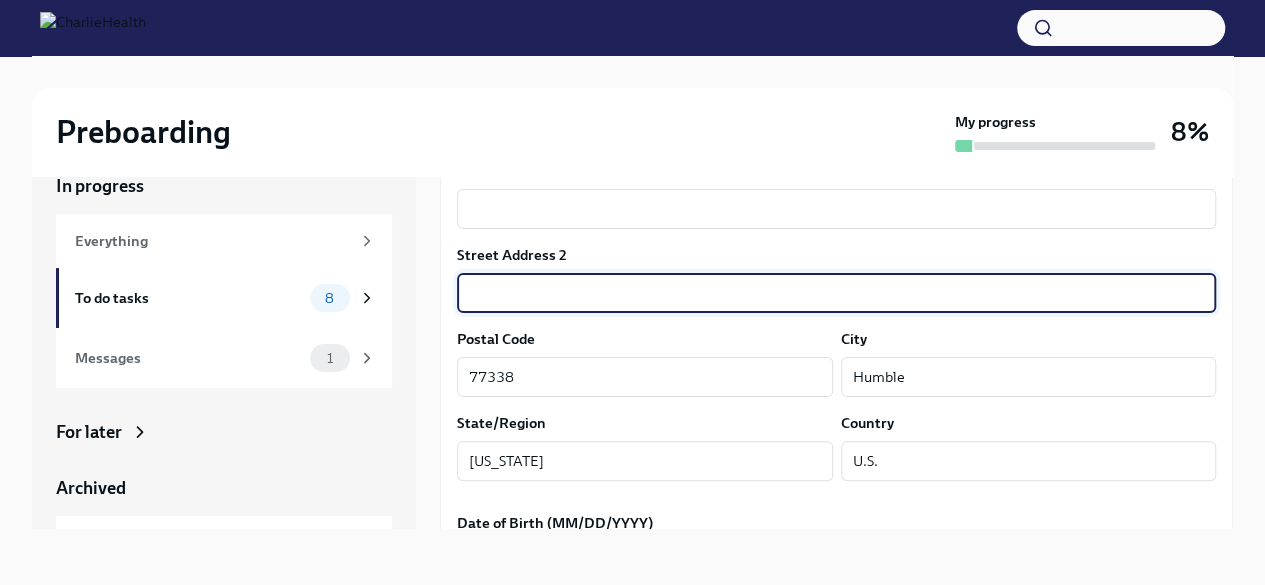 type on "604" 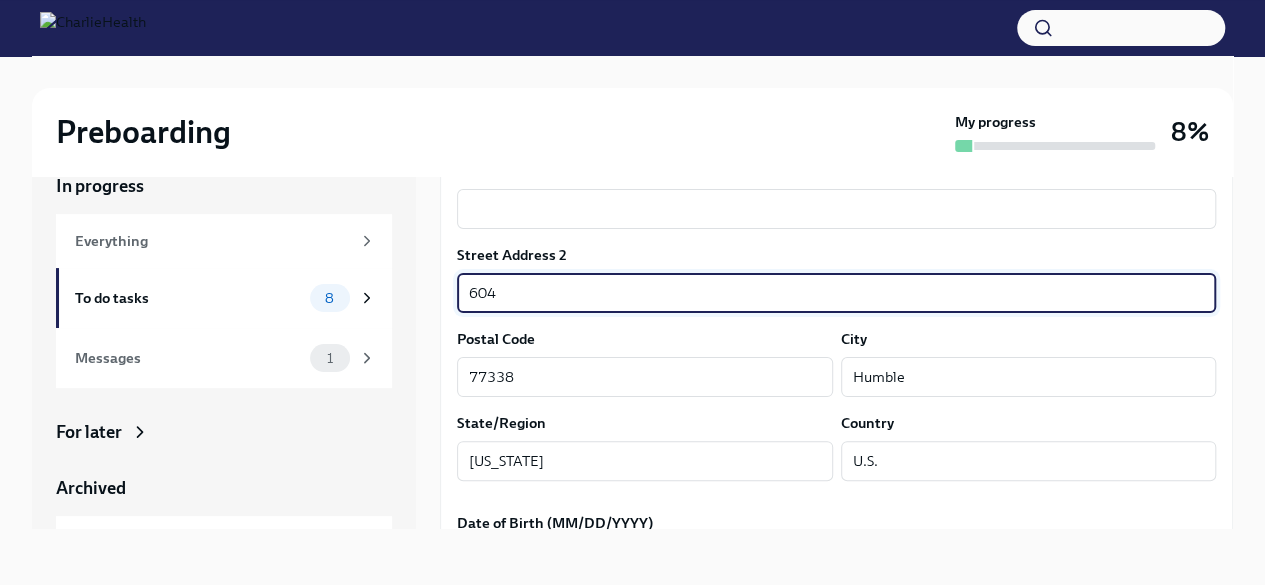 type on "[STREET_ADDRESS][PERSON_NAME]" 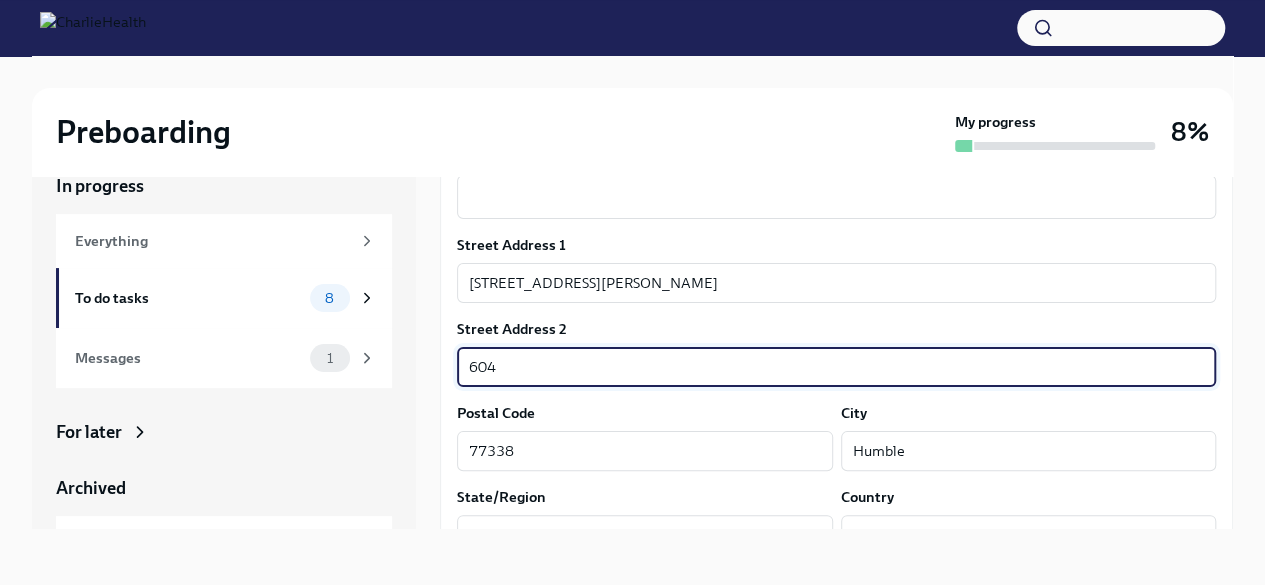 scroll, scrollTop: 252, scrollLeft: 0, axis: vertical 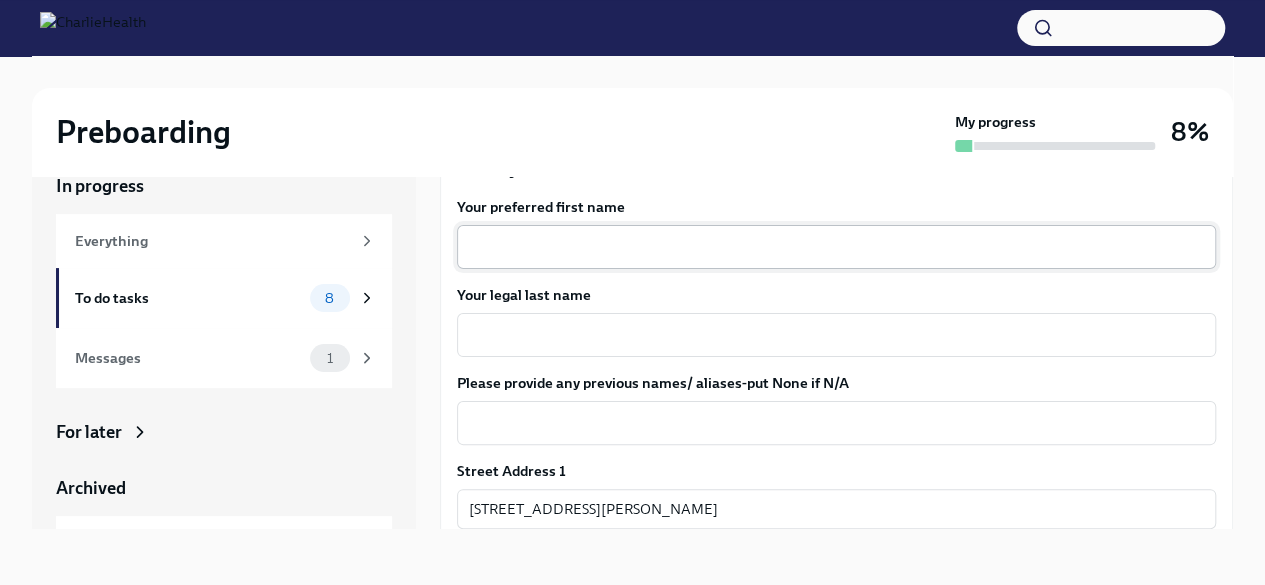 click on "Your preferred first name" at bounding box center (836, 247) 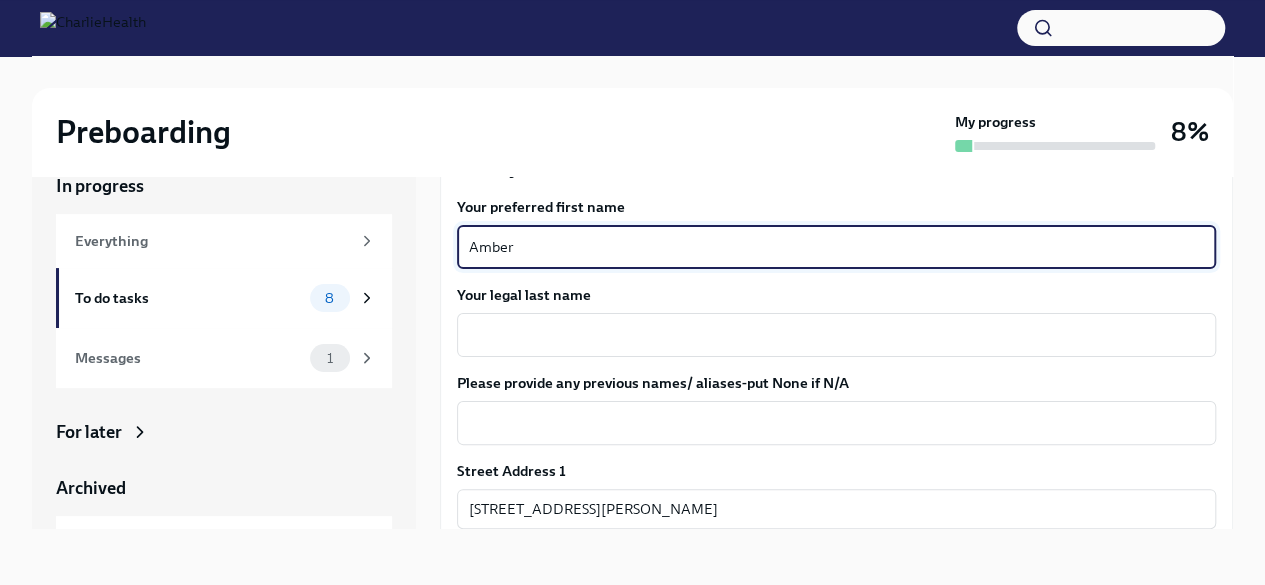 type on "Amber" 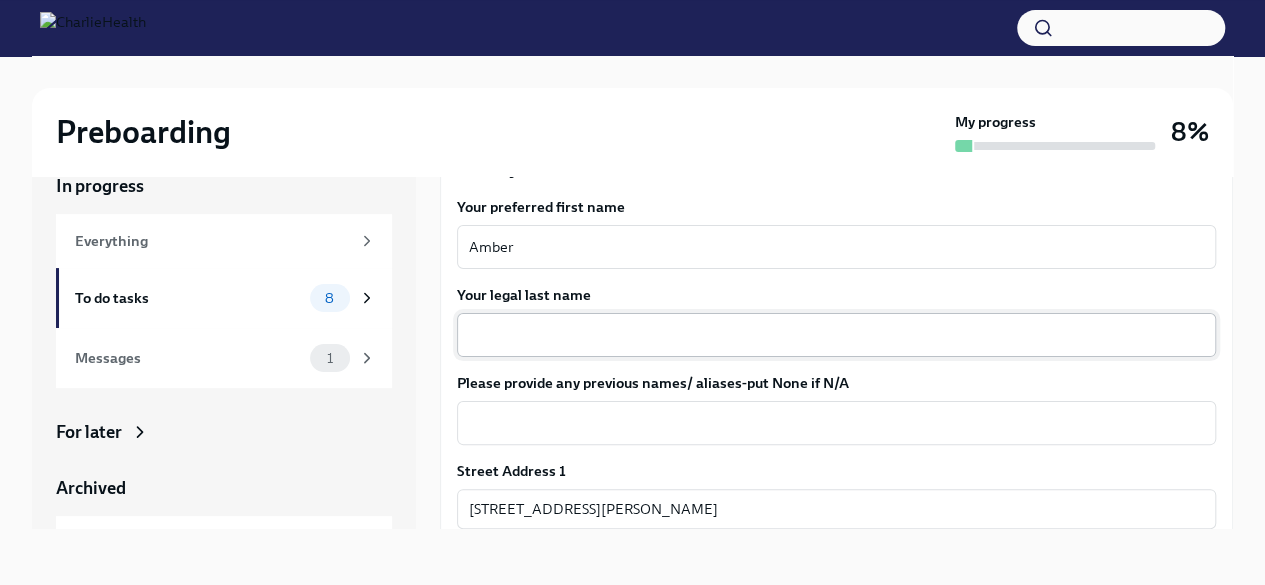 click on "Your legal last name" at bounding box center (836, 335) 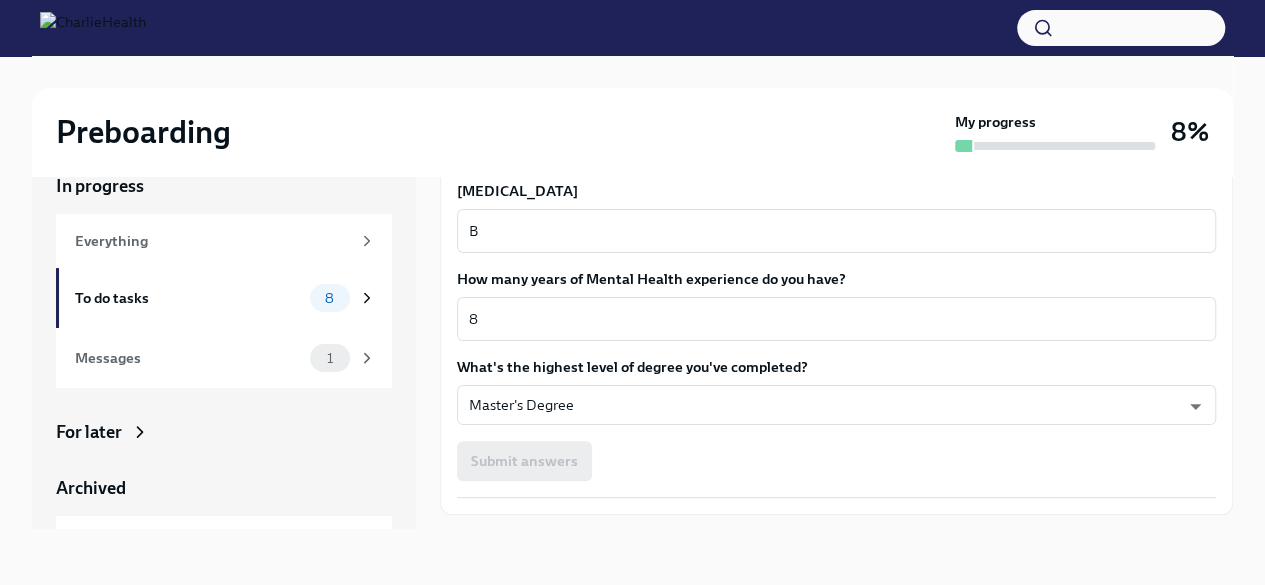 scroll, scrollTop: 1900, scrollLeft: 0, axis: vertical 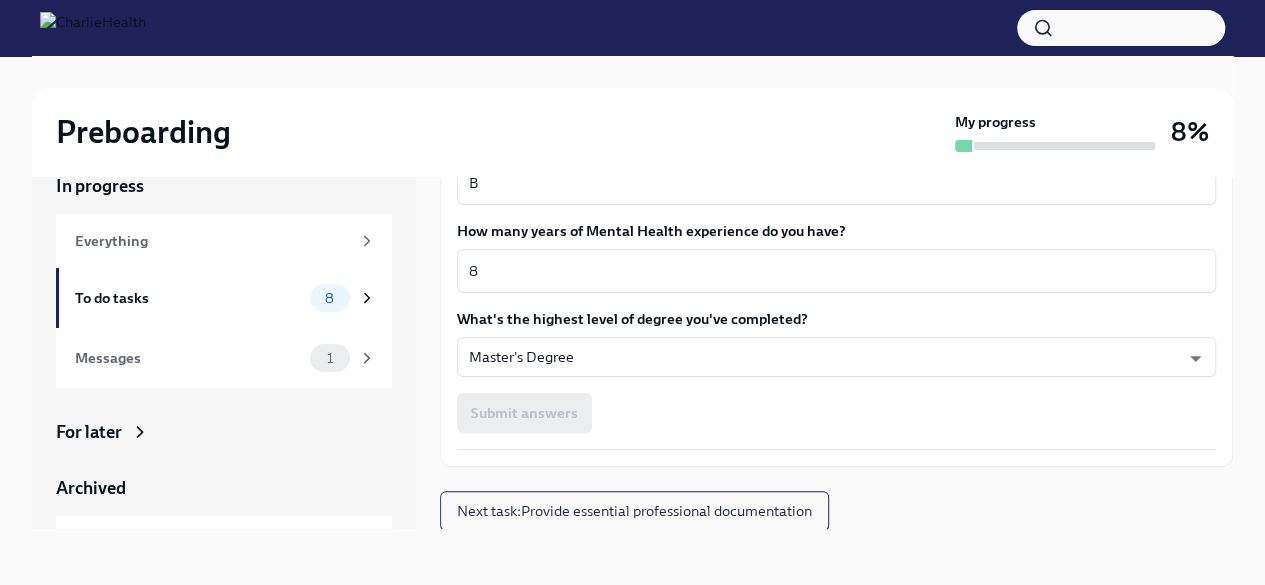type on "[PERSON_NAME]" 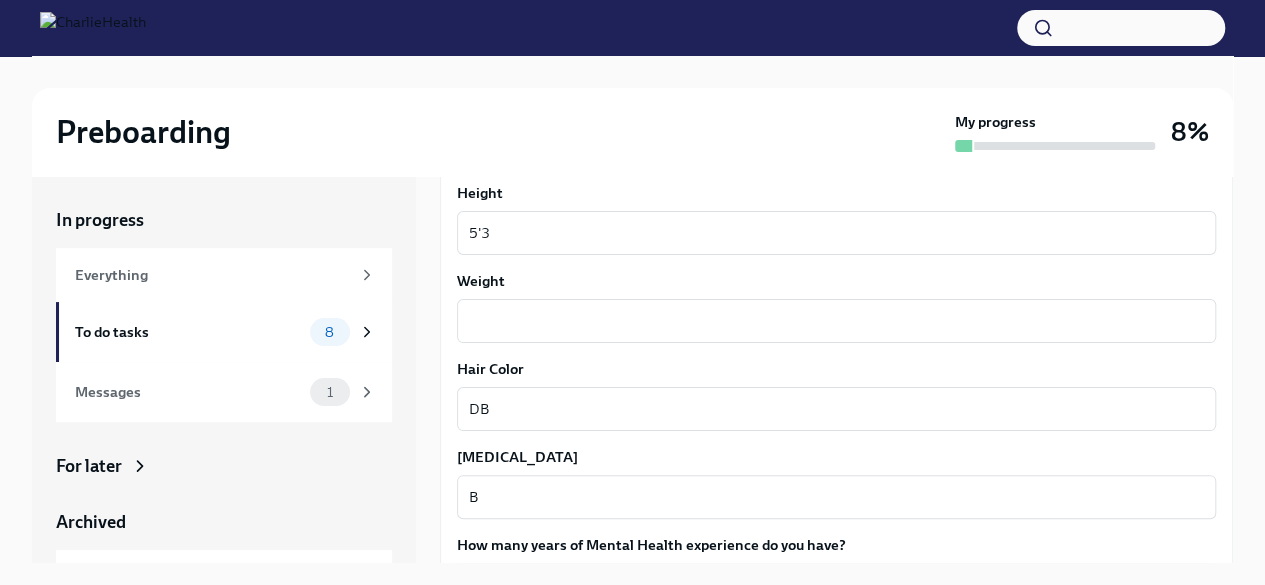 scroll, scrollTop: 1612, scrollLeft: 0, axis: vertical 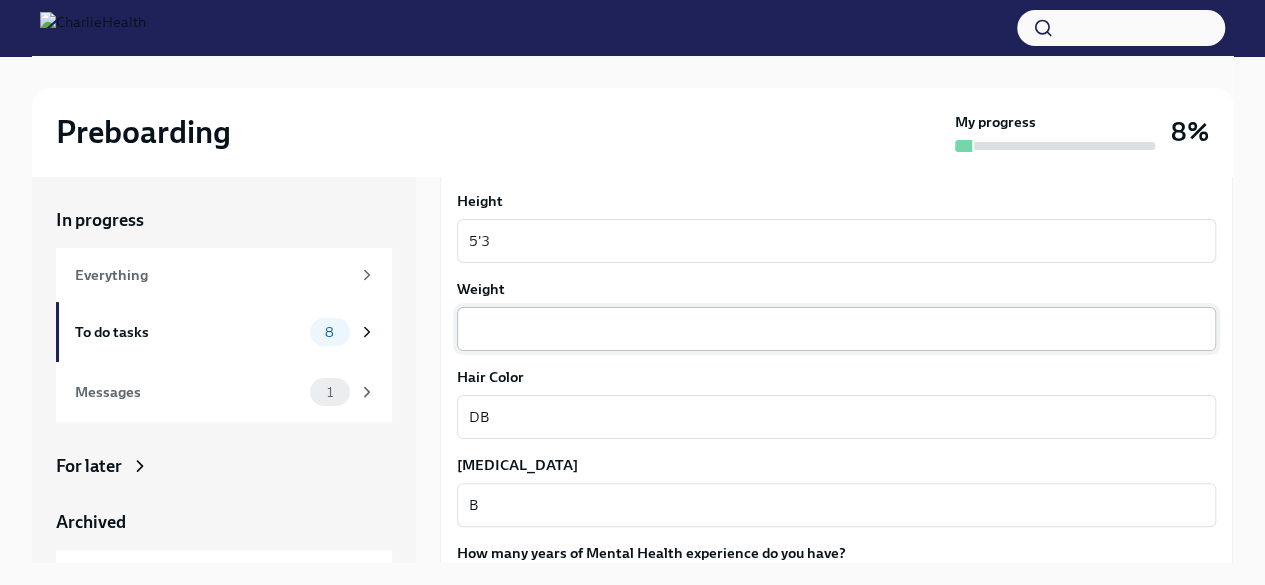 click on "Weight" at bounding box center (836, 329) 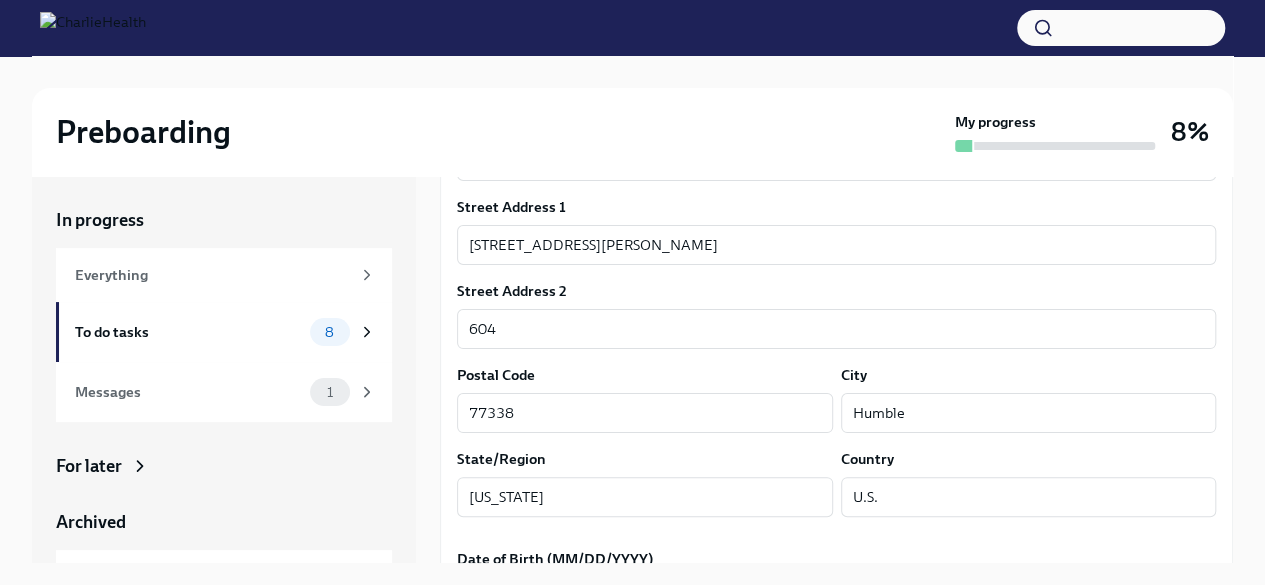 scroll, scrollTop: 512, scrollLeft: 0, axis: vertical 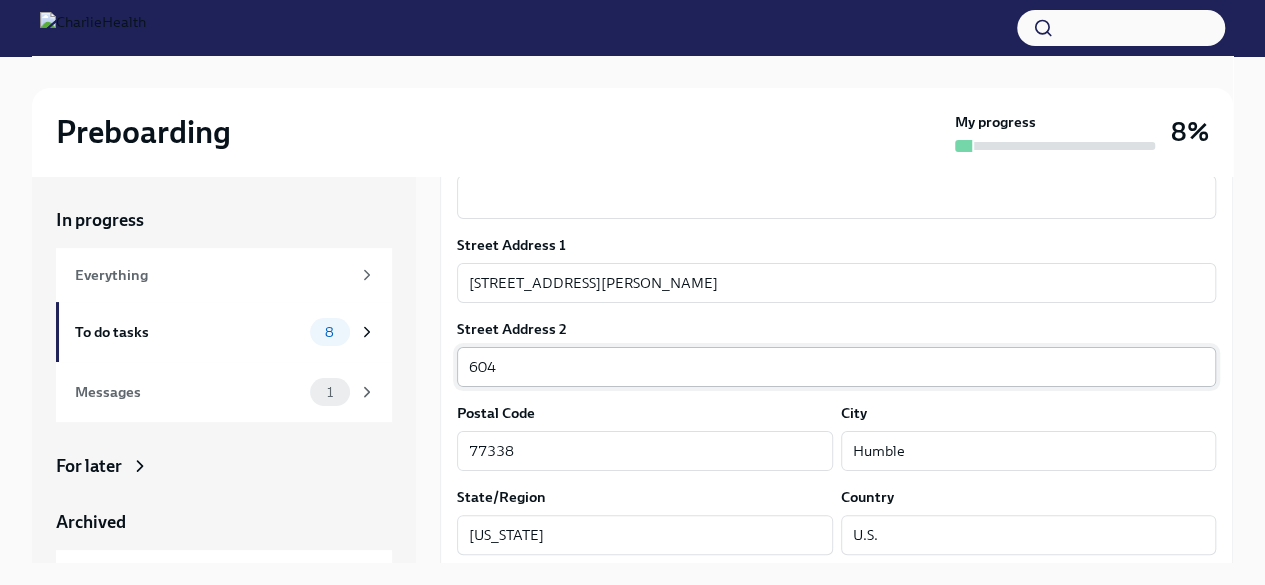 type on "000" 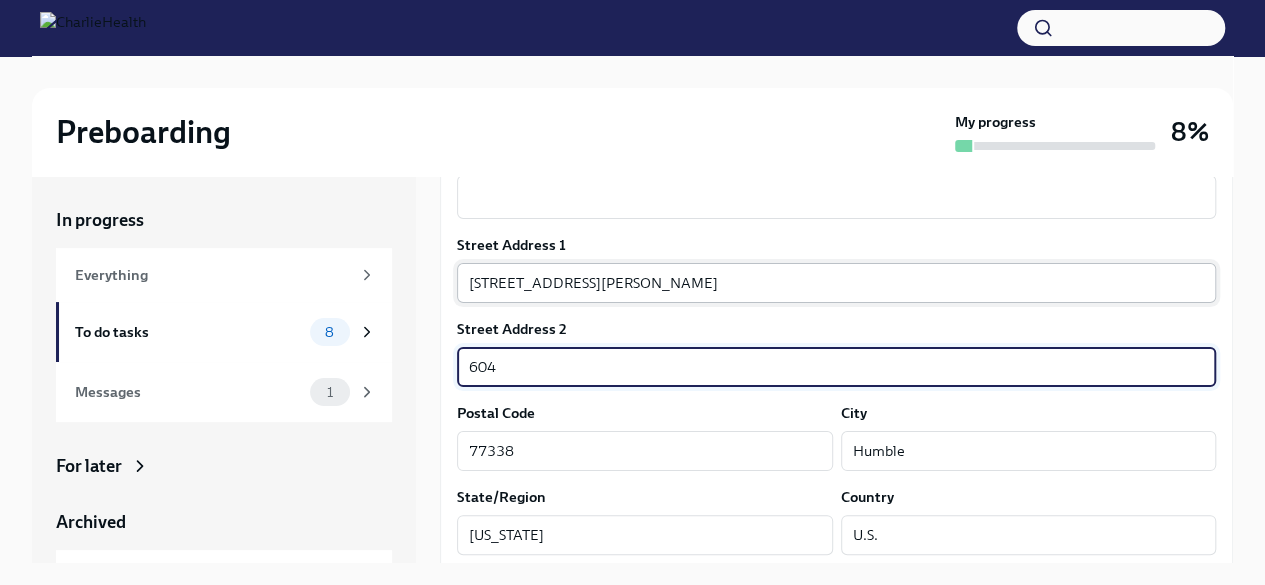 type on "604" 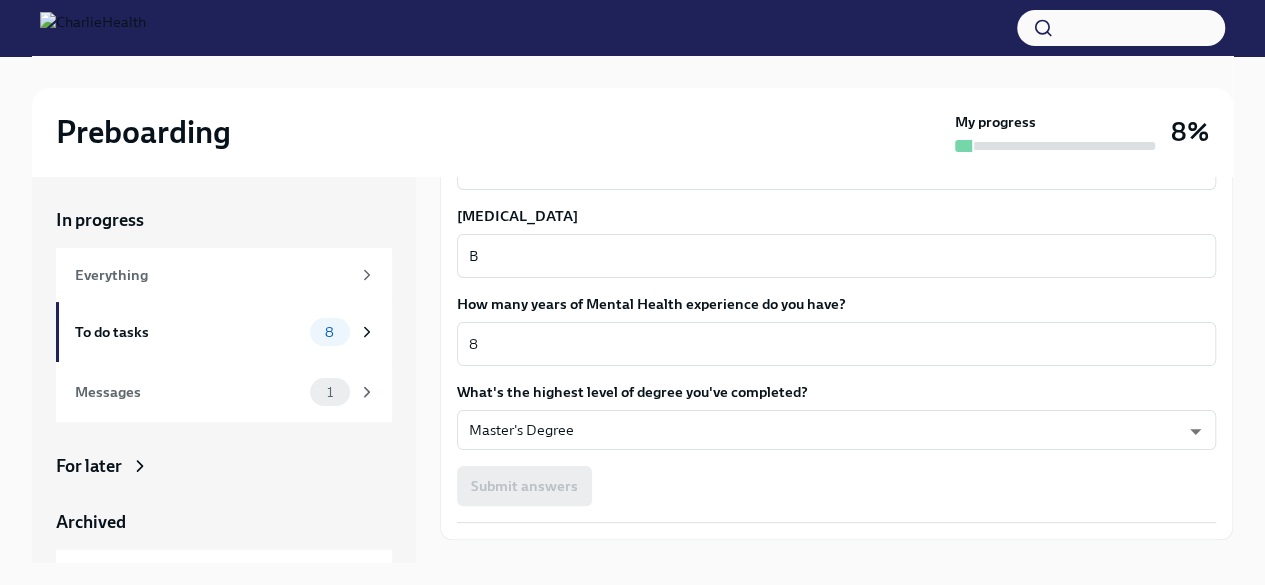 scroll, scrollTop: 1900, scrollLeft: 0, axis: vertical 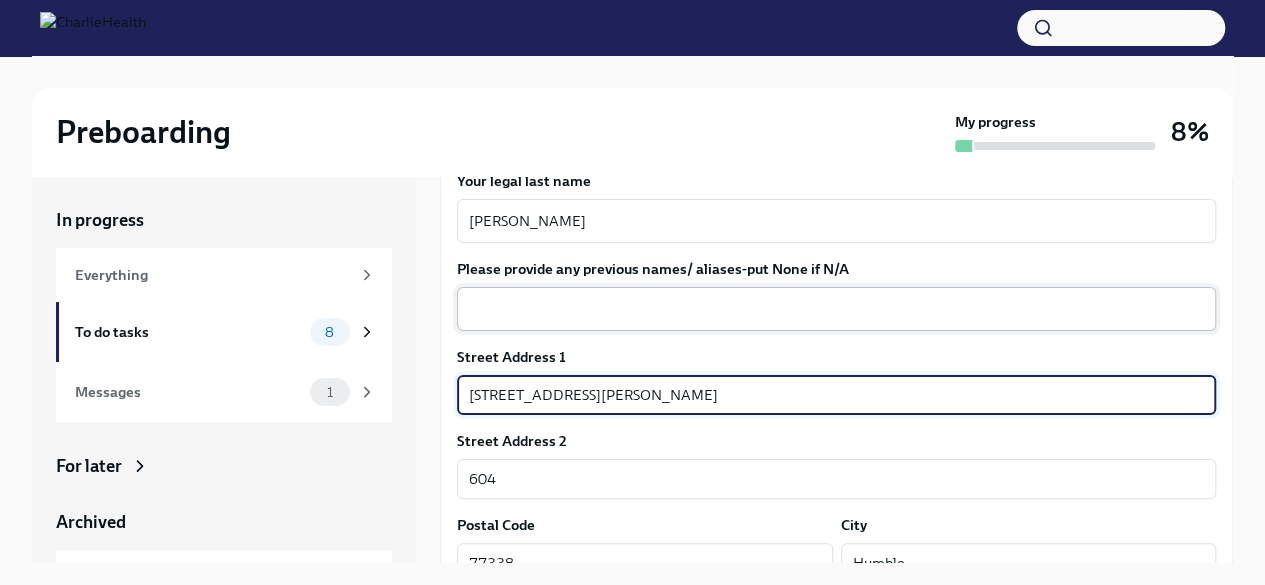 type on "[STREET_ADDRESS][PERSON_NAME]" 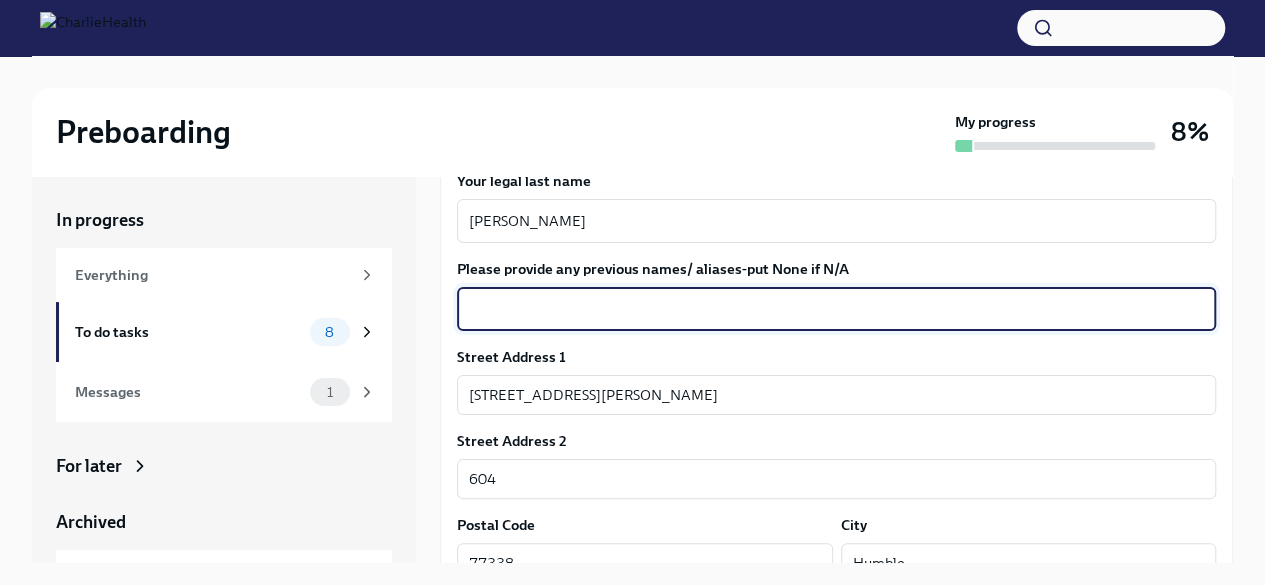 click on "Please provide any previous names/ aliases-put None if N/A" at bounding box center (836, 309) 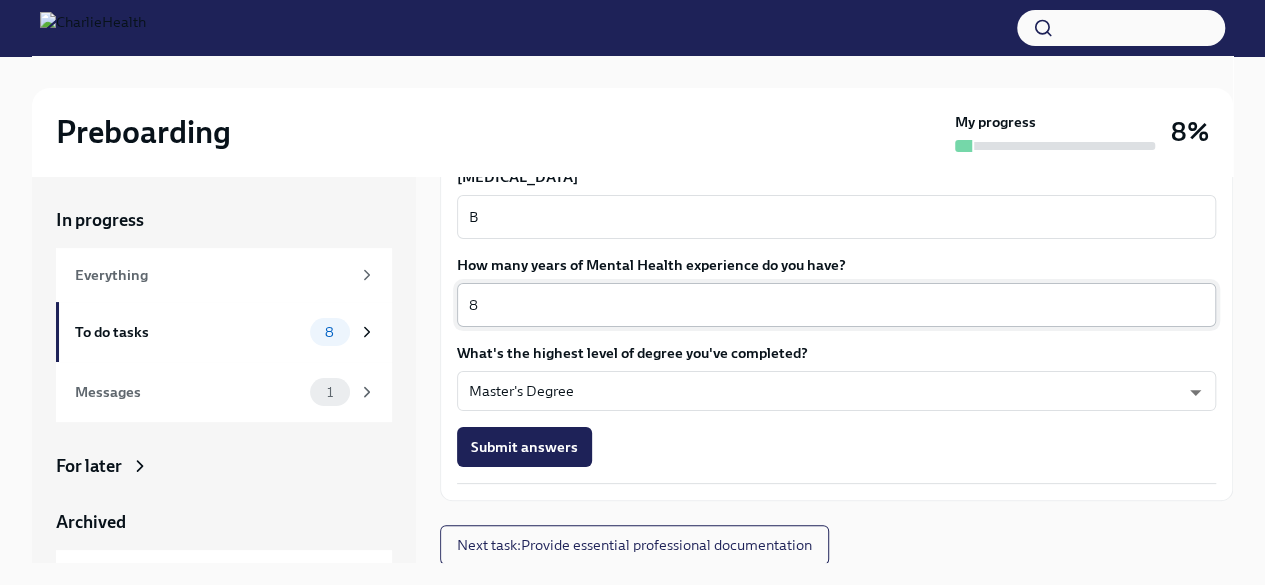 scroll, scrollTop: 1900, scrollLeft: 0, axis: vertical 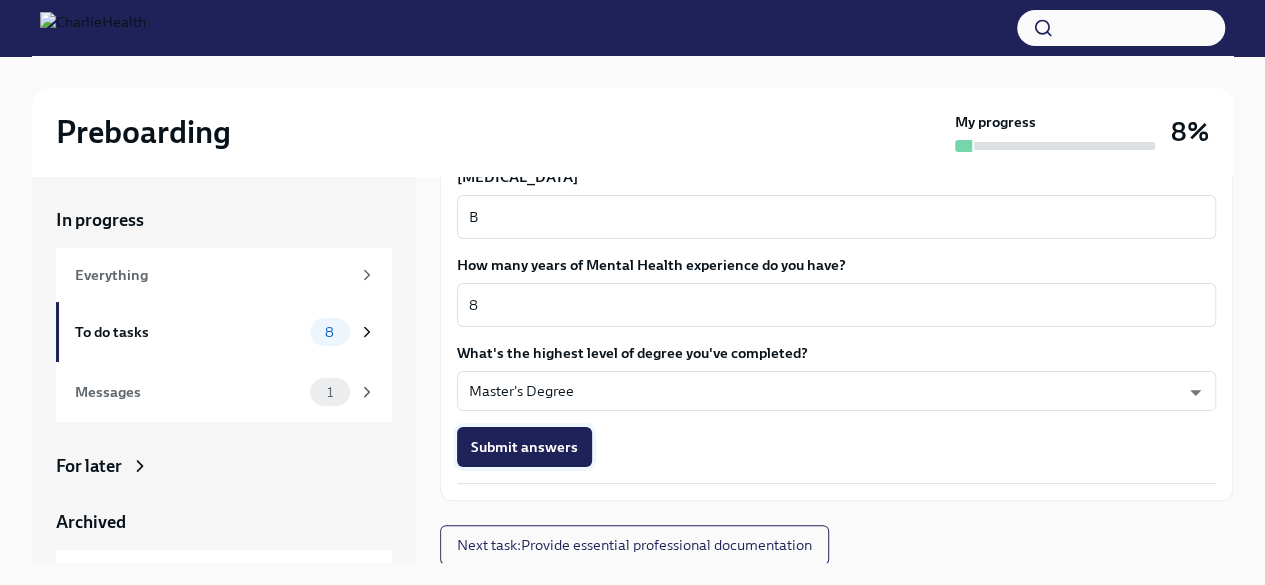 type on "n/a" 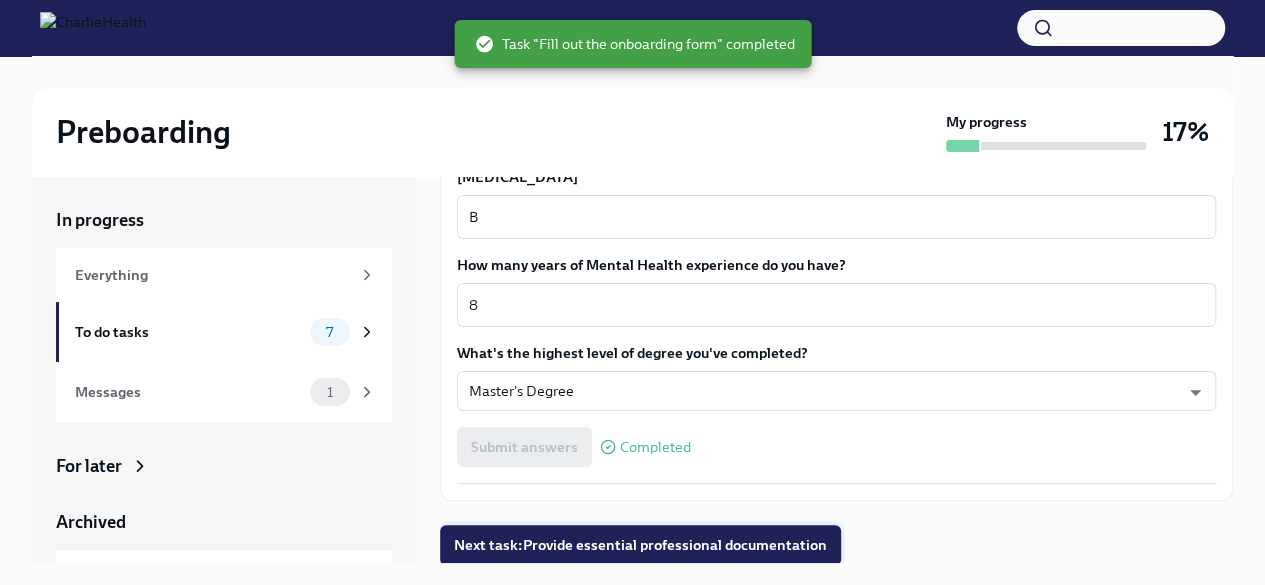 click on "Next task :  Provide essential professional documentation" at bounding box center (640, 545) 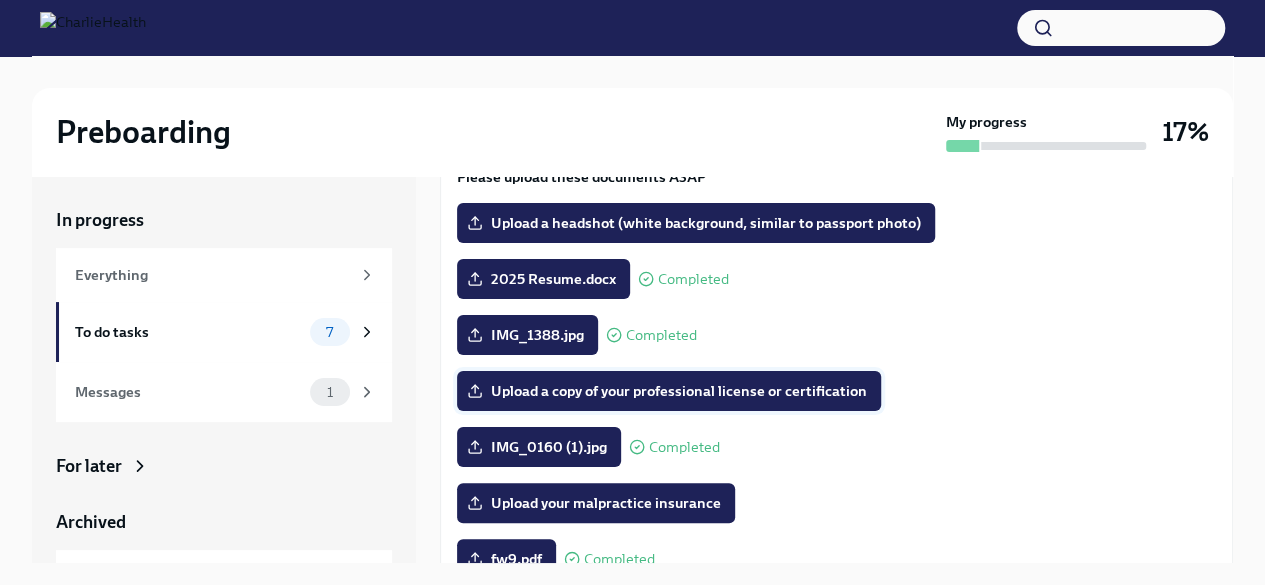 scroll, scrollTop: 496, scrollLeft: 0, axis: vertical 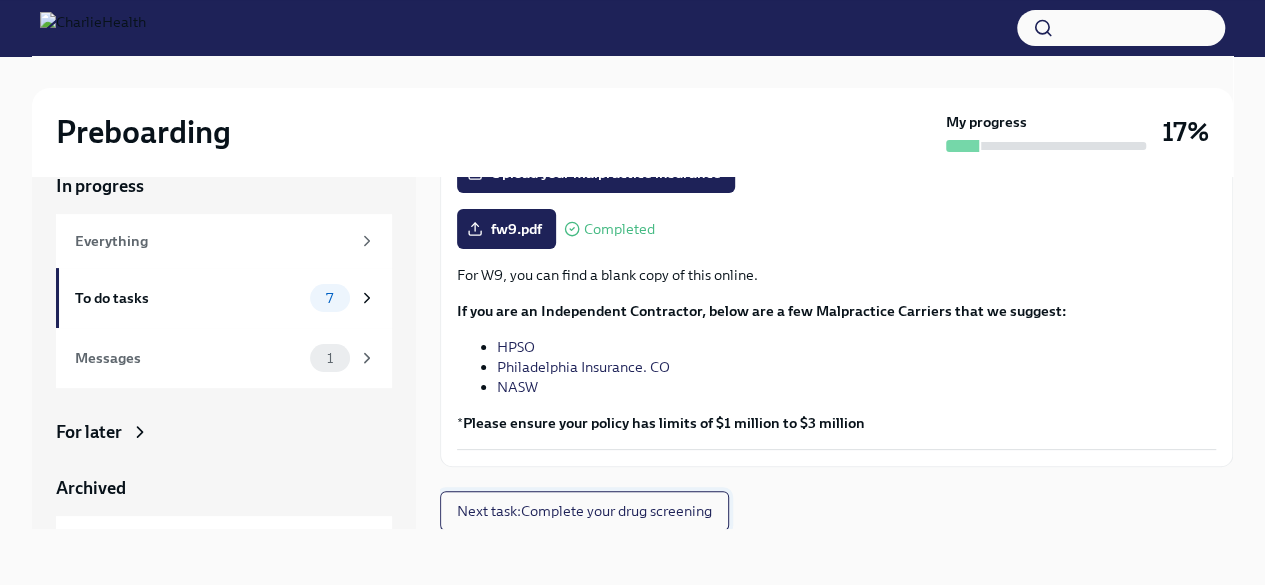 click on "Next task :  Complete your drug screening" at bounding box center [584, 511] 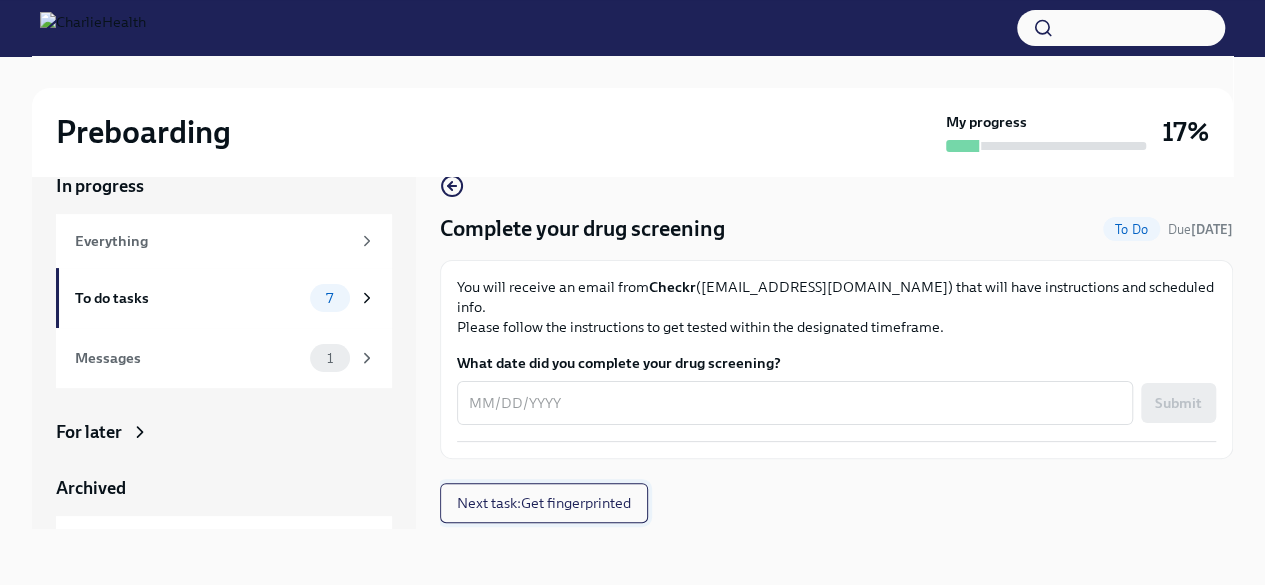 scroll, scrollTop: 0, scrollLeft: 0, axis: both 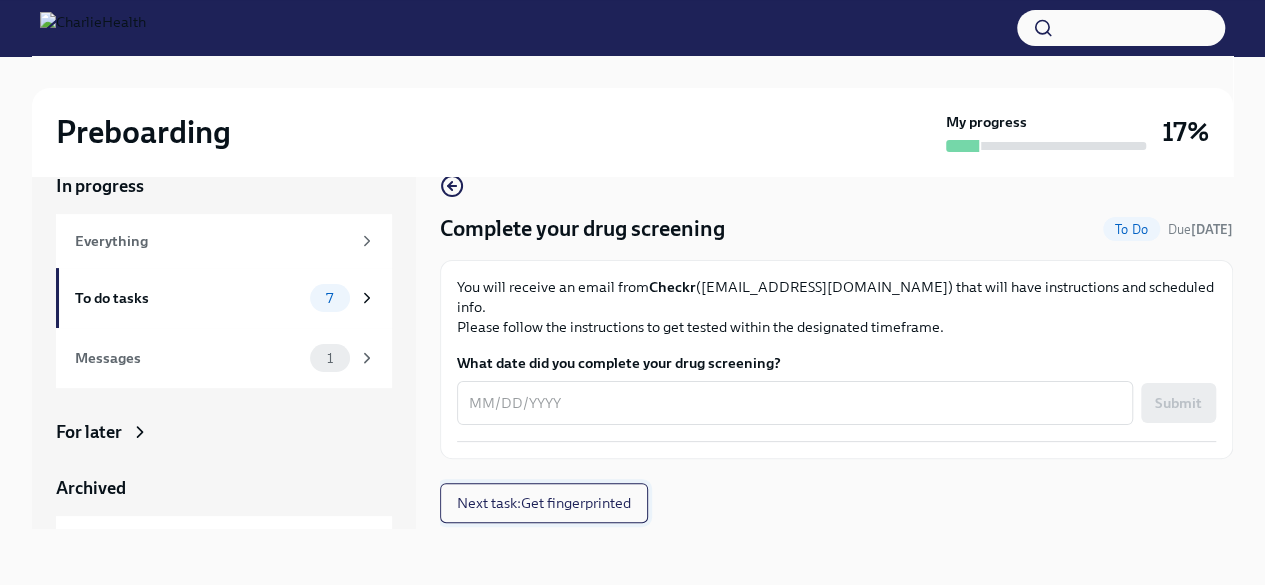 click on "Next task :  Get fingerprinted" at bounding box center [544, 503] 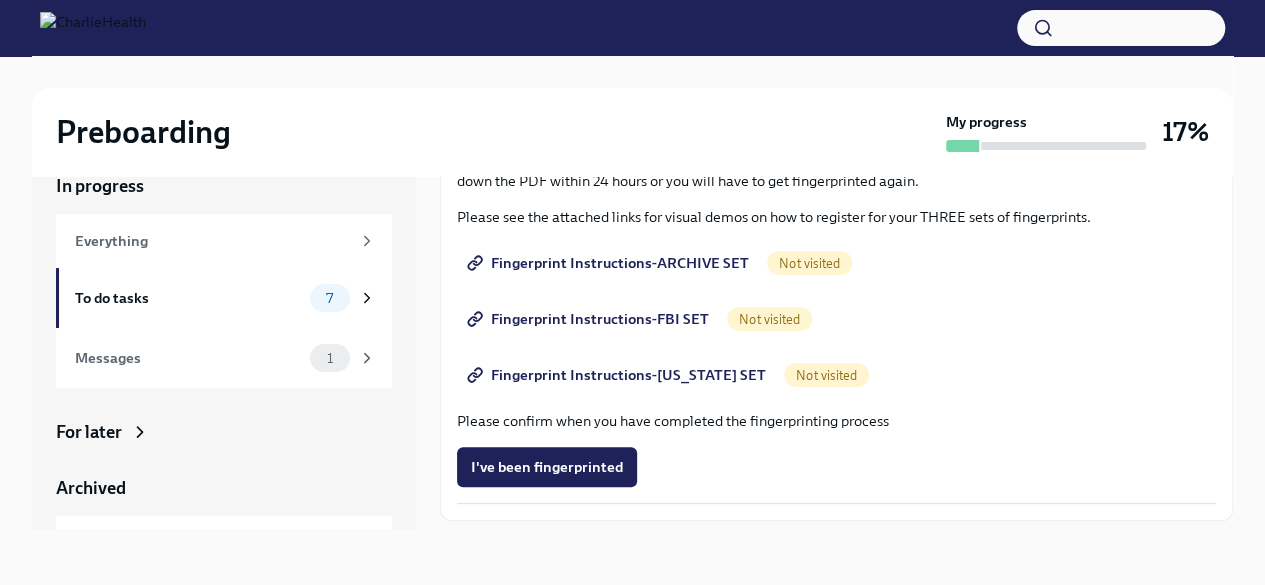 scroll, scrollTop: 292, scrollLeft: 0, axis: vertical 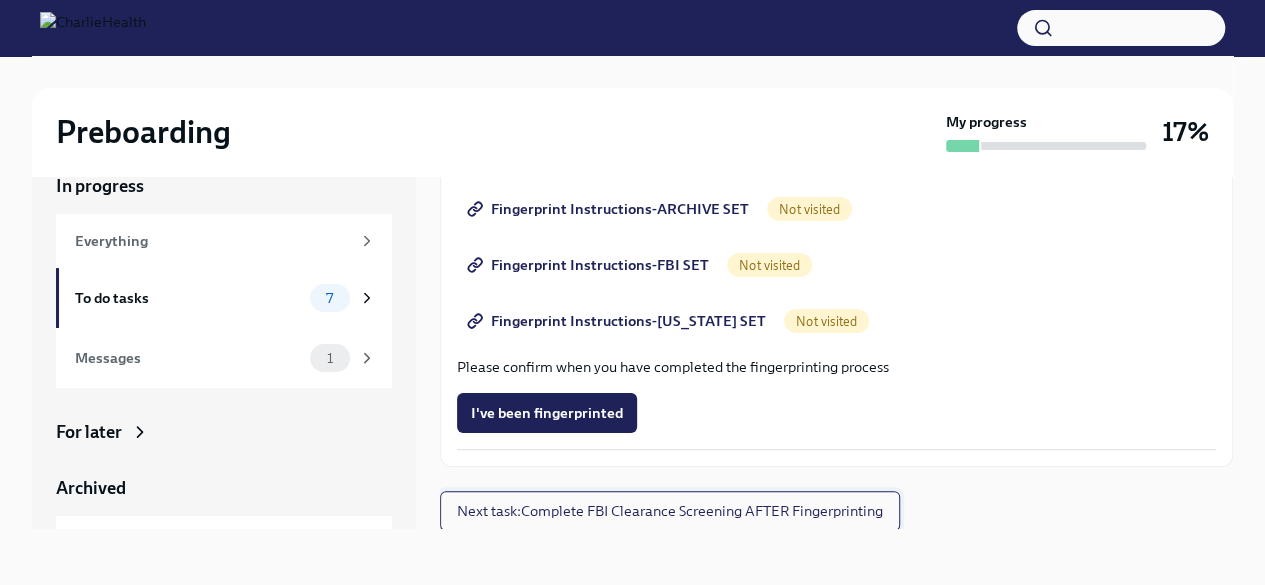 click on "Next task :  Complete FBI Clearance Screening AFTER Fingerprinting" at bounding box center [670, 511] 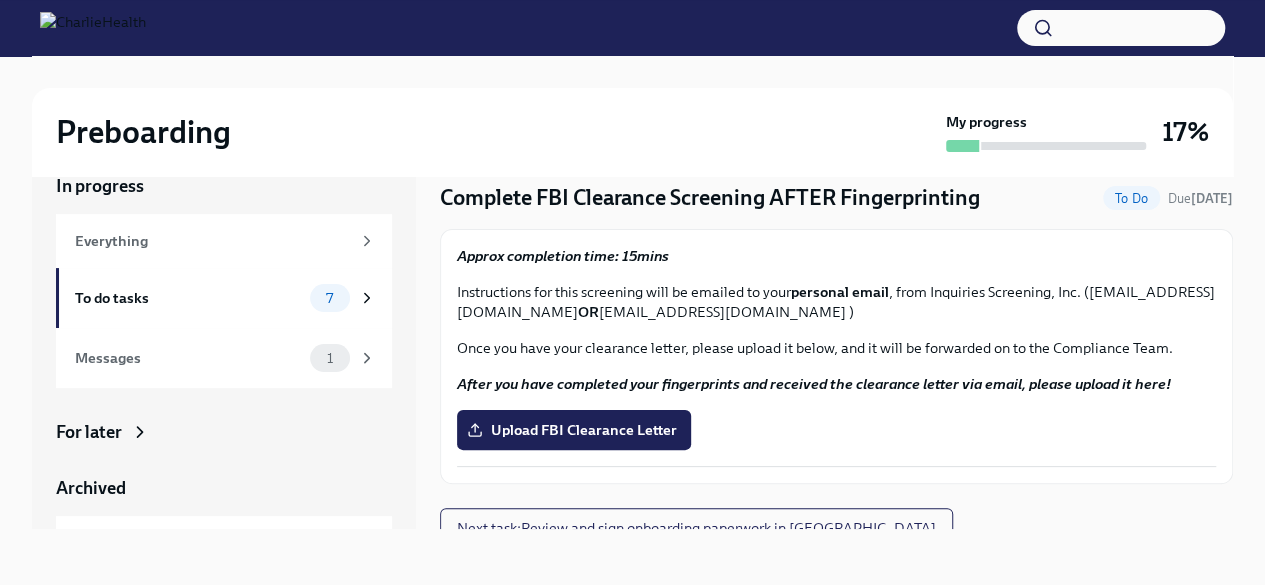 scroll, scrollTop: 48, scrollLeft: 0, axis: vertical 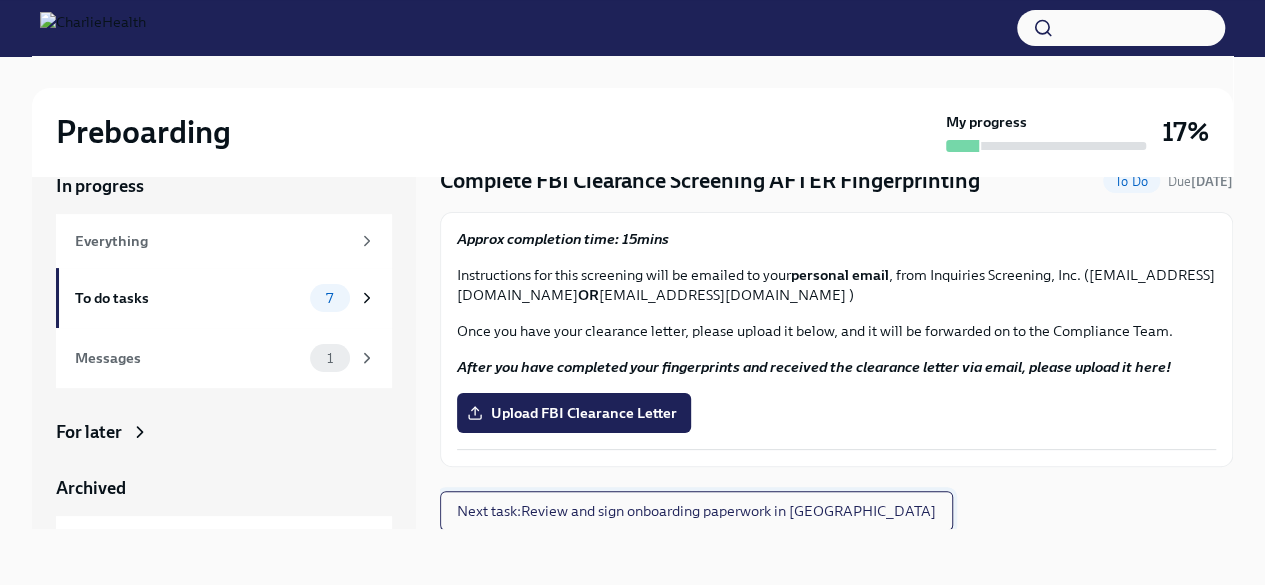 click on "Next task :  Review and sign onboarding paperwork in [GEOGRAPHIC_DATA]" at bounding box center (696, 511) 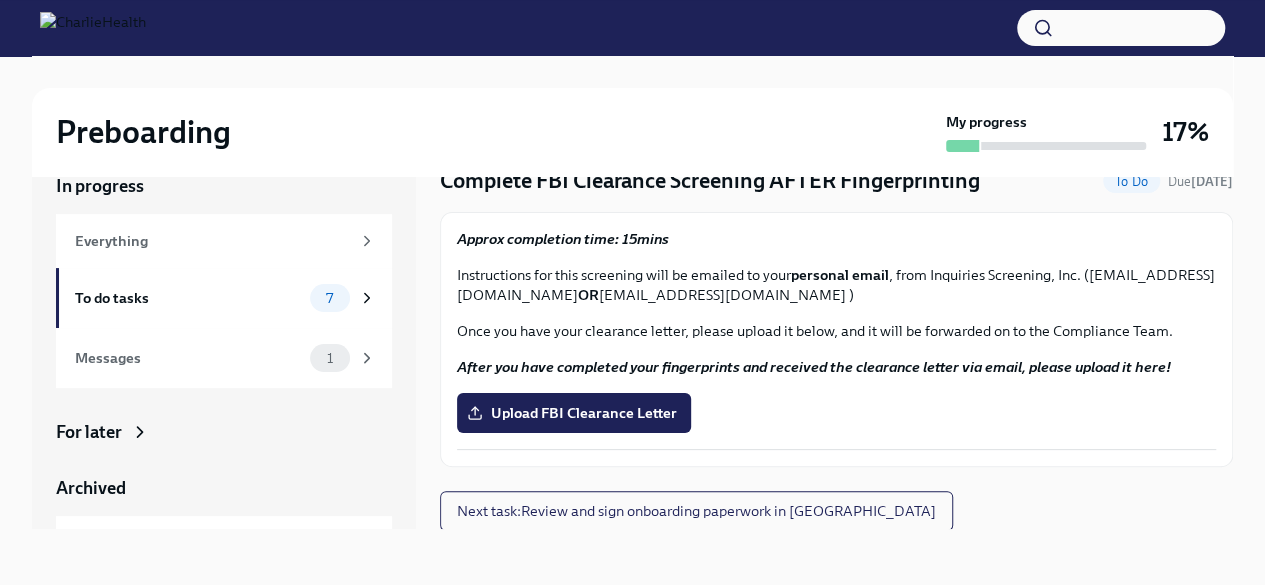 scroll, scrollTop: 0, scrollLeft: 0, axis: both 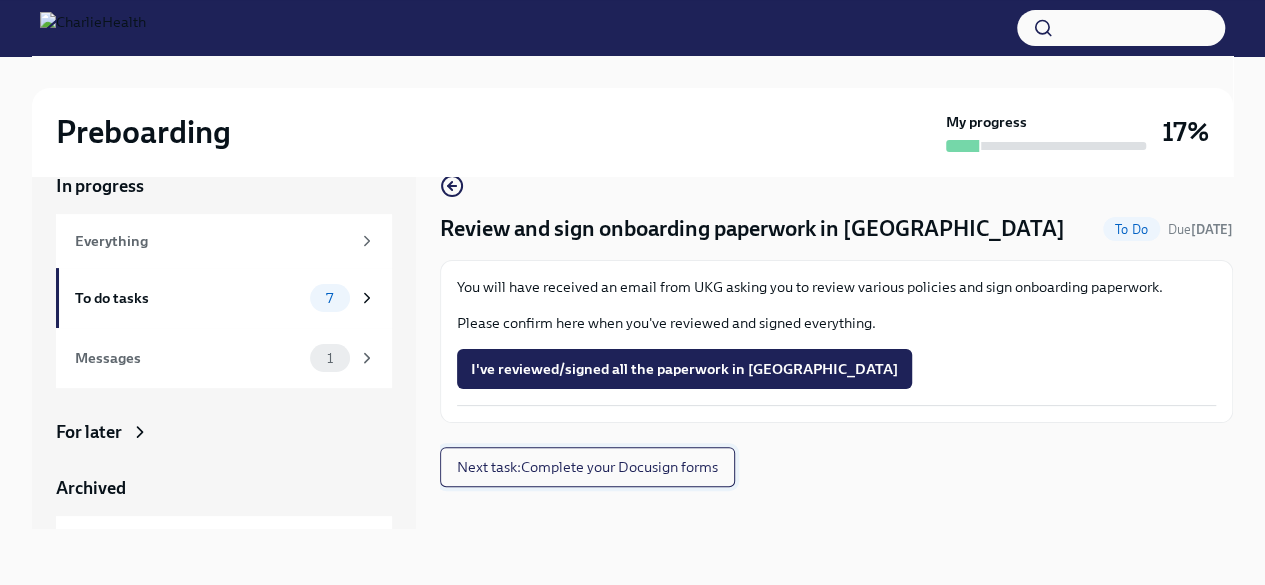 click on "Next task :  Complete your Docusign forms" at bounding box center (587, 467) 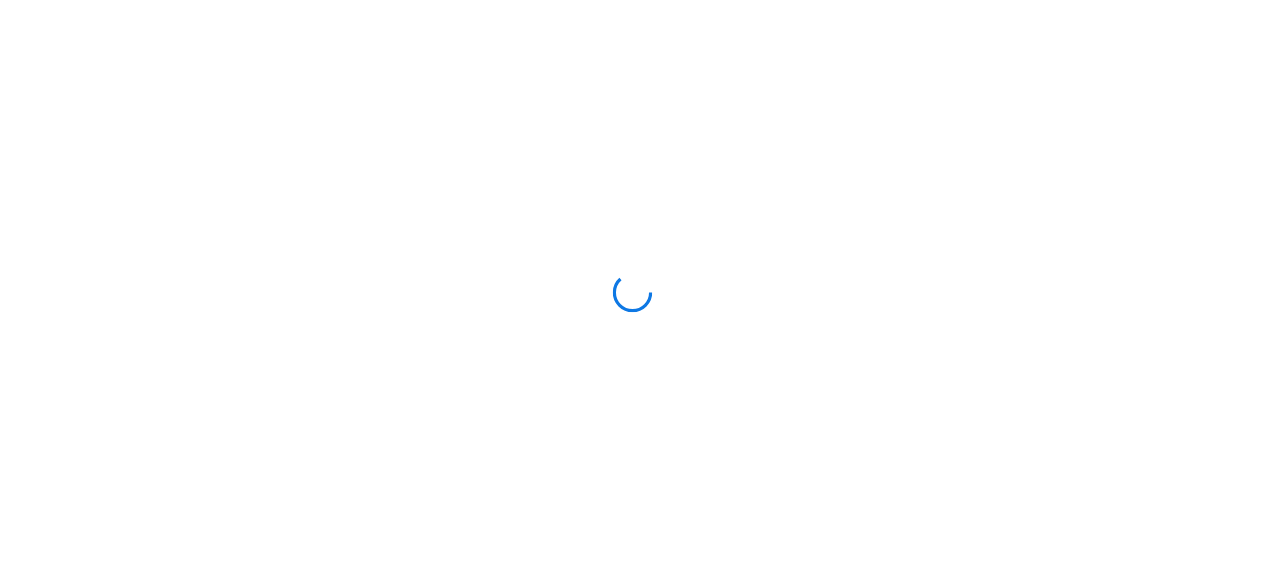 scroll, scrollTop: 0, scrollLeft: 0, axis: both 